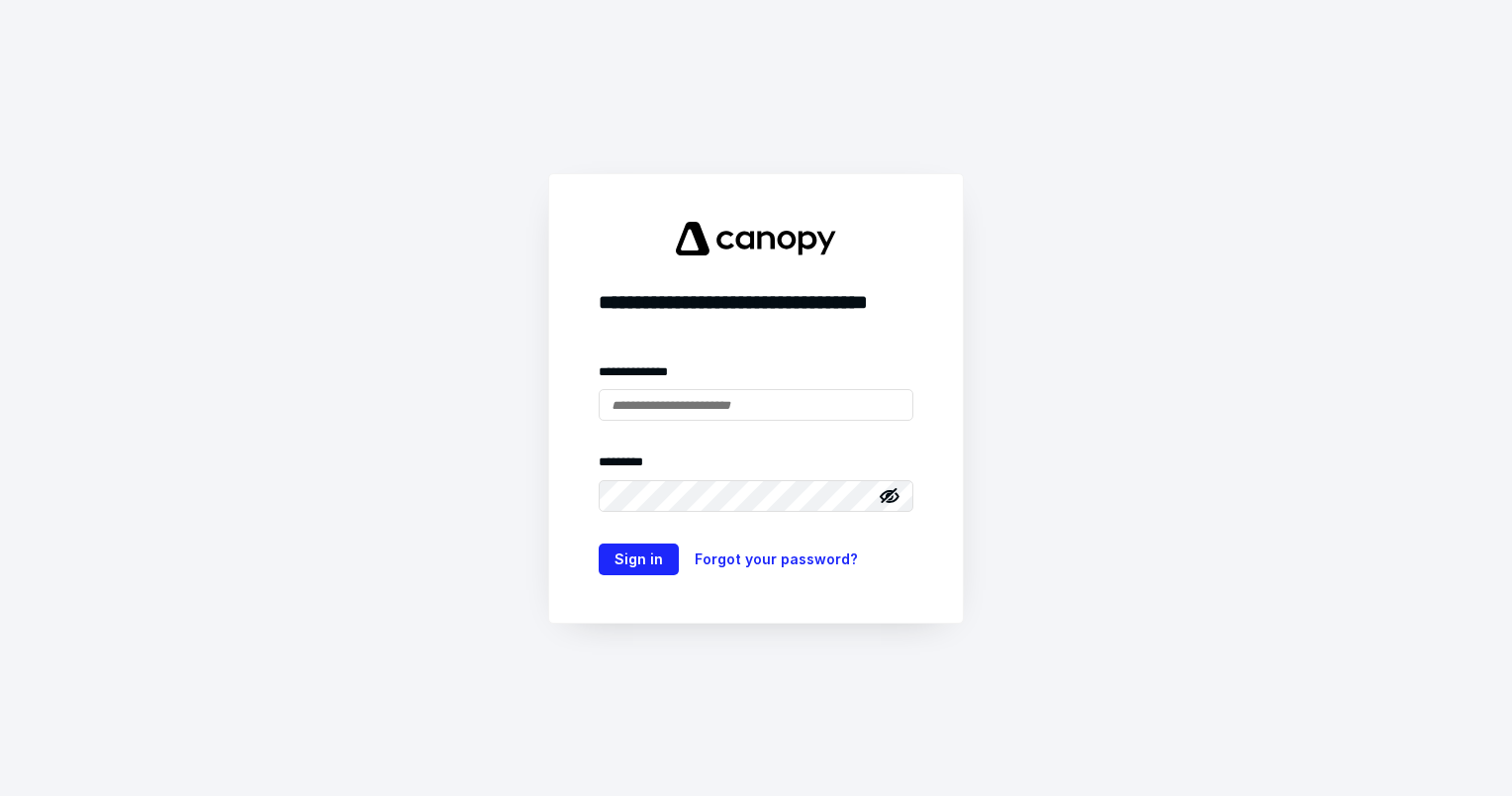 scroll, scrollTop: 0, scrollLeft: 0, axis: both 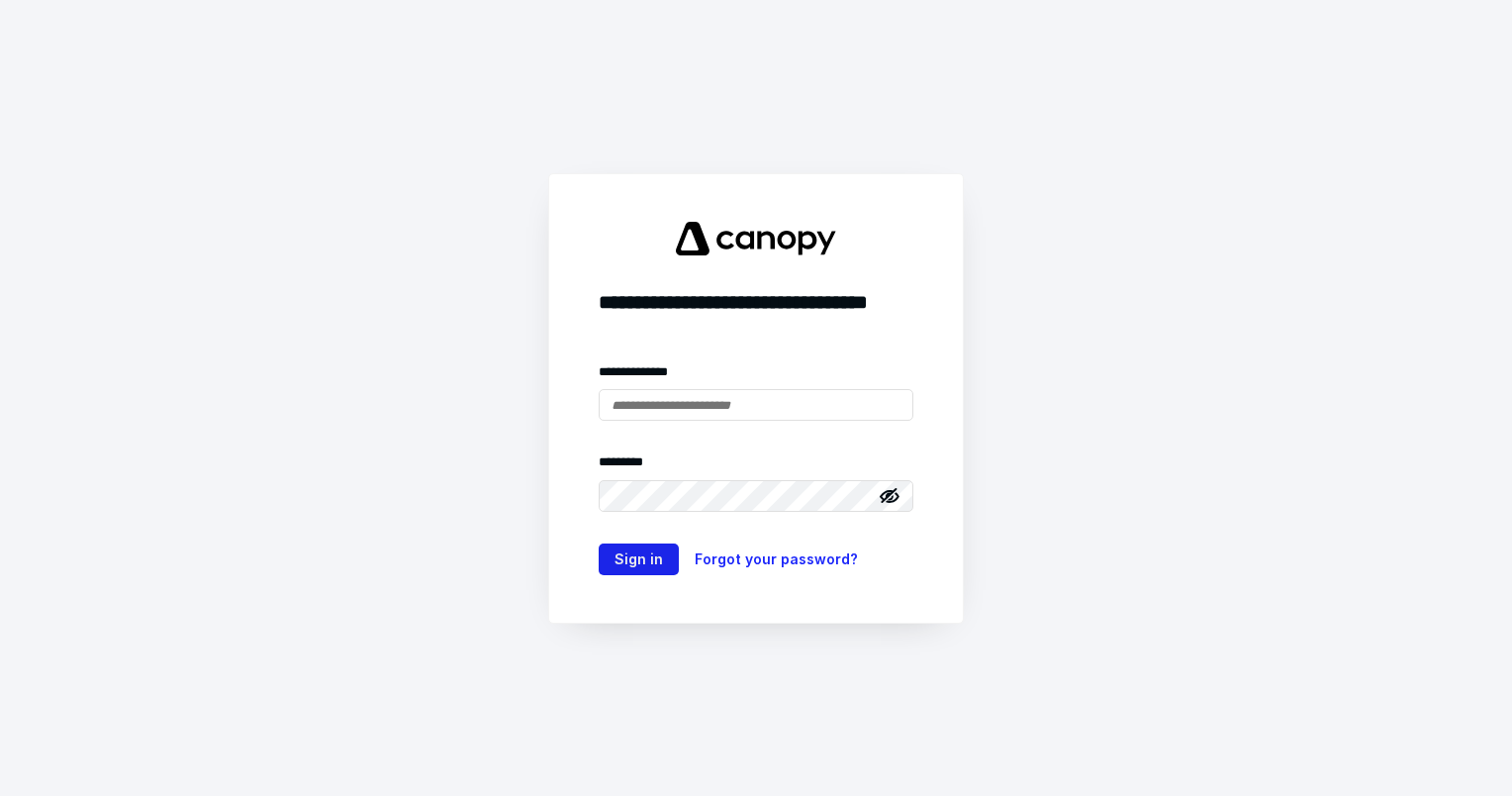 type on "**********" 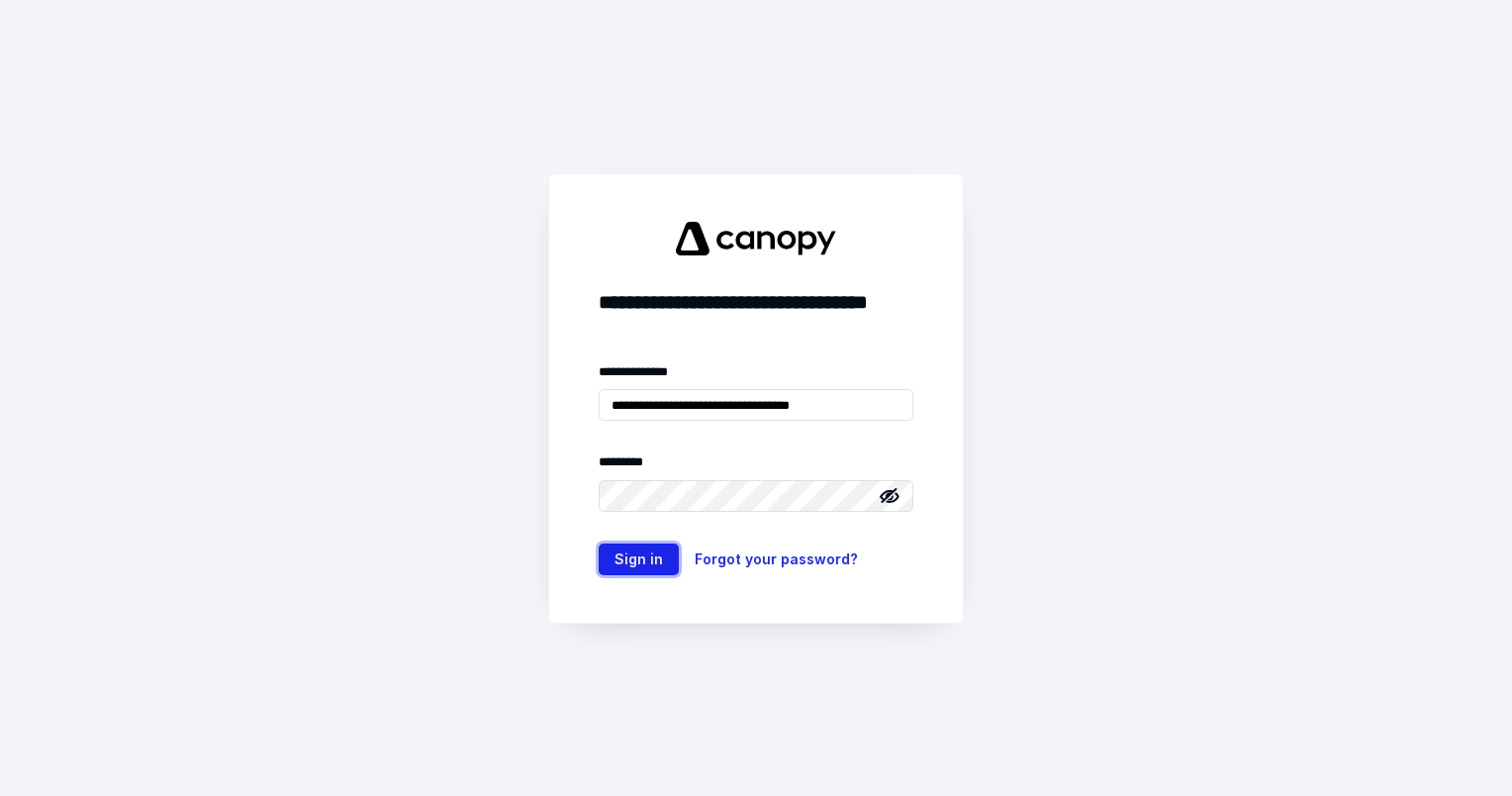 click on "Sign in" at bounding box center [638, 559] 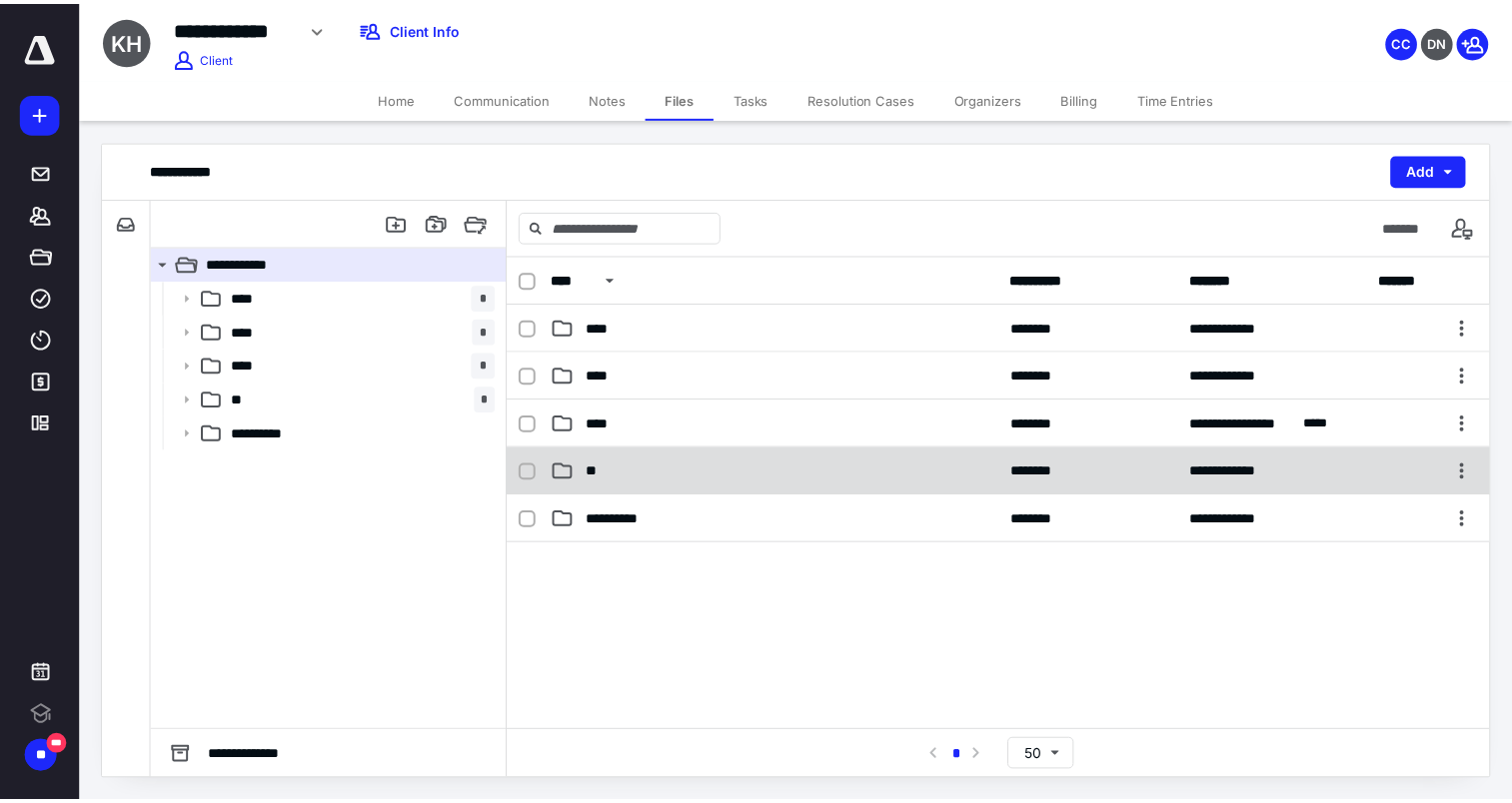 scroll, scrollTop: 0, scrollLeft: 0, axis: both 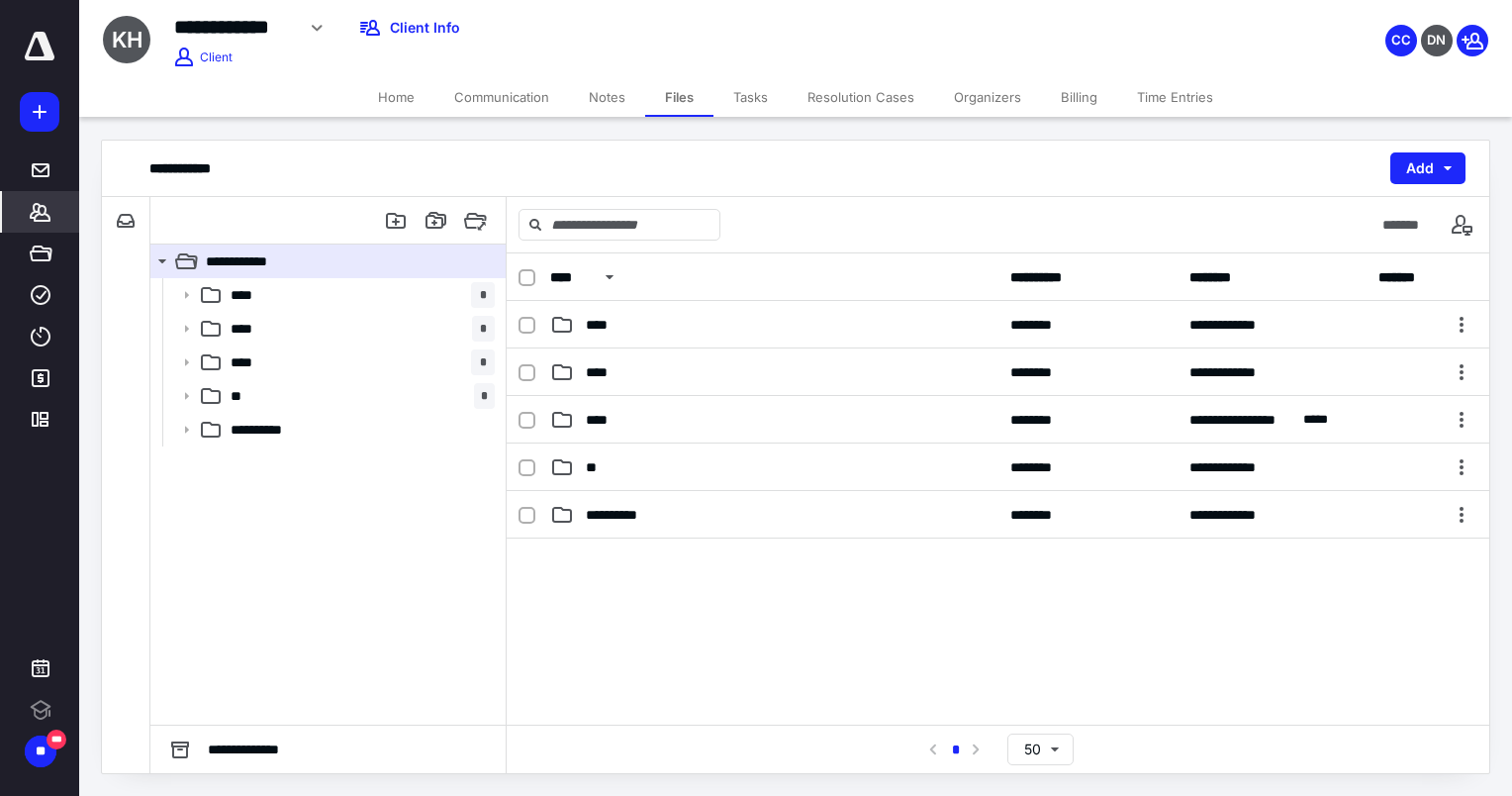 click 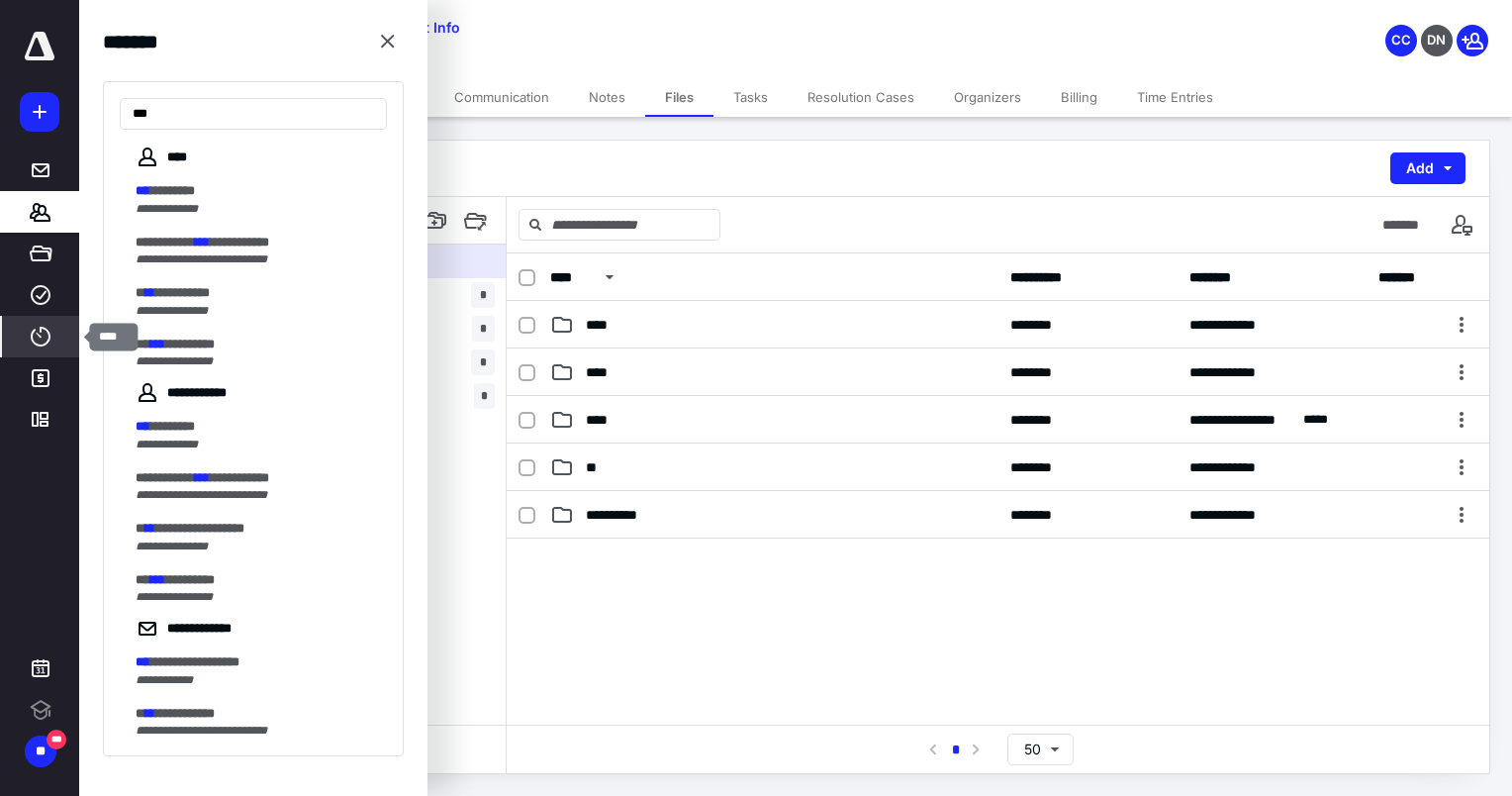 type on "***" 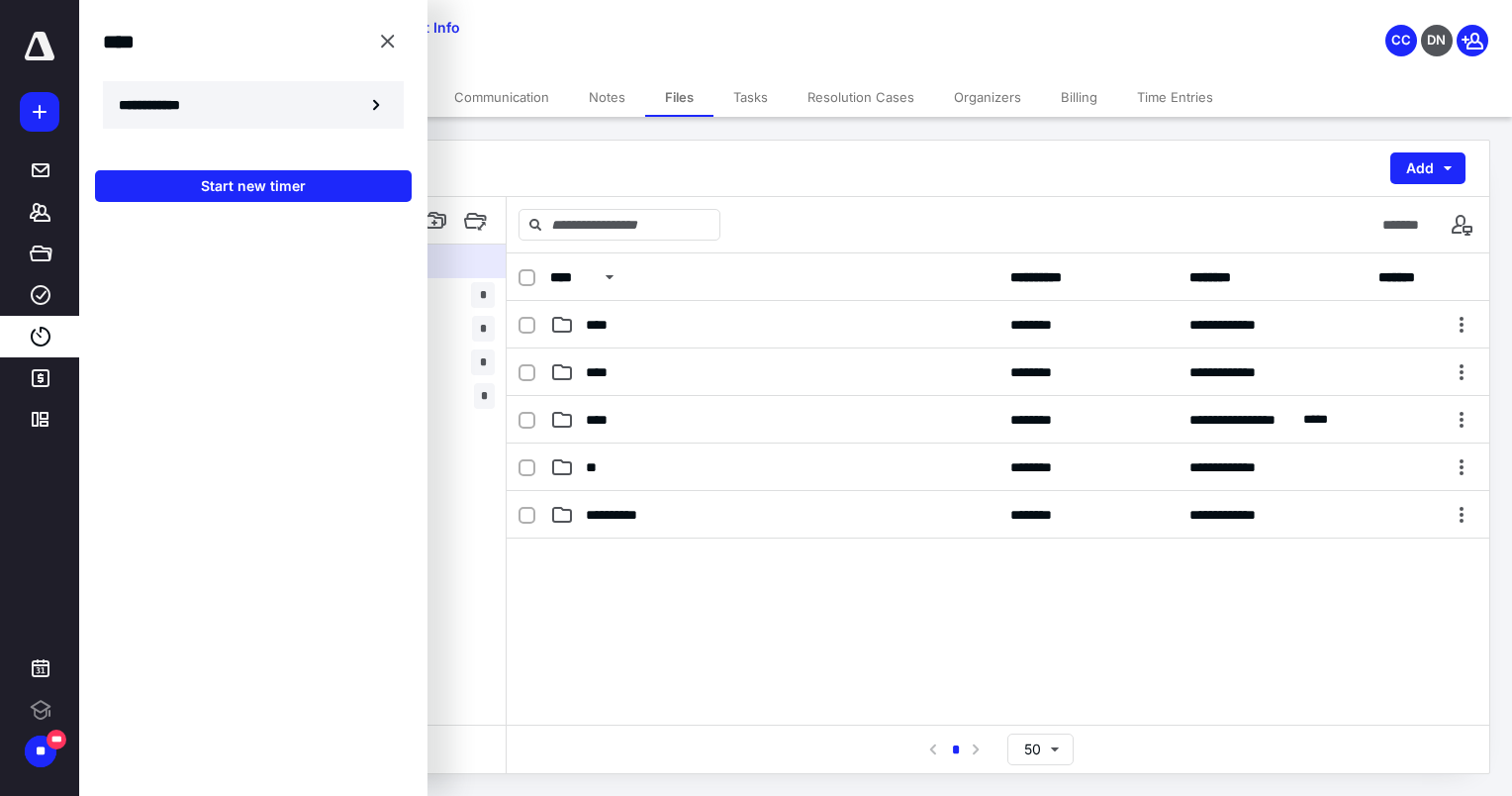 click on "**********" at bounding box center (160, 105) 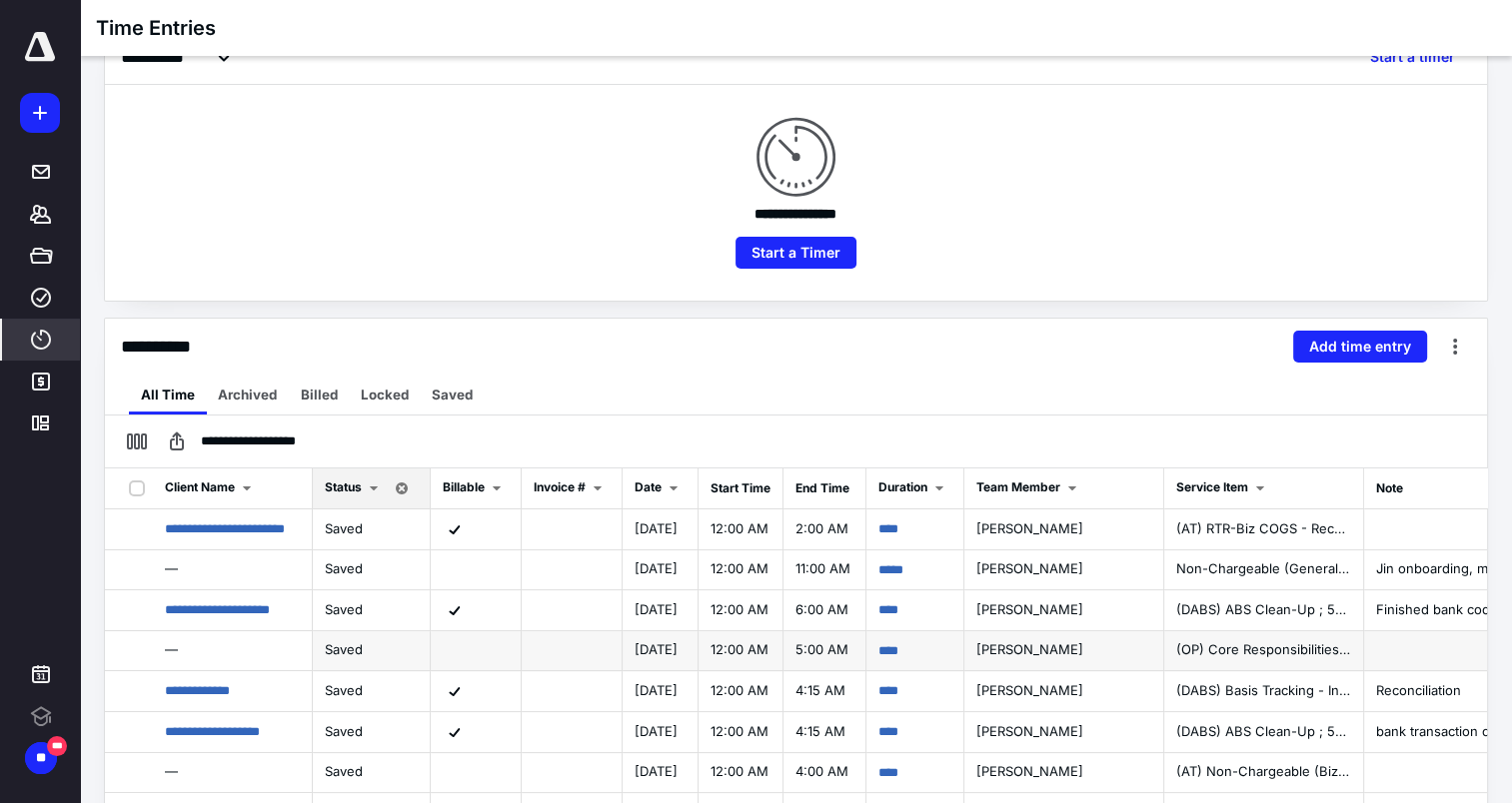 scroll, scrollTop: 400, scrollLeft: 0, axis: vertical 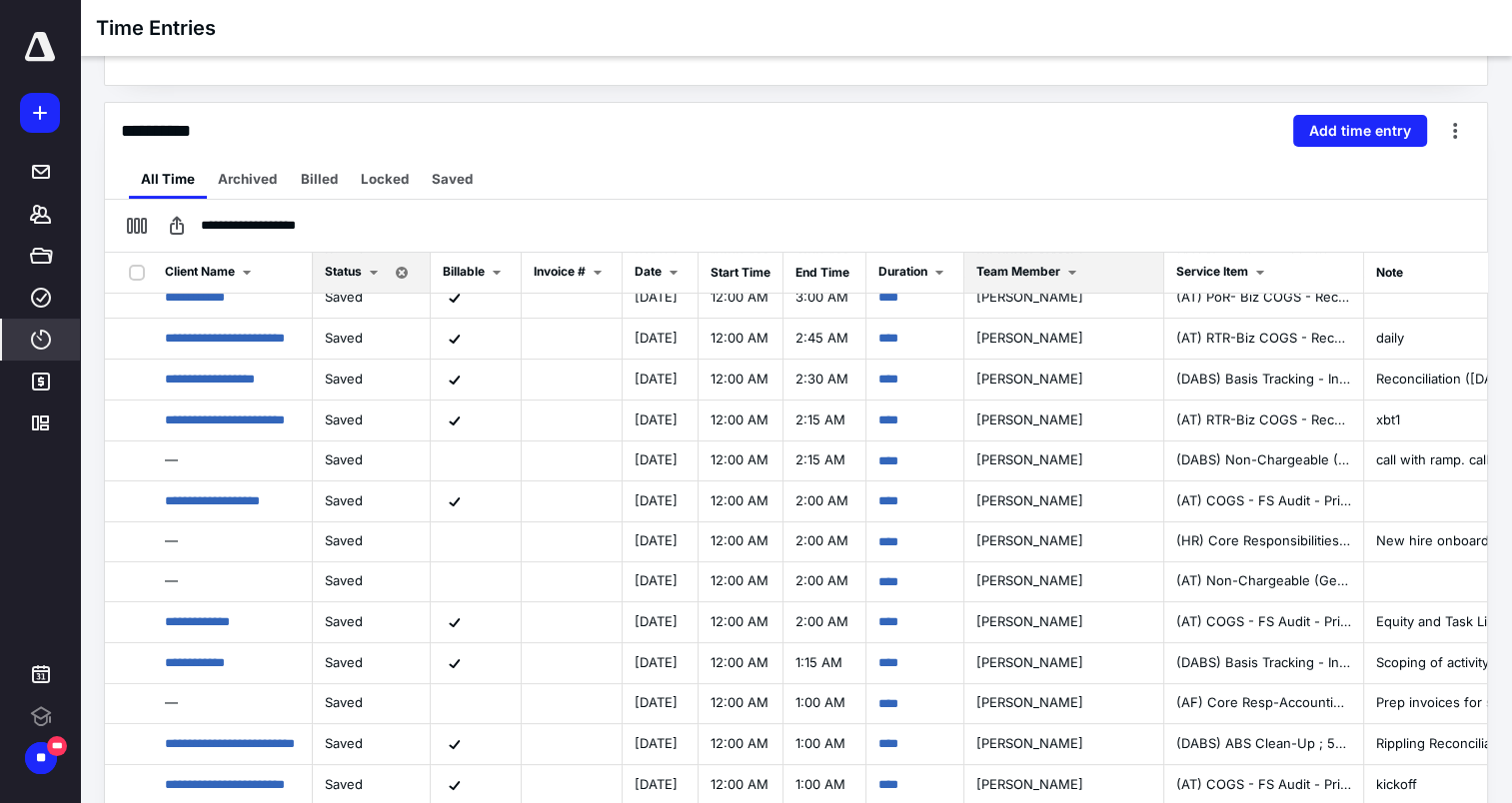 click on "Team Member" at bounding box center (1018, 271) 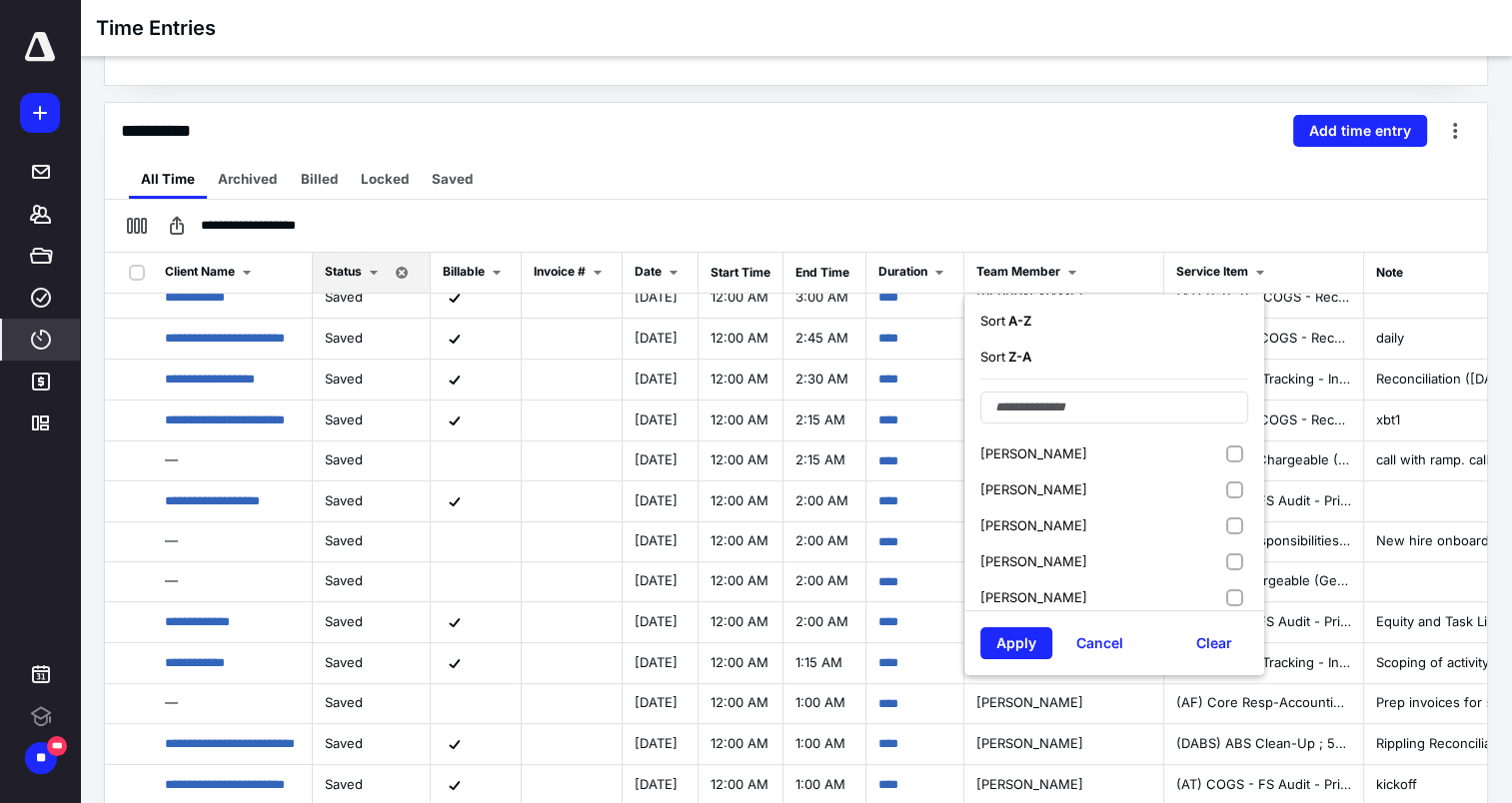 click on "**********" at bounding box center (795, 226) 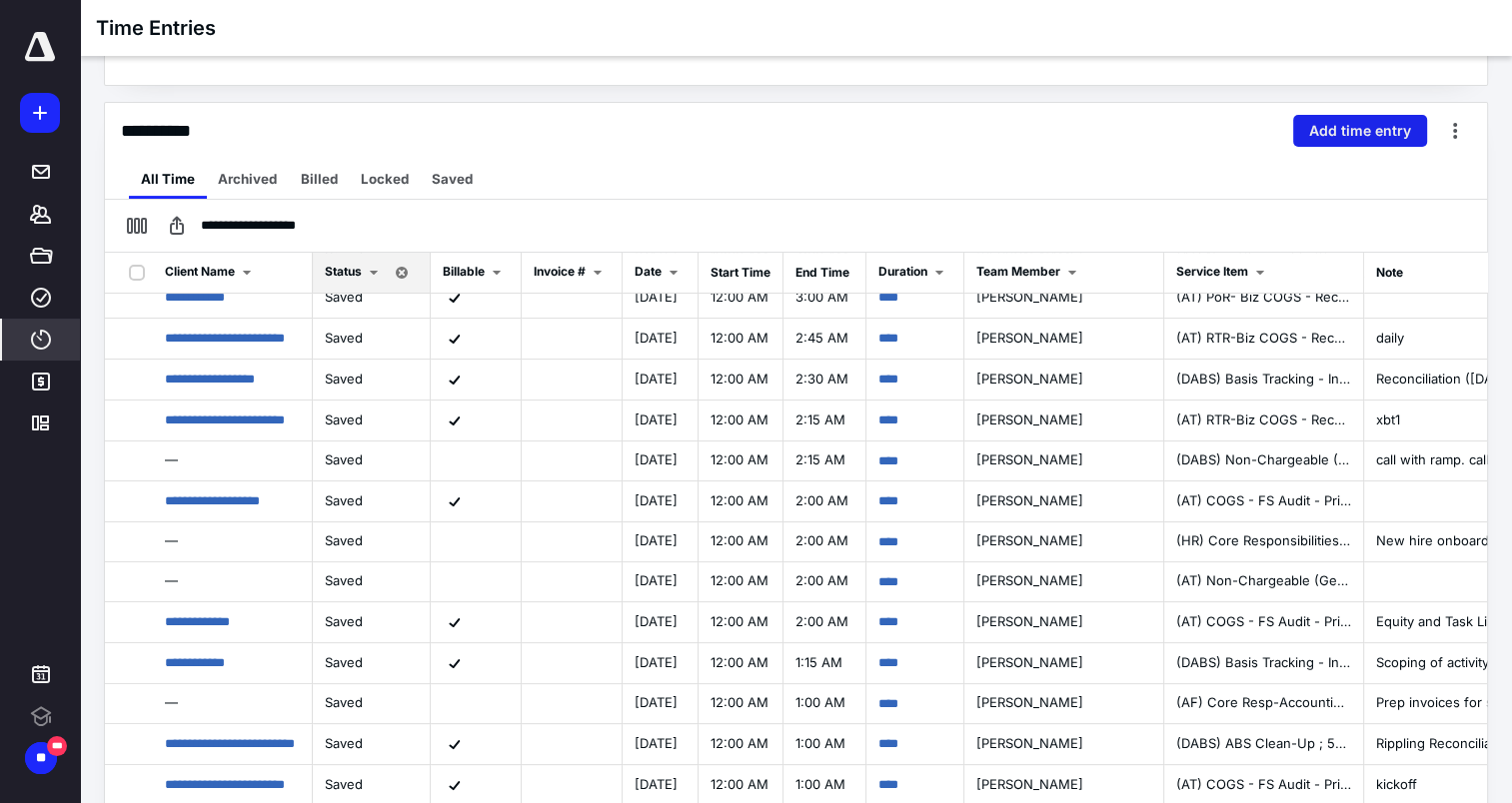 click on "Add time entry" at bounding box center (1360, 131) 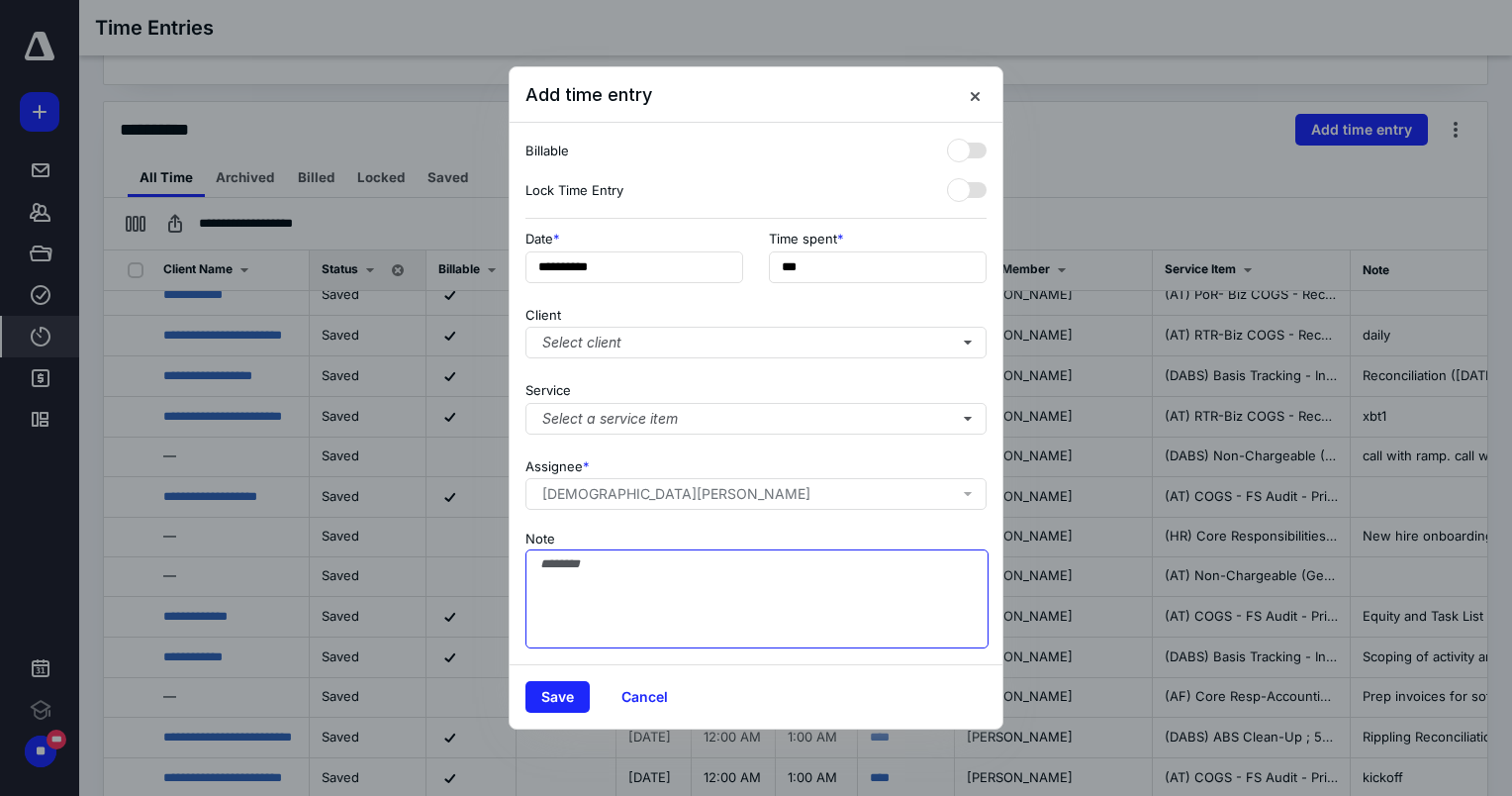 click on "Note" at bounding box center [757, 599] 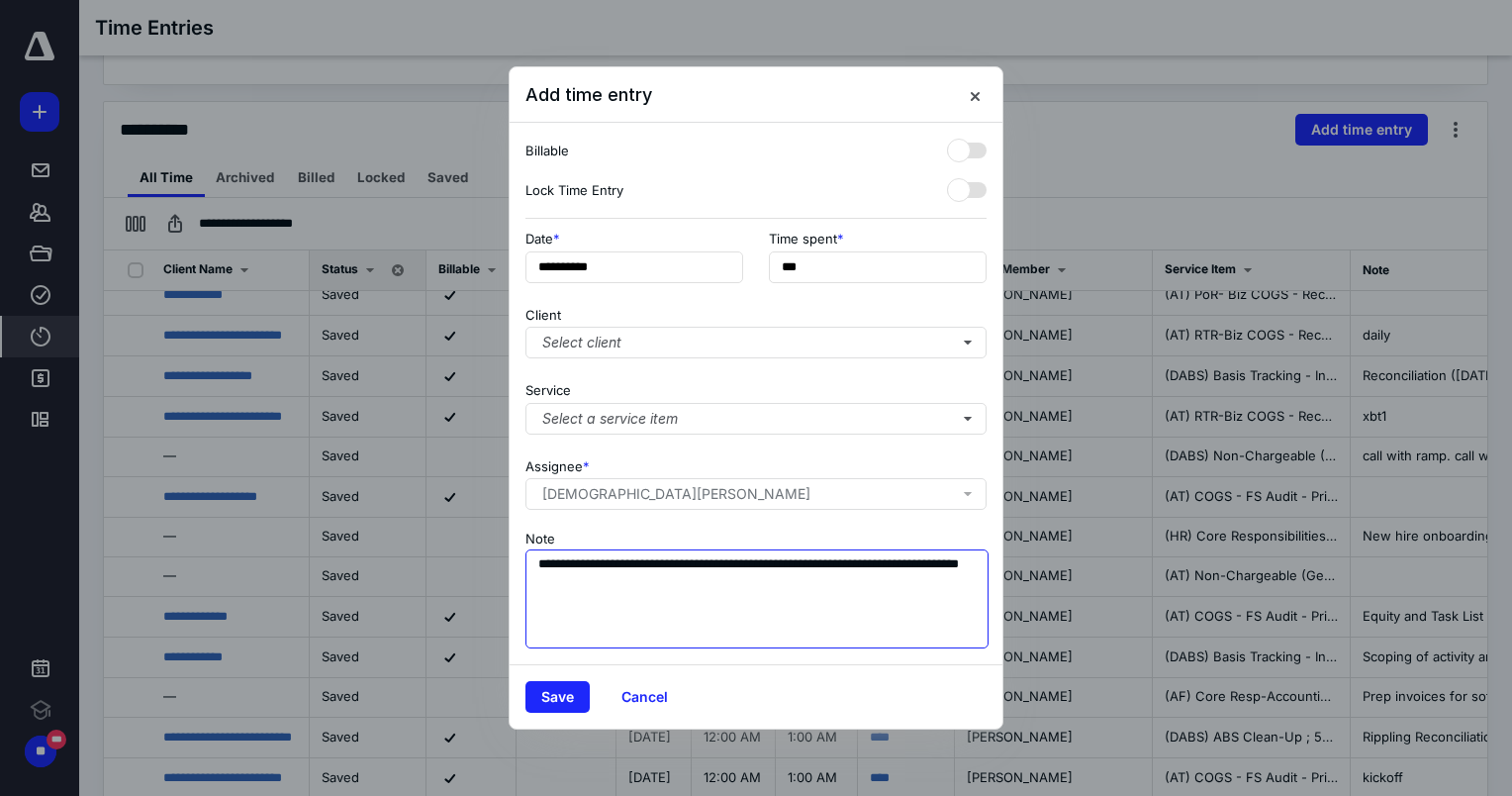 type on "**********" 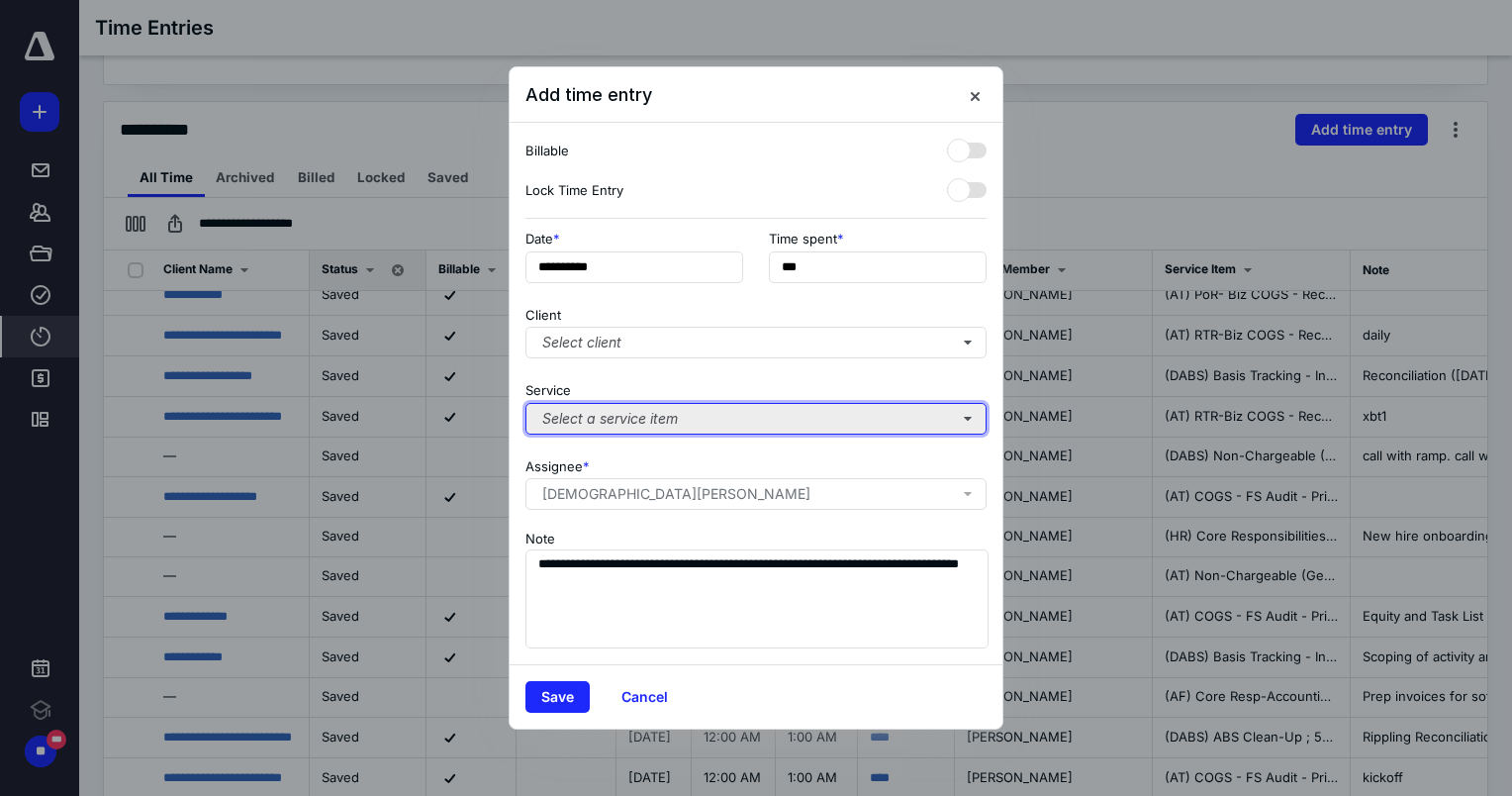 click on "Select a service item" at bounding box center (756, 419) 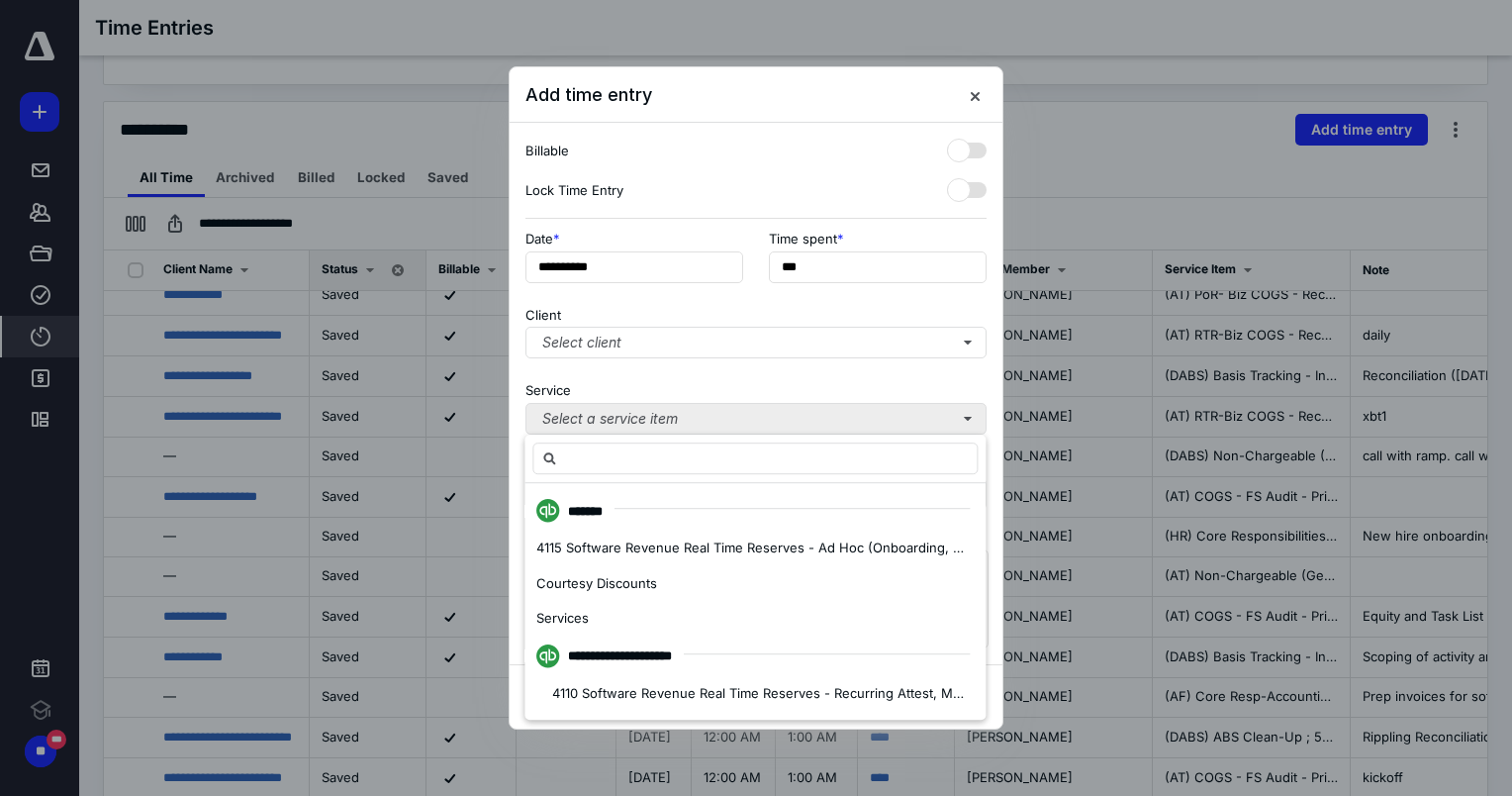 type on "*" 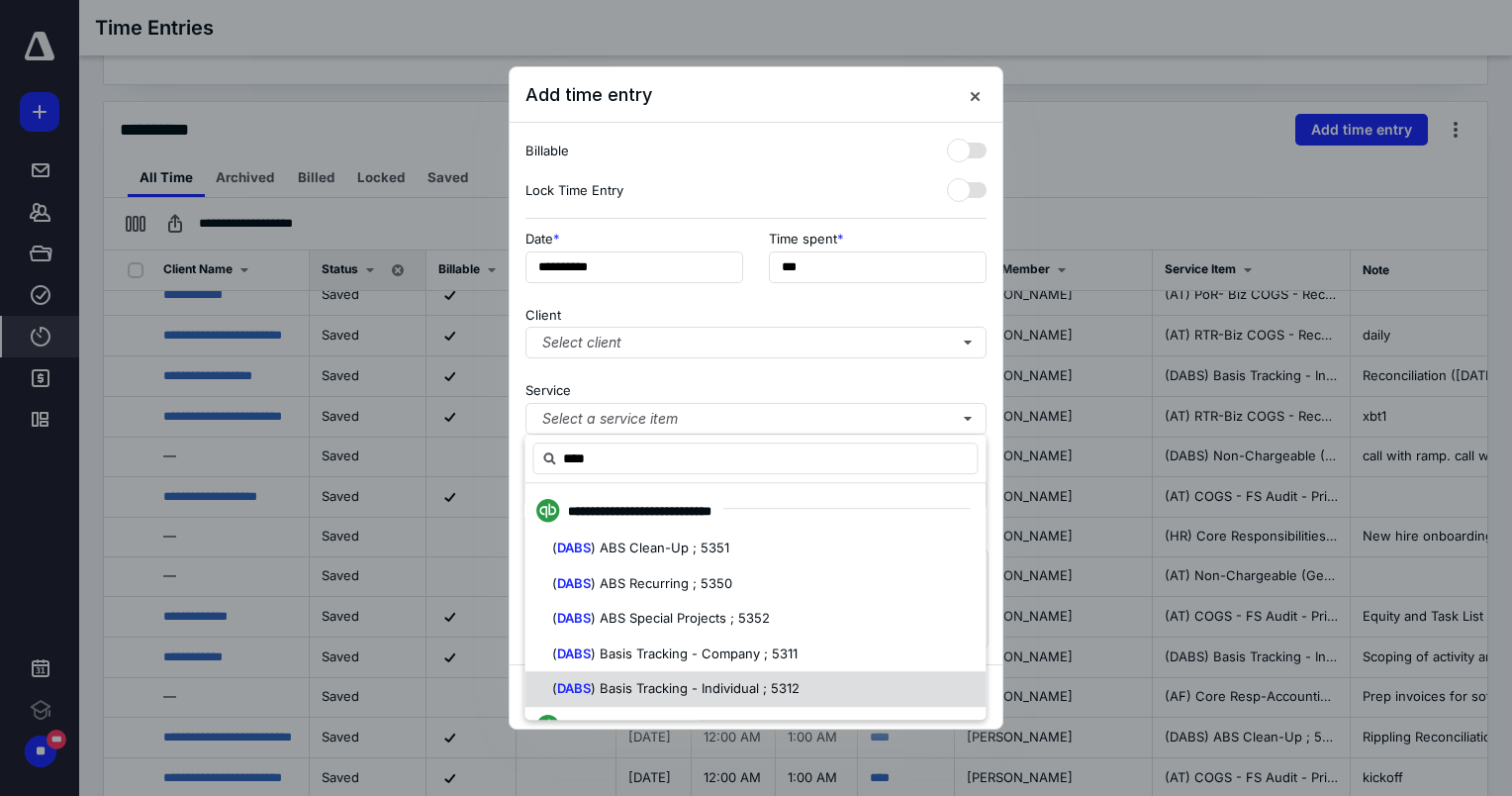 click on ") Basis Tracking - Individual ; 5312" at bounding box center [695, 688] 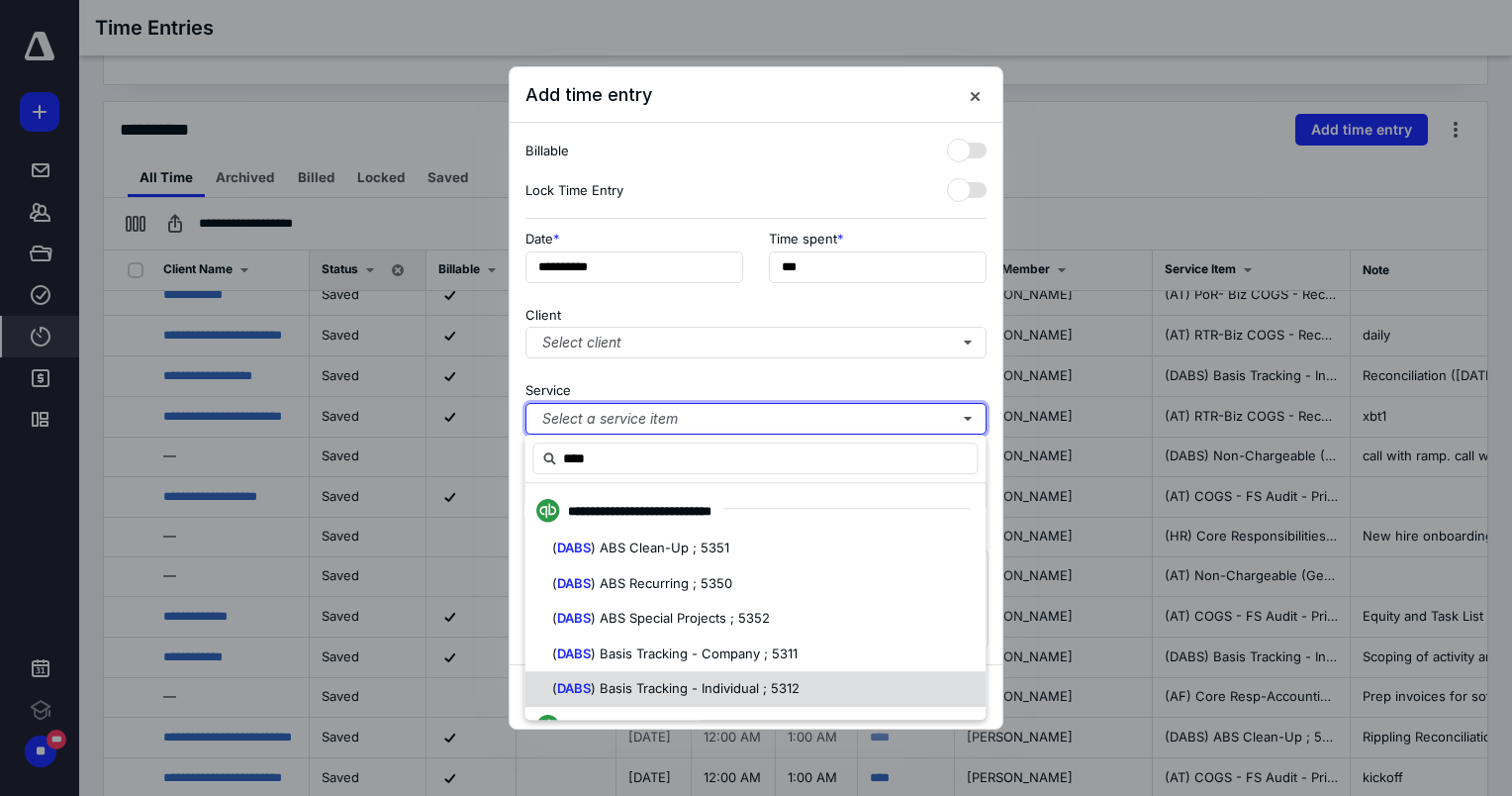 type 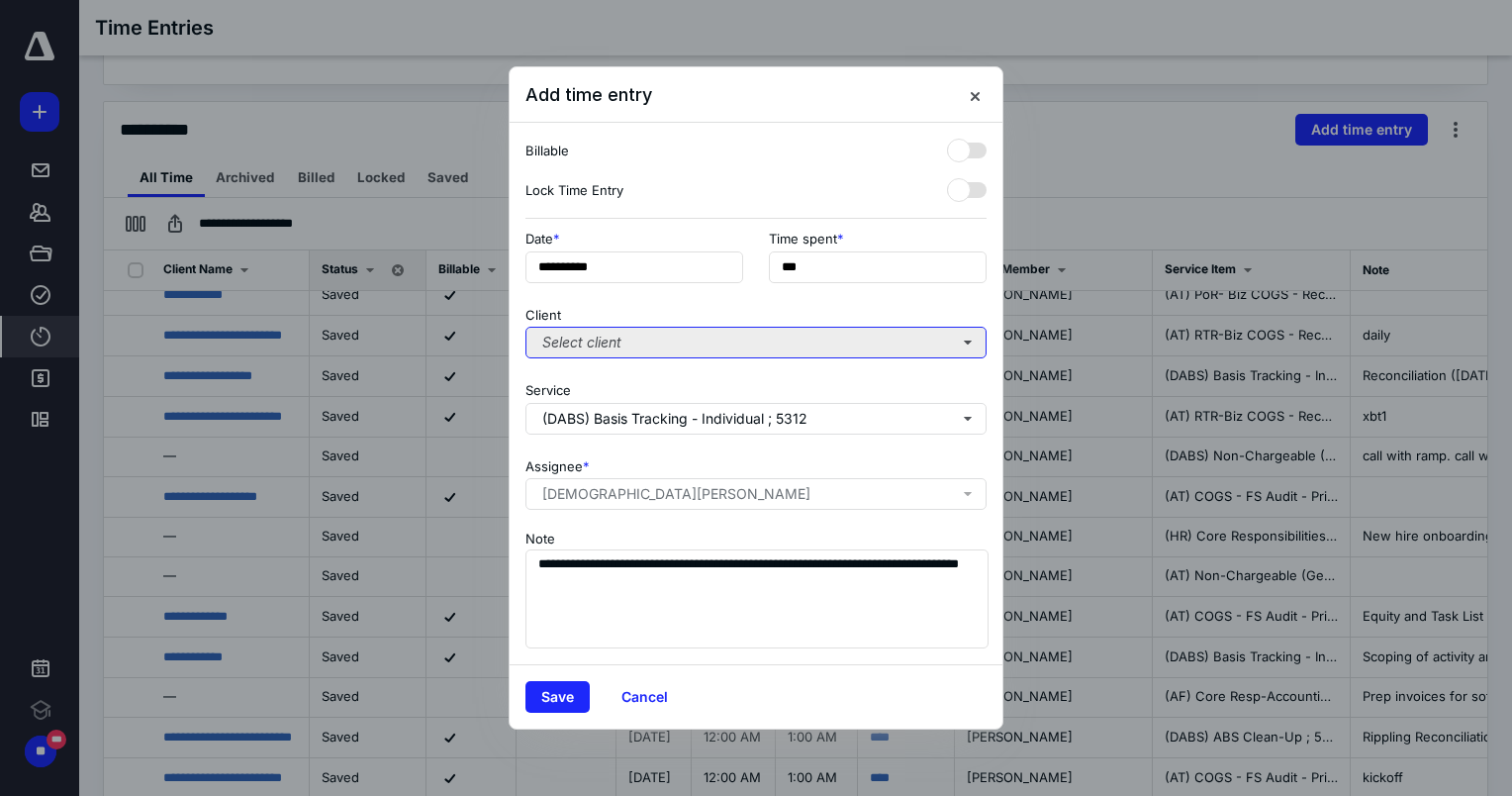 click on "Select client" at bounding box center (756, 343) 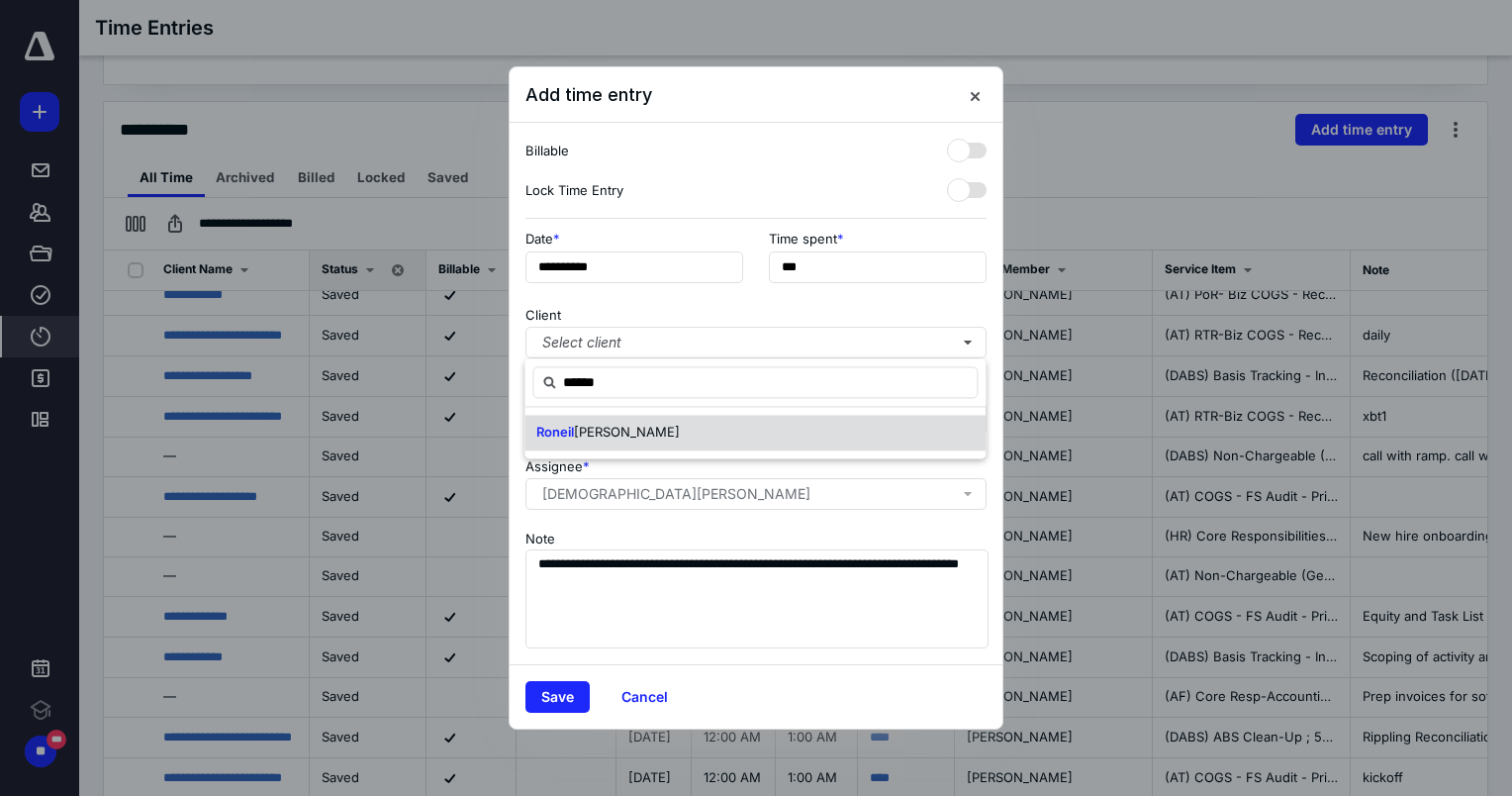 click on "[PERSON_NAME]" at bounding box center [626, 432] 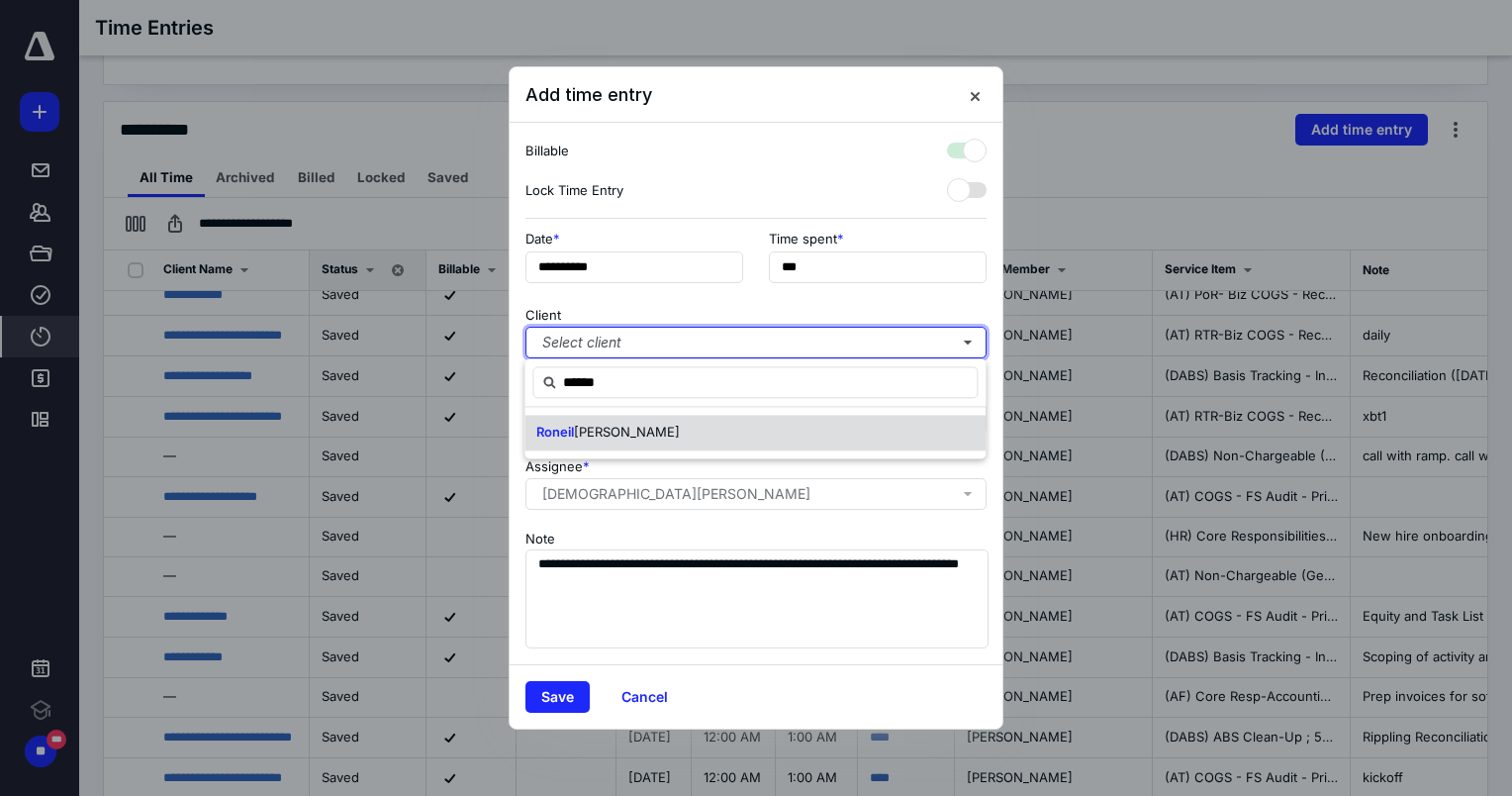 checkbox on "true" 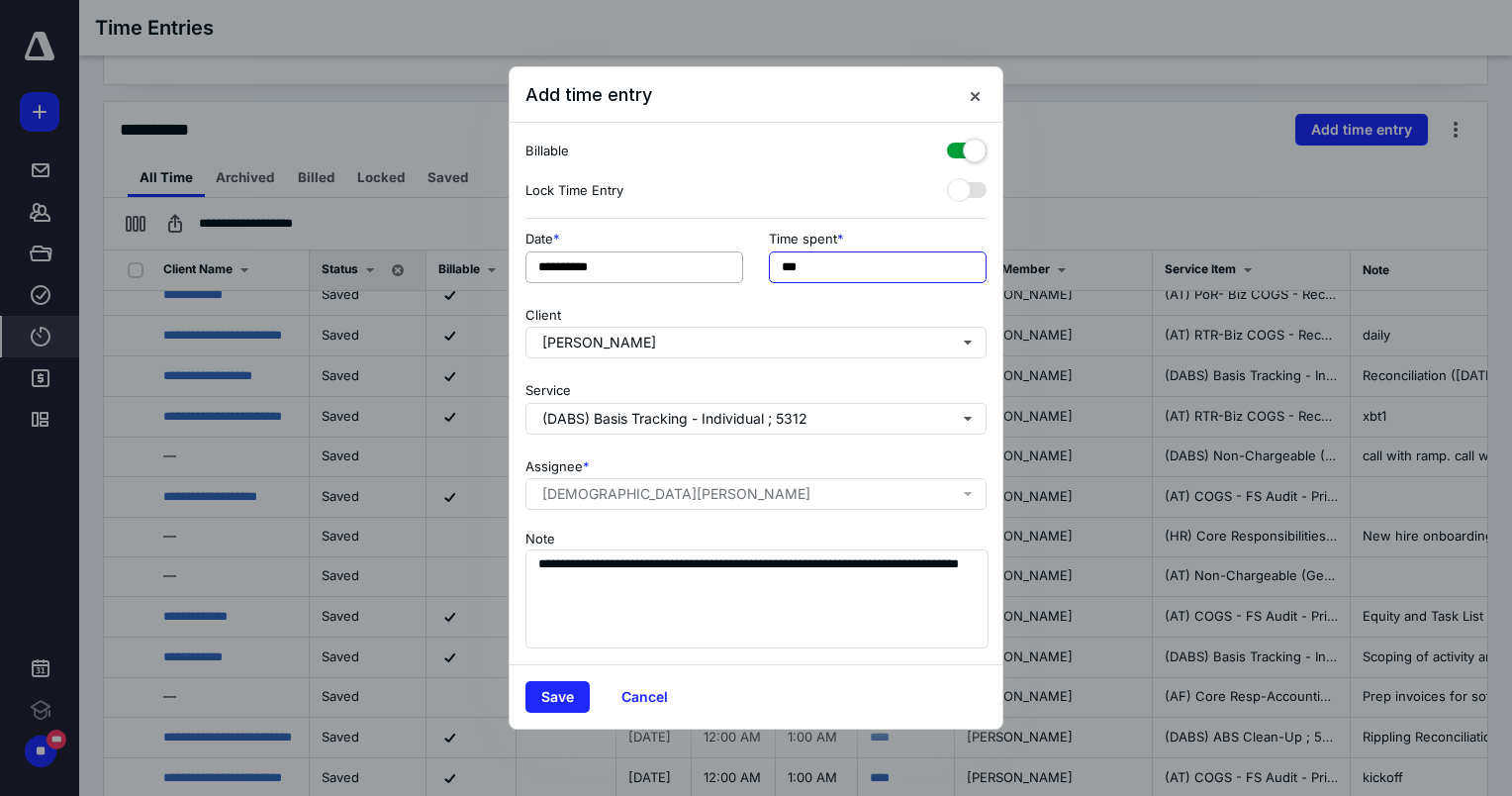 drag, startPoint x: 794, startPoint y: 257, endPoint x: 657, endPoint y: 250, distance: 137.17872 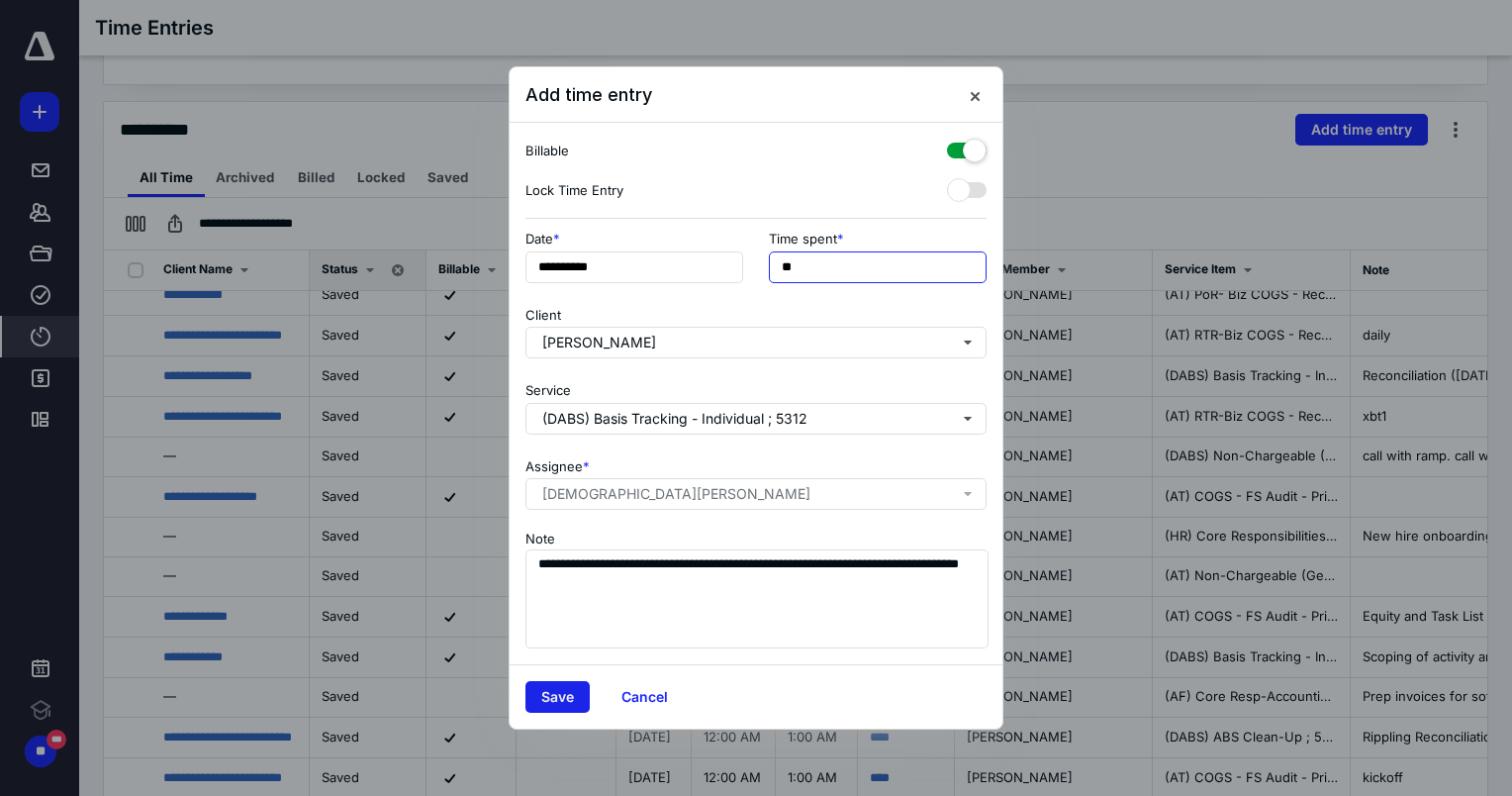 type on "**" 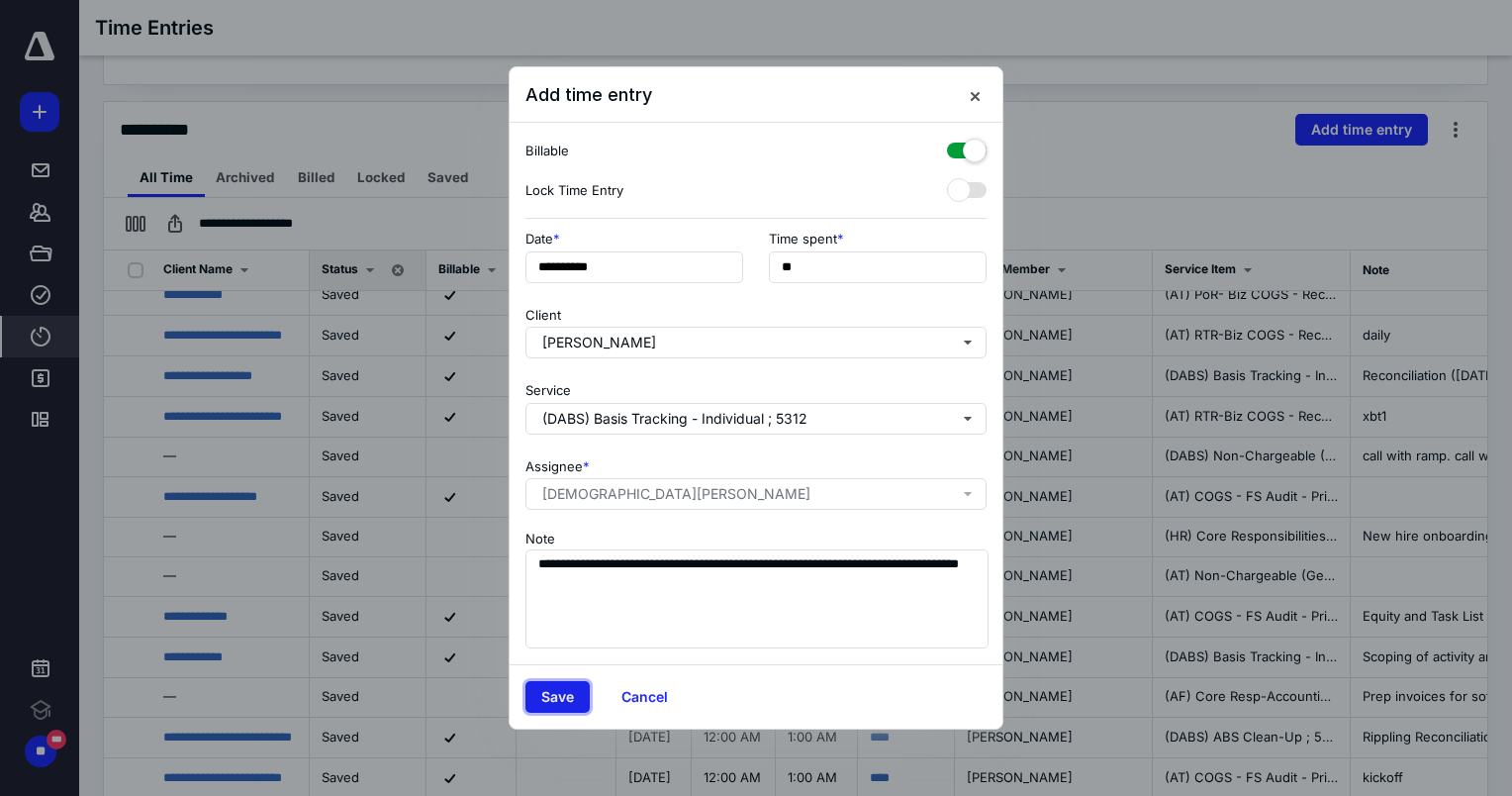 click on "Save" at bounding box center (557, 697) 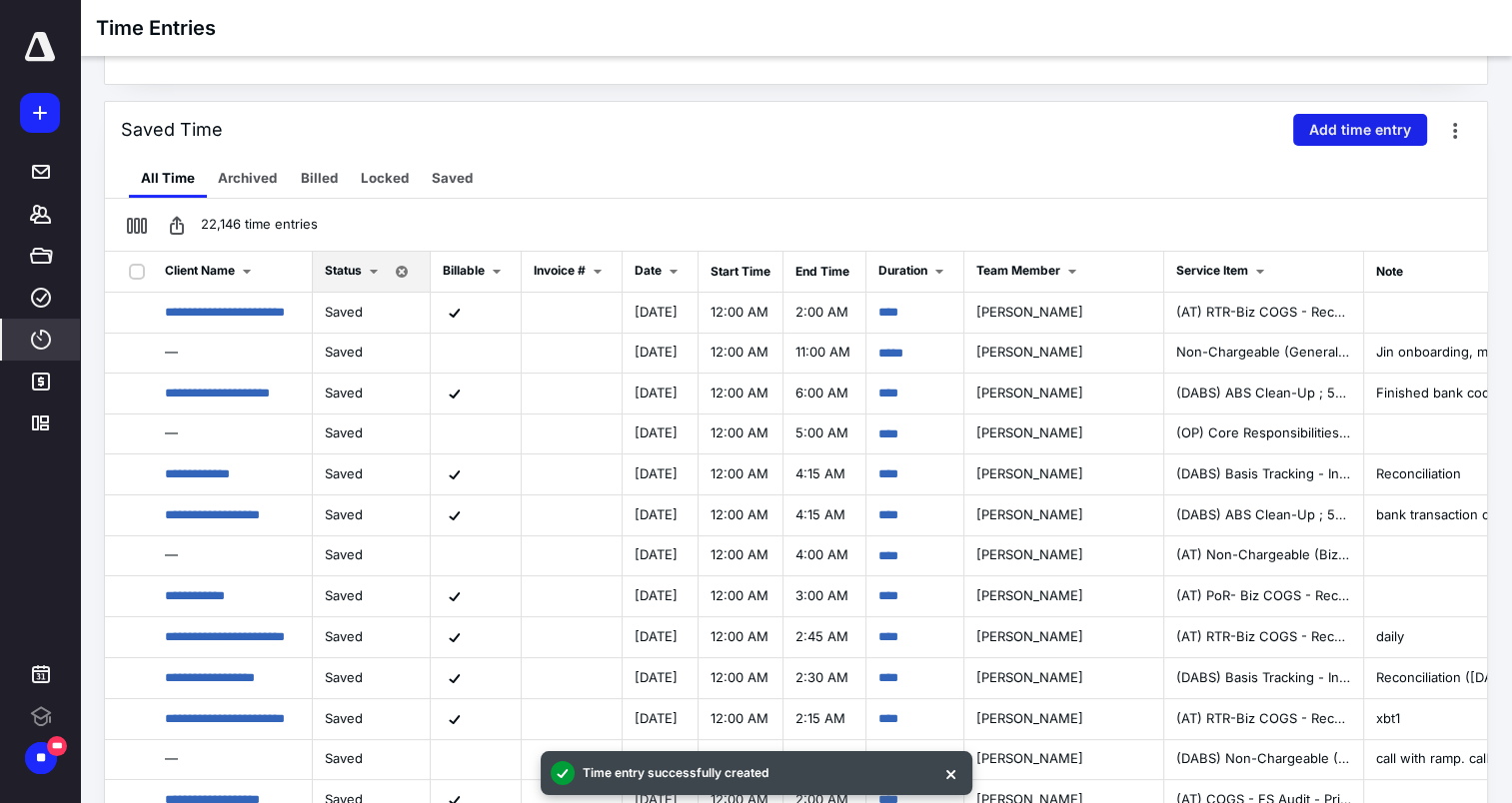 click on "Add time entry" at bounding box center (1360, 130) 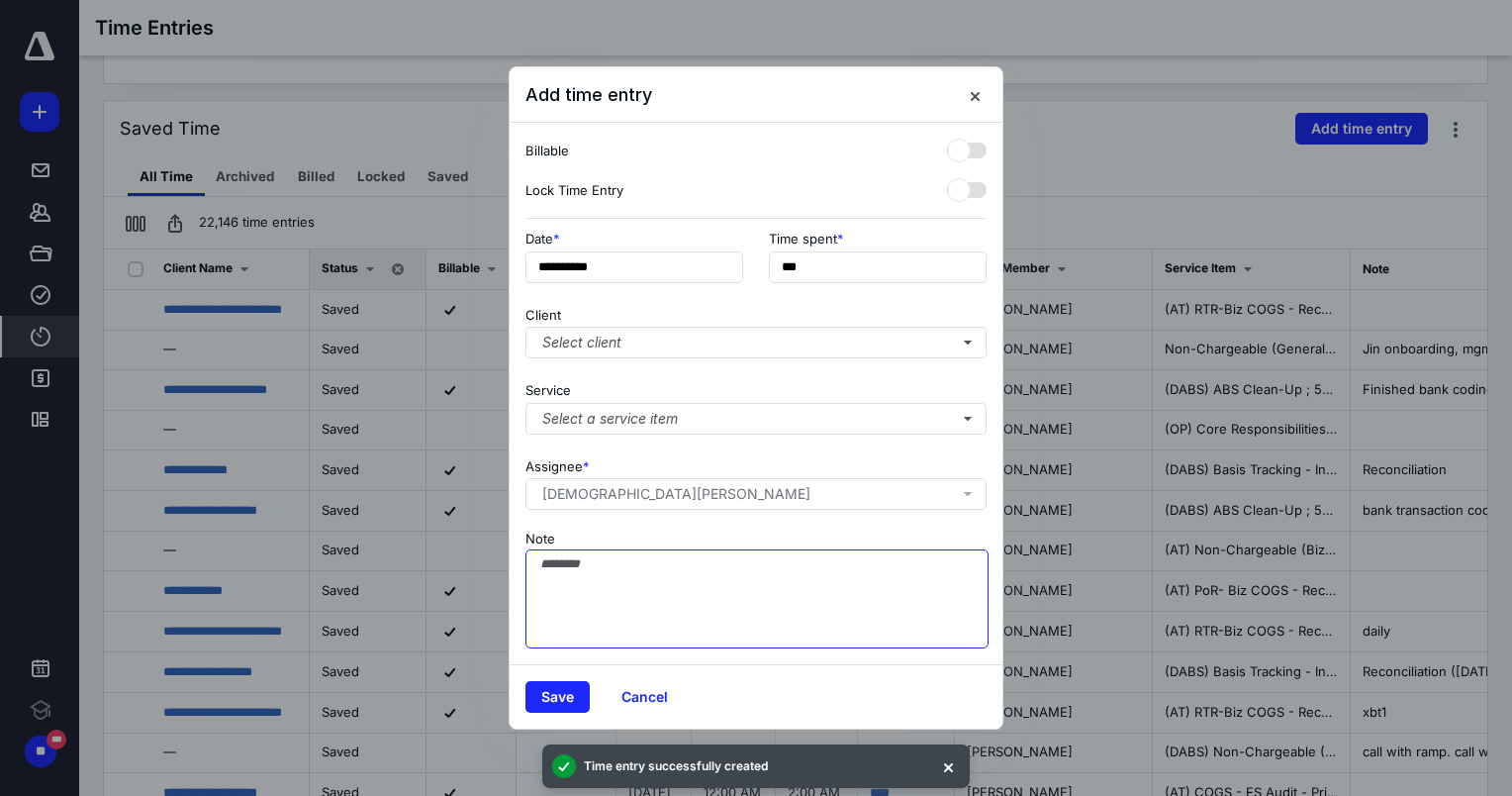 click on "Note" at bounding box center [757, 599] 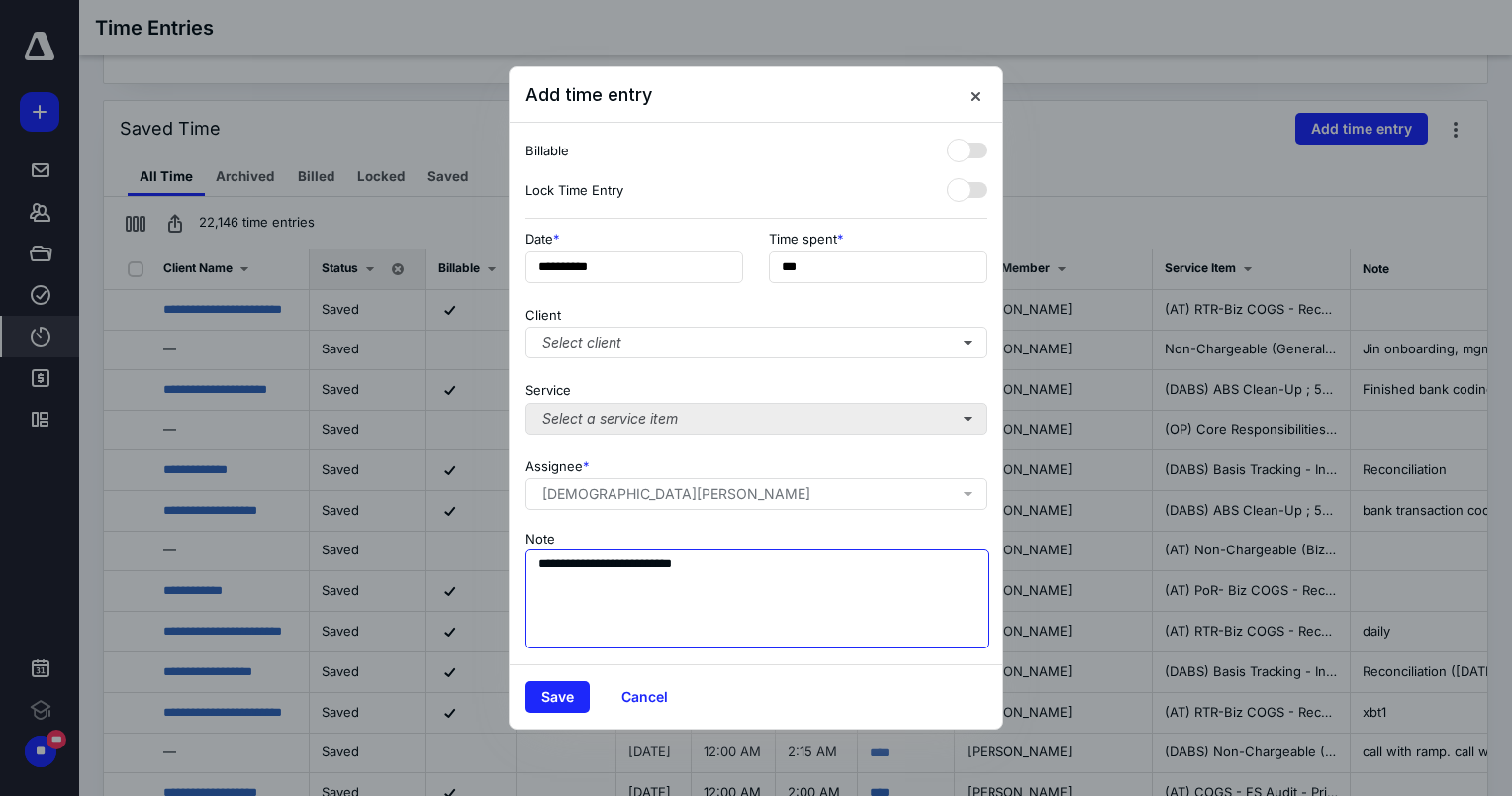 type on "**********" 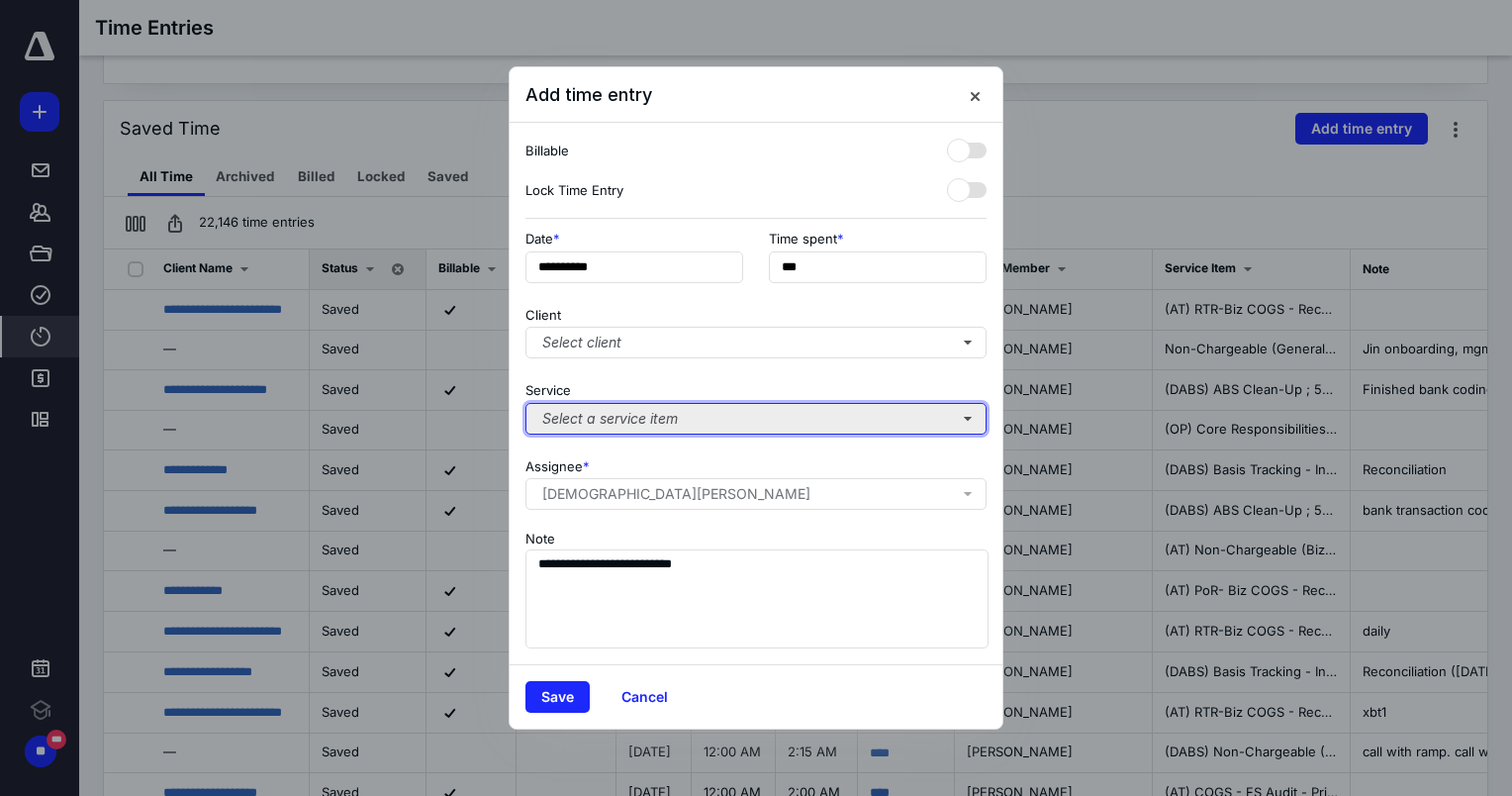 click on "Select a service item" at bounding box center [756, 419] 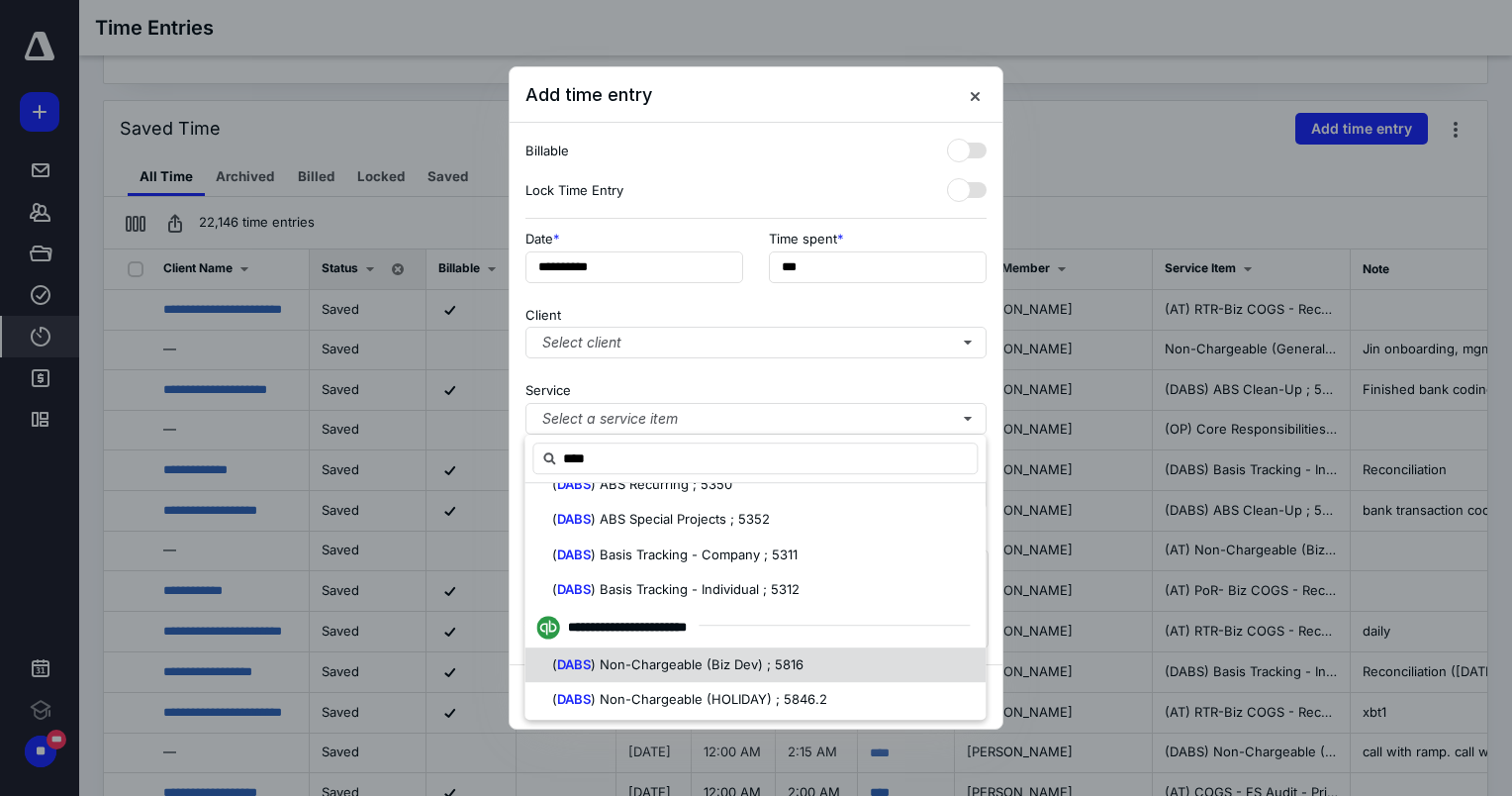 scroll, scrollTop: 198, scrollLeft: 0, axis: vertical 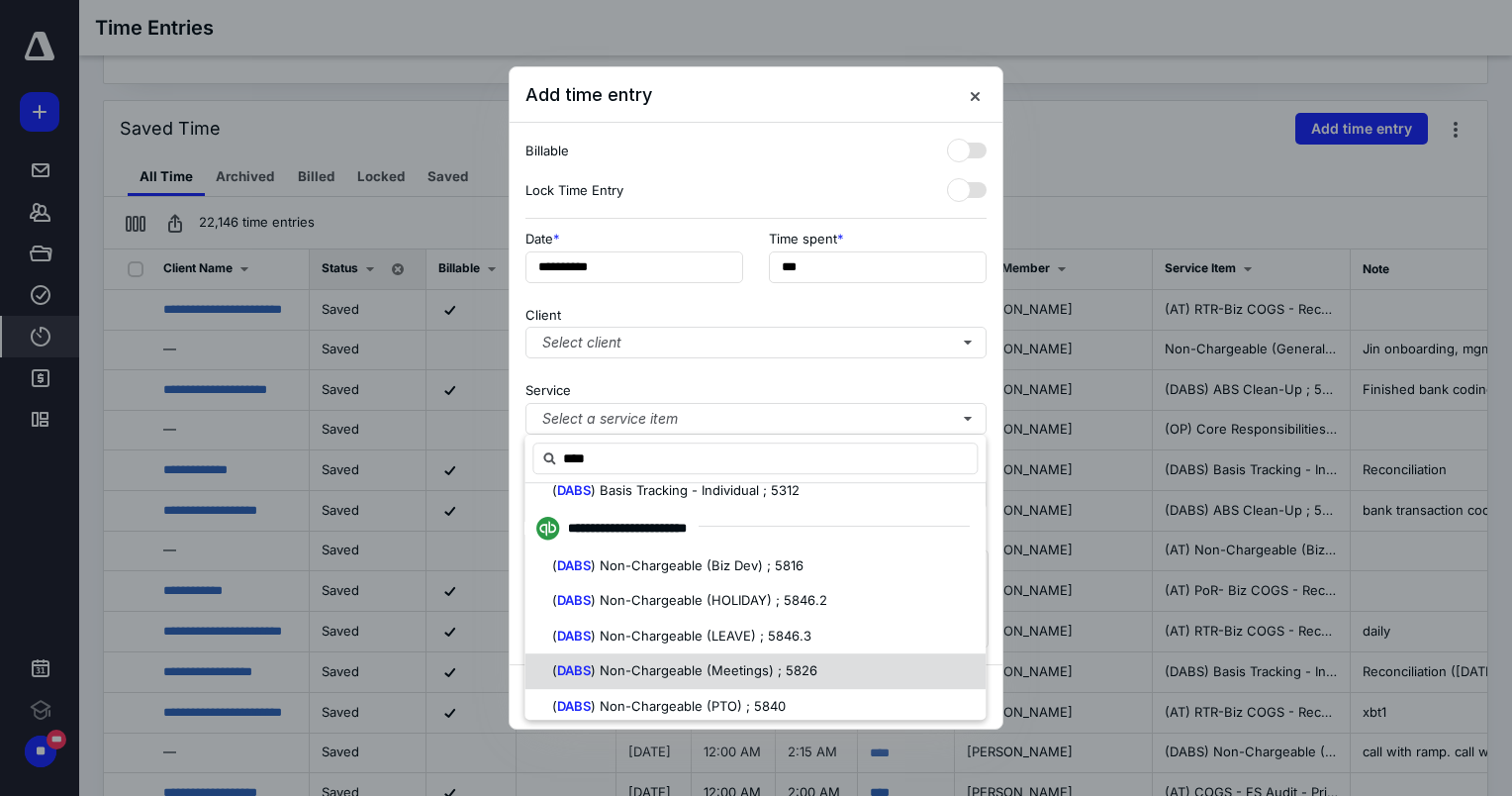 click on ") Non-Chargeable (Meetings) ; 5826" at bounding box center [704, 670] 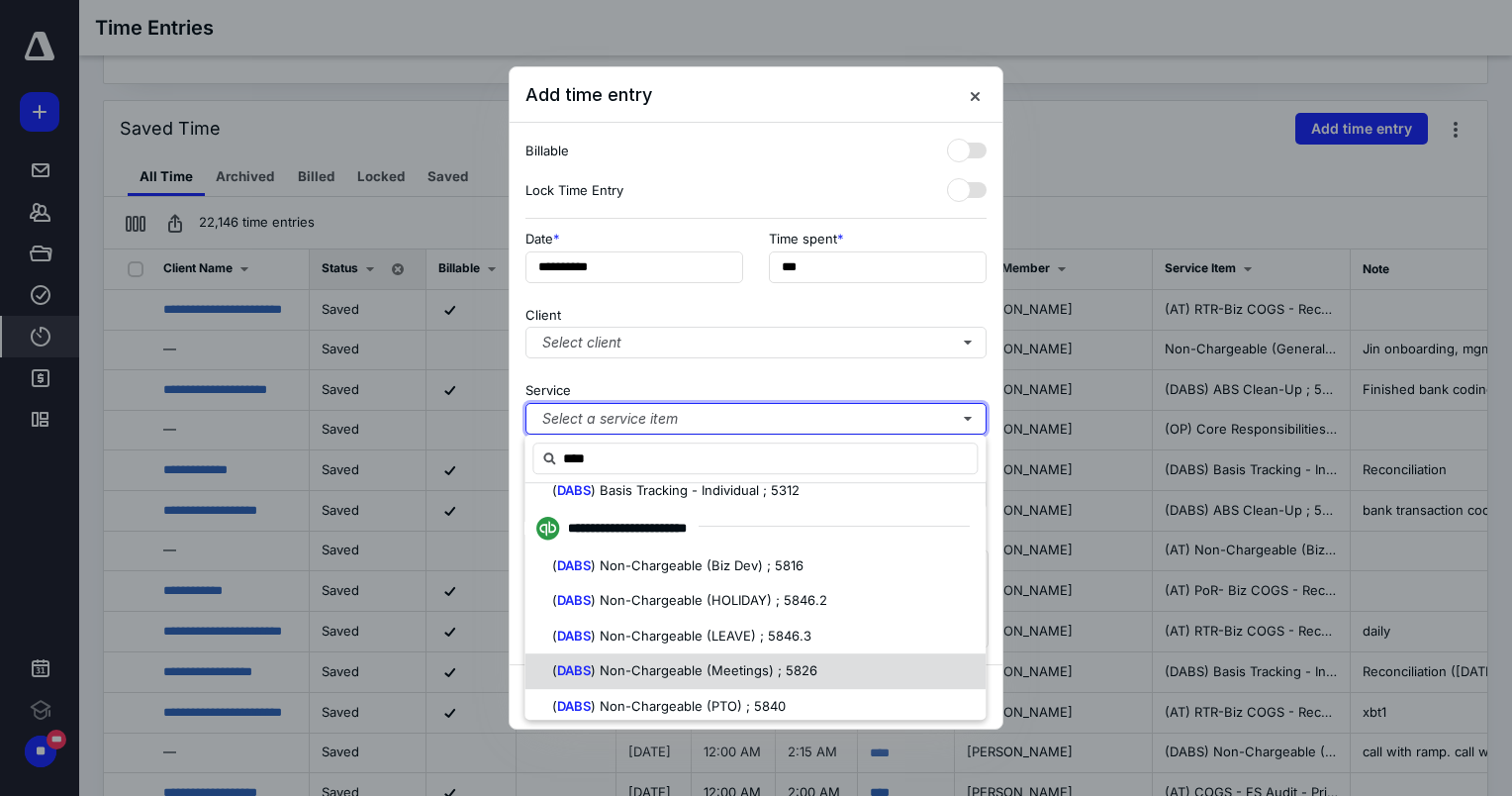 type 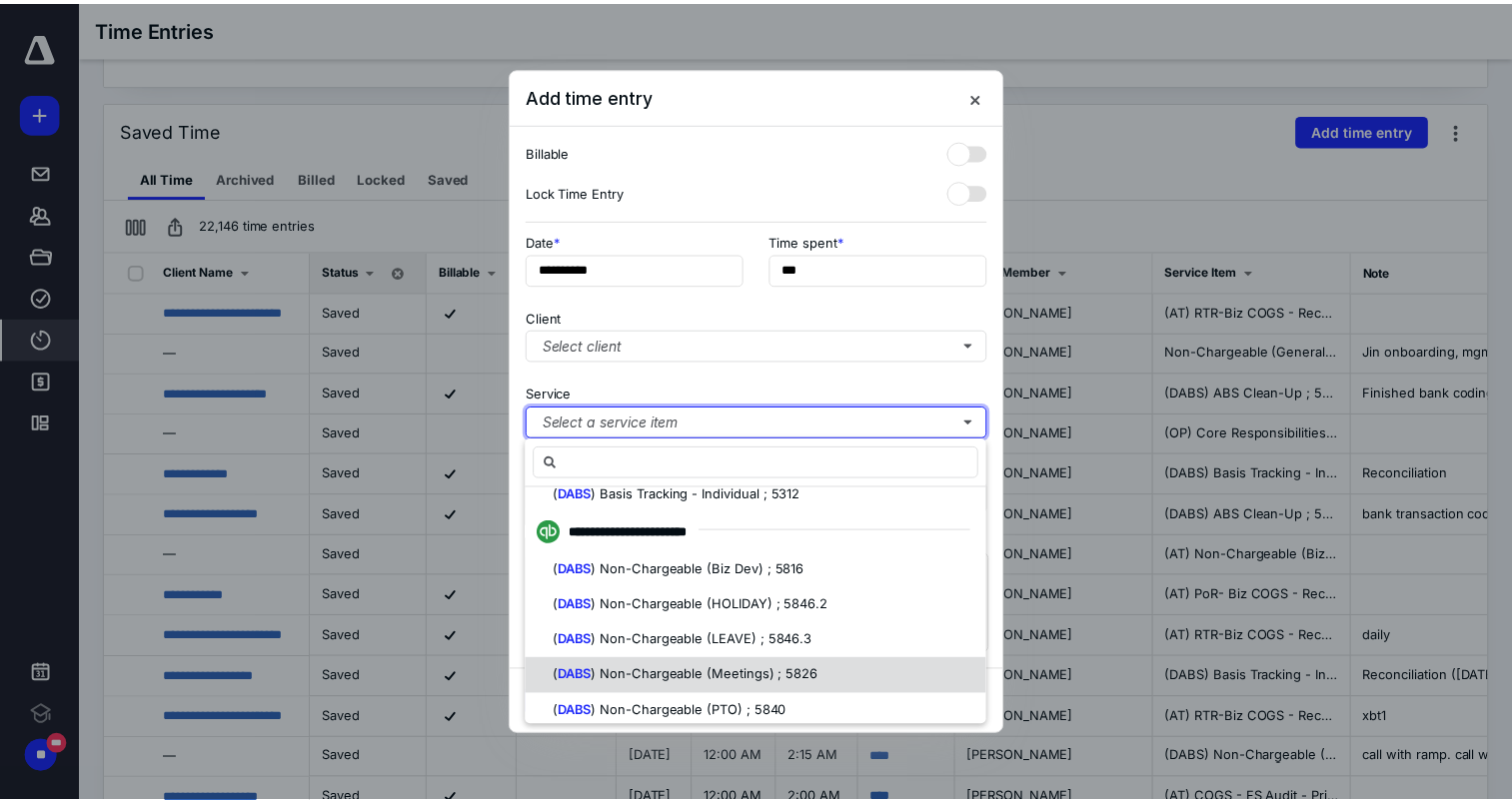 scroll, scrollTop: 0, scrollLeft: 0, axis: both 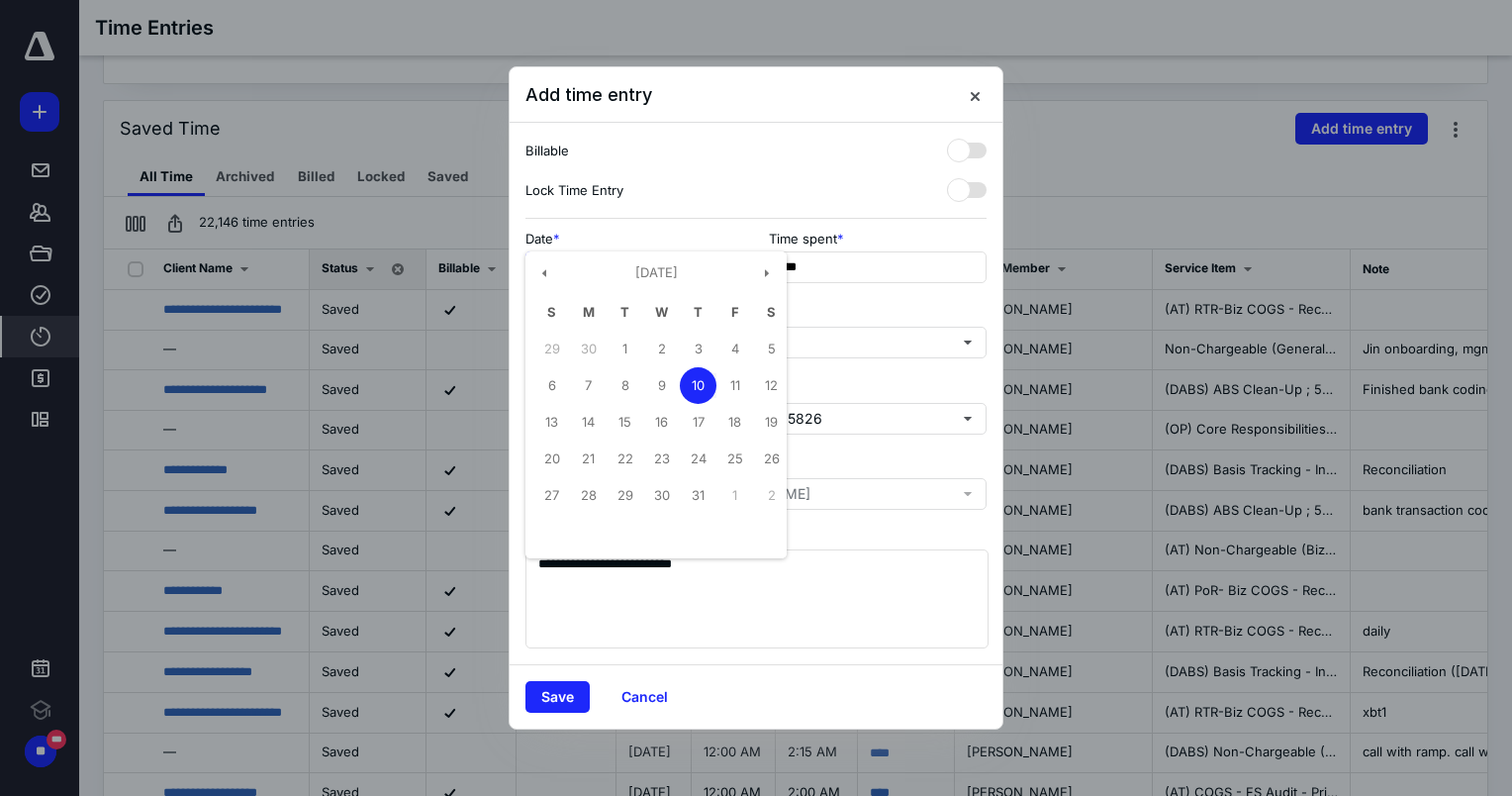 click on "**********" at bounding box center (634, 267) 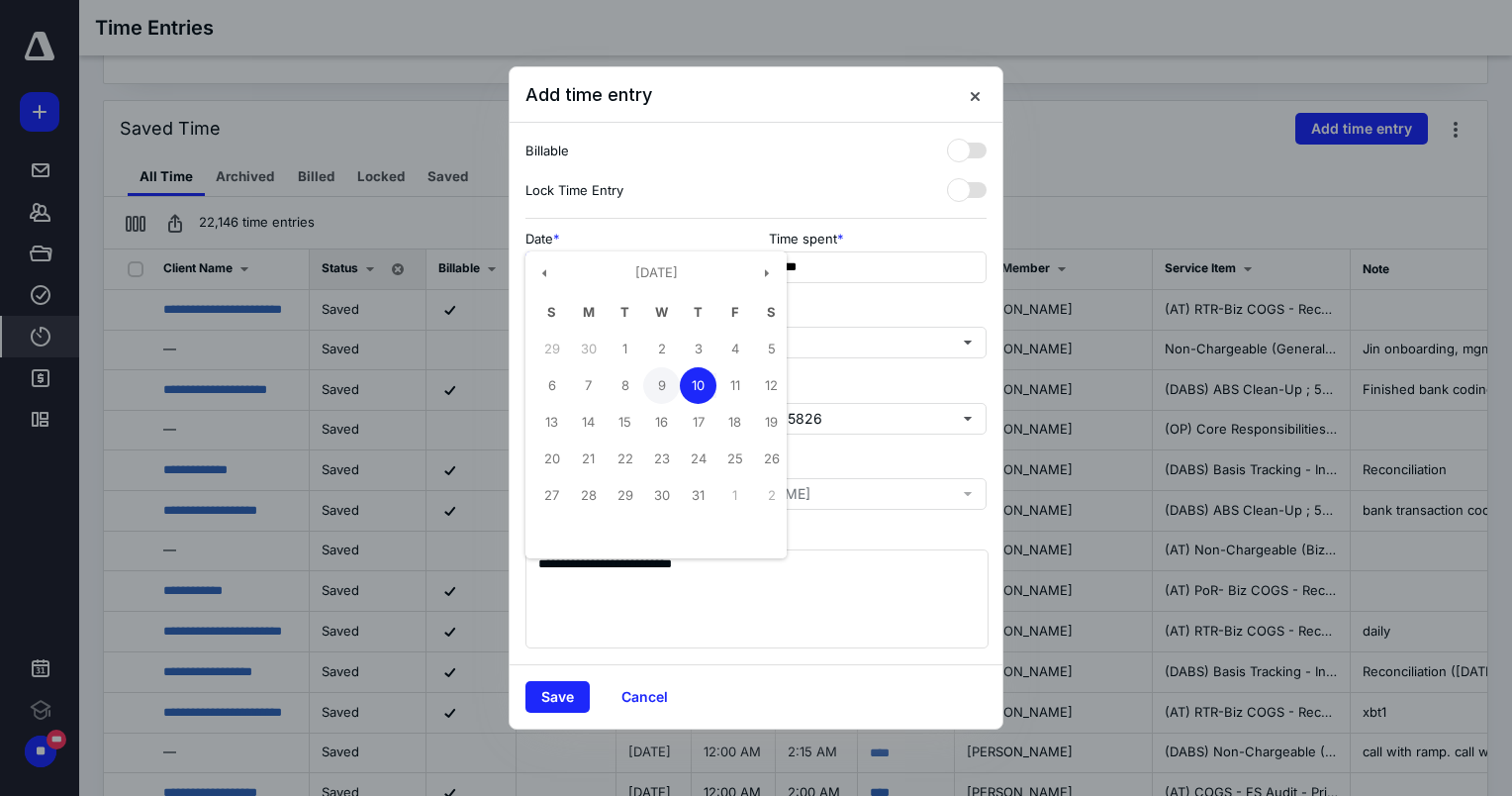 click on "9" at bounding box center (661, 385) 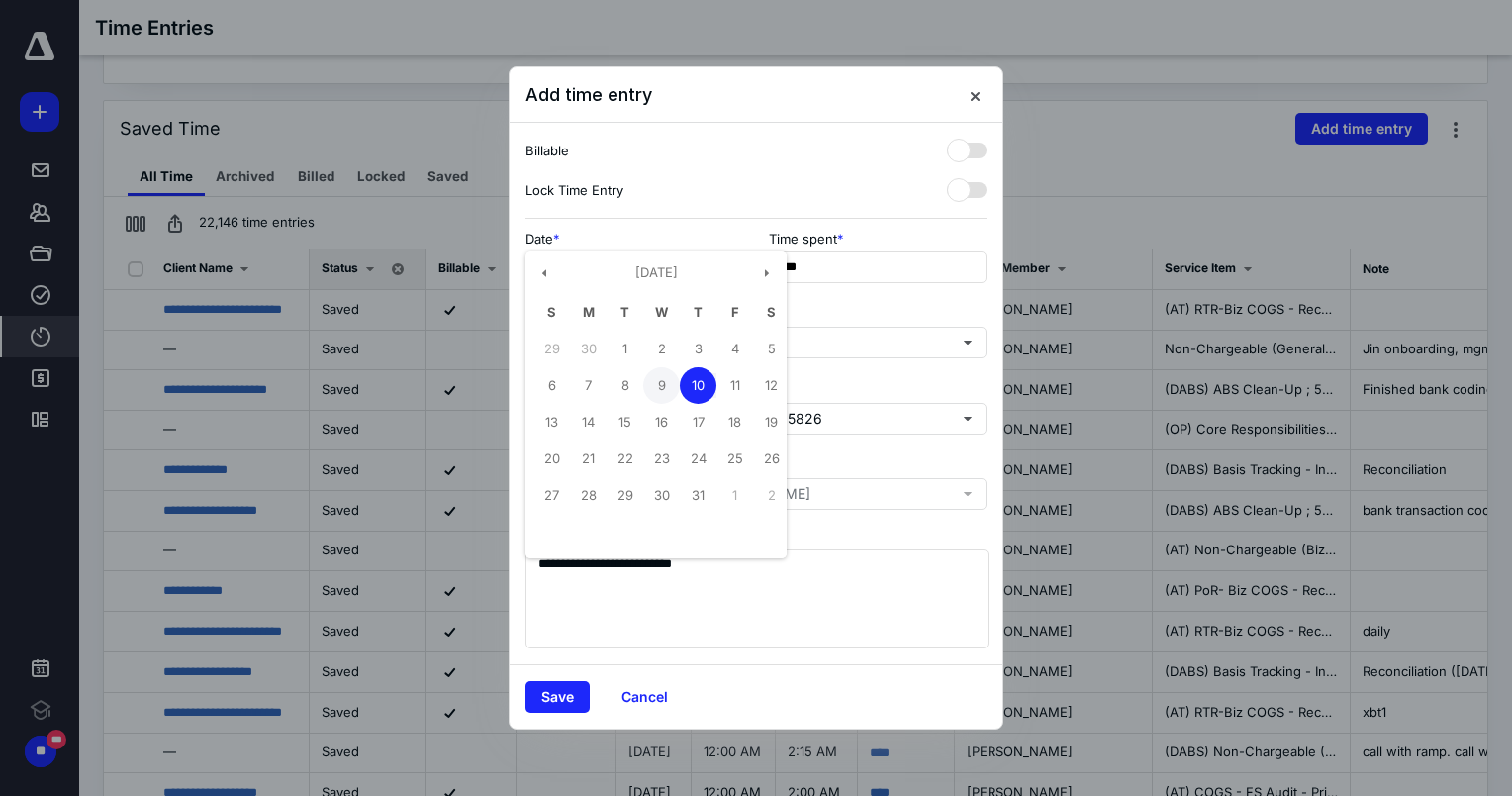 type on "**********" 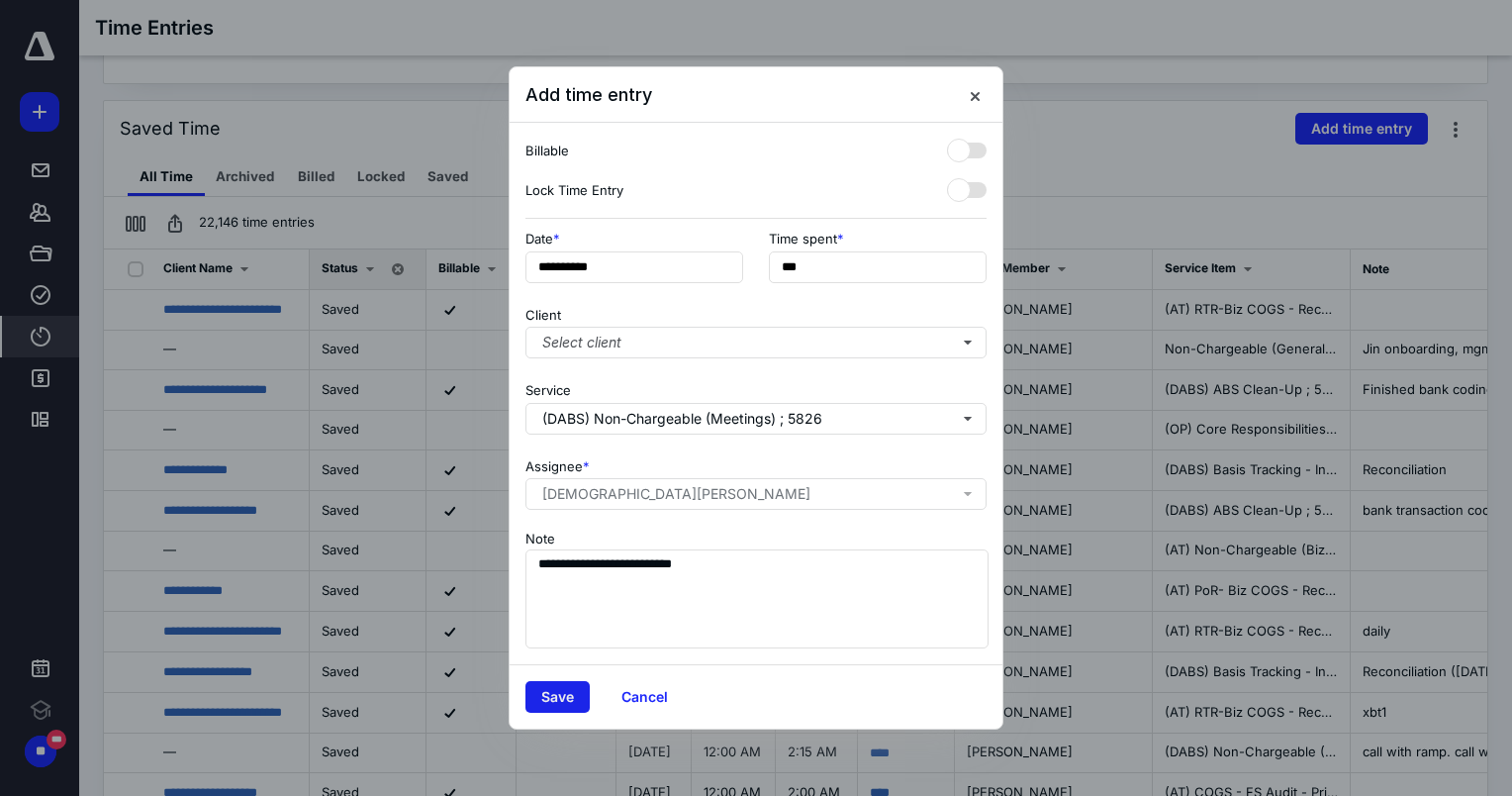 click on "Save" at bounding box center (557, 697) 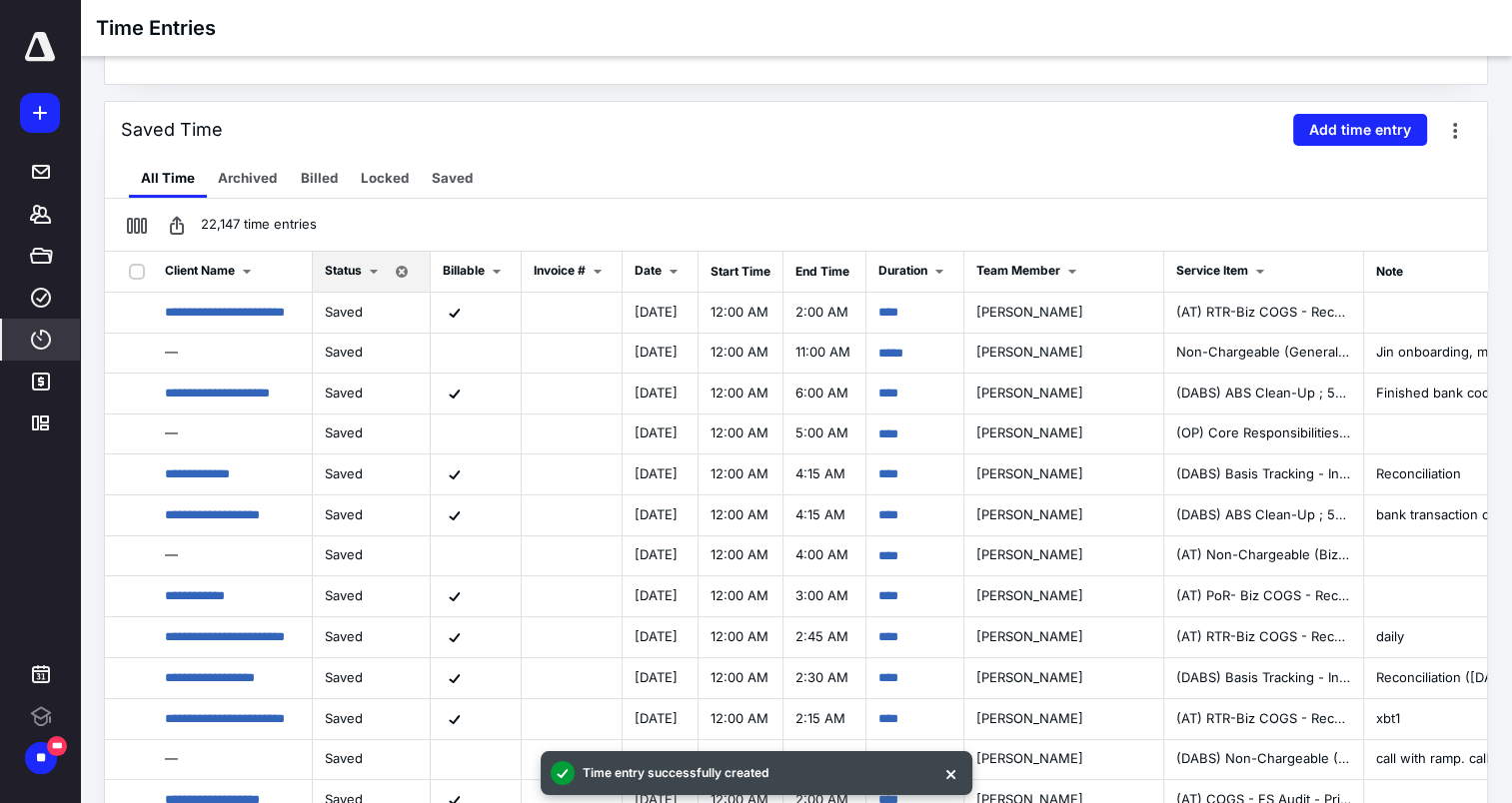 click on "Saved Time Add time entry" at bounding box center [795, 130] 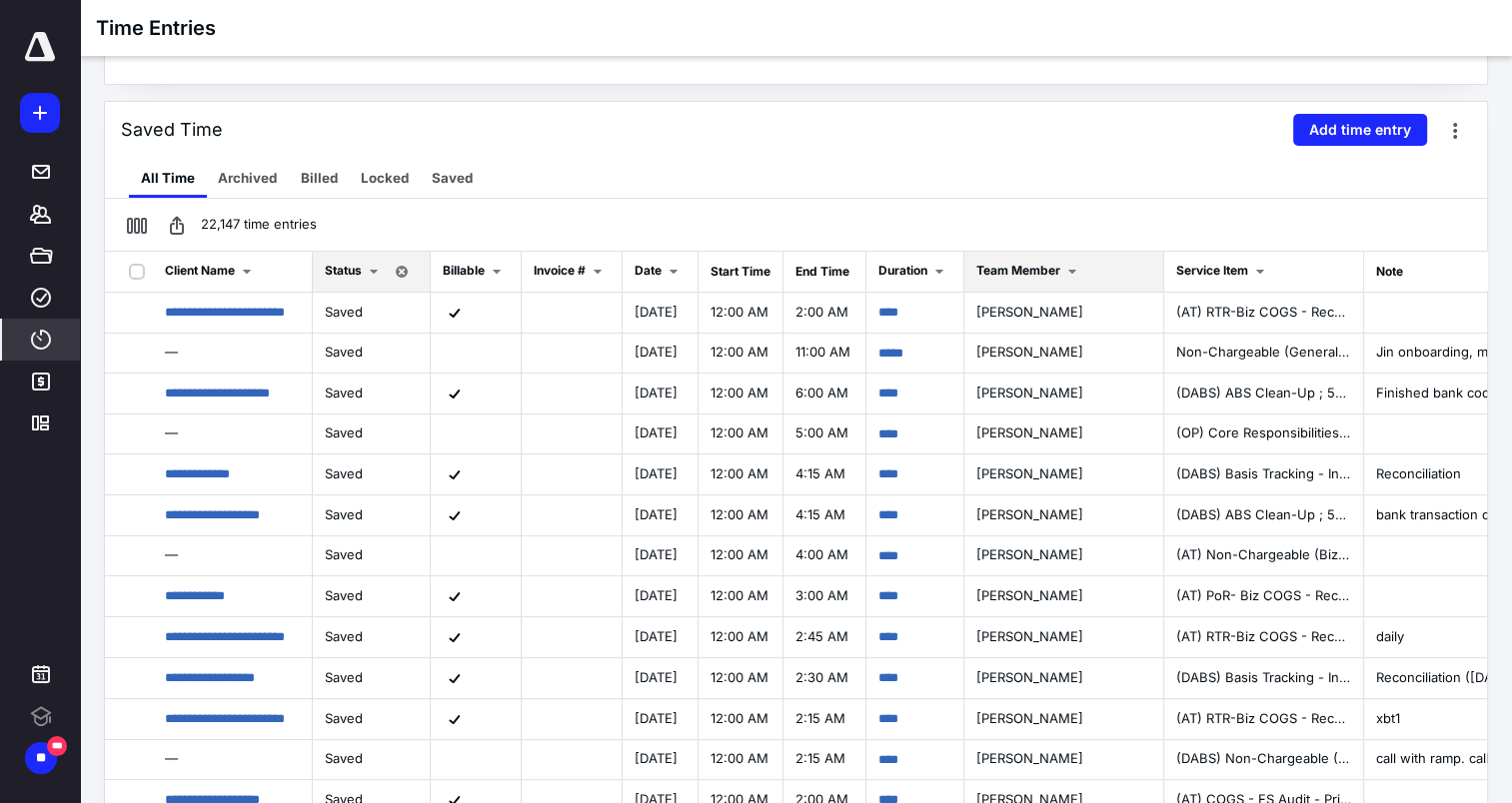 click on "Team Member" at bounding box center (1063, 272) 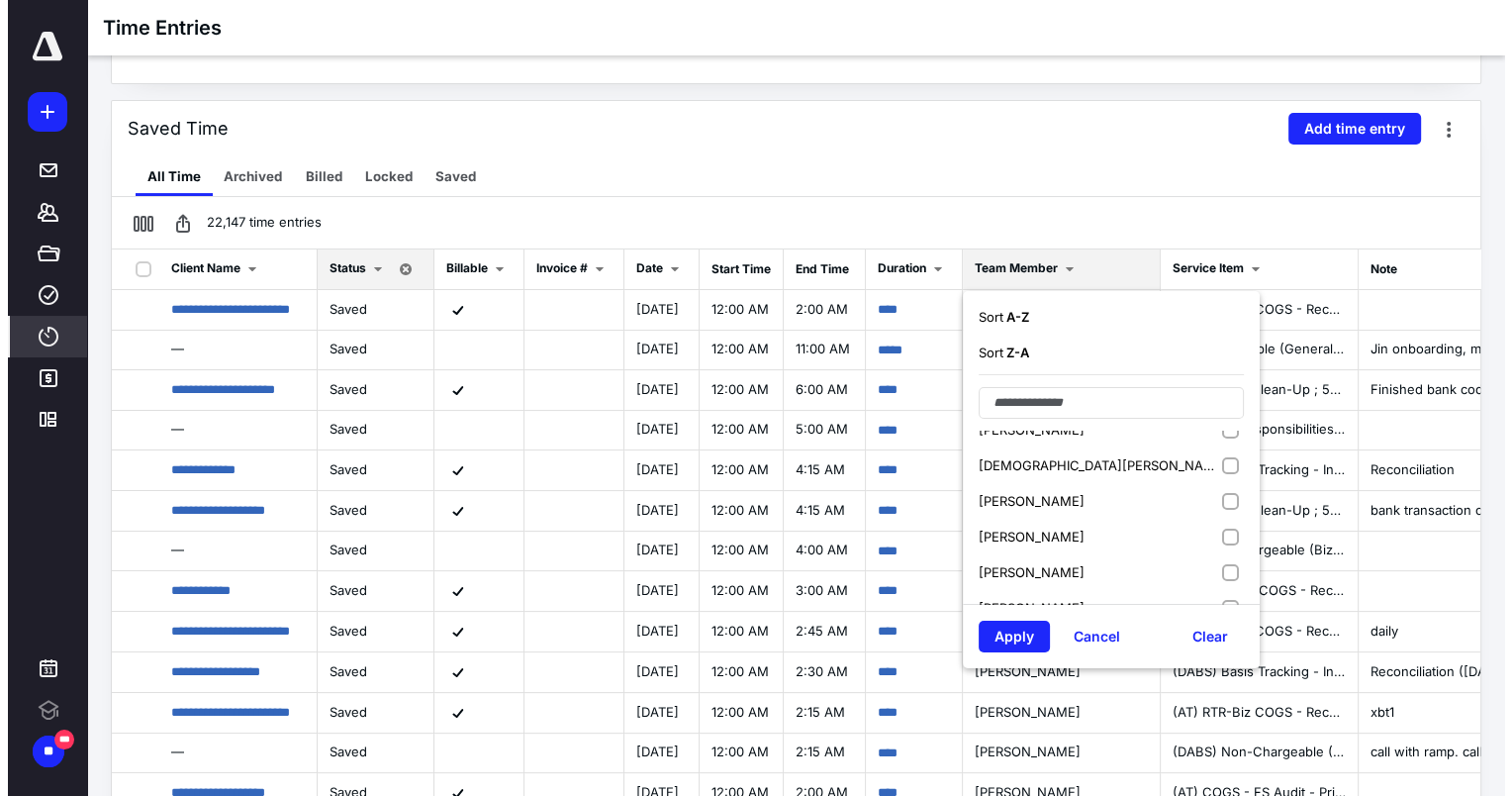 scroll, scrollTop: 198, scrollLeft: 0, axis: vertical 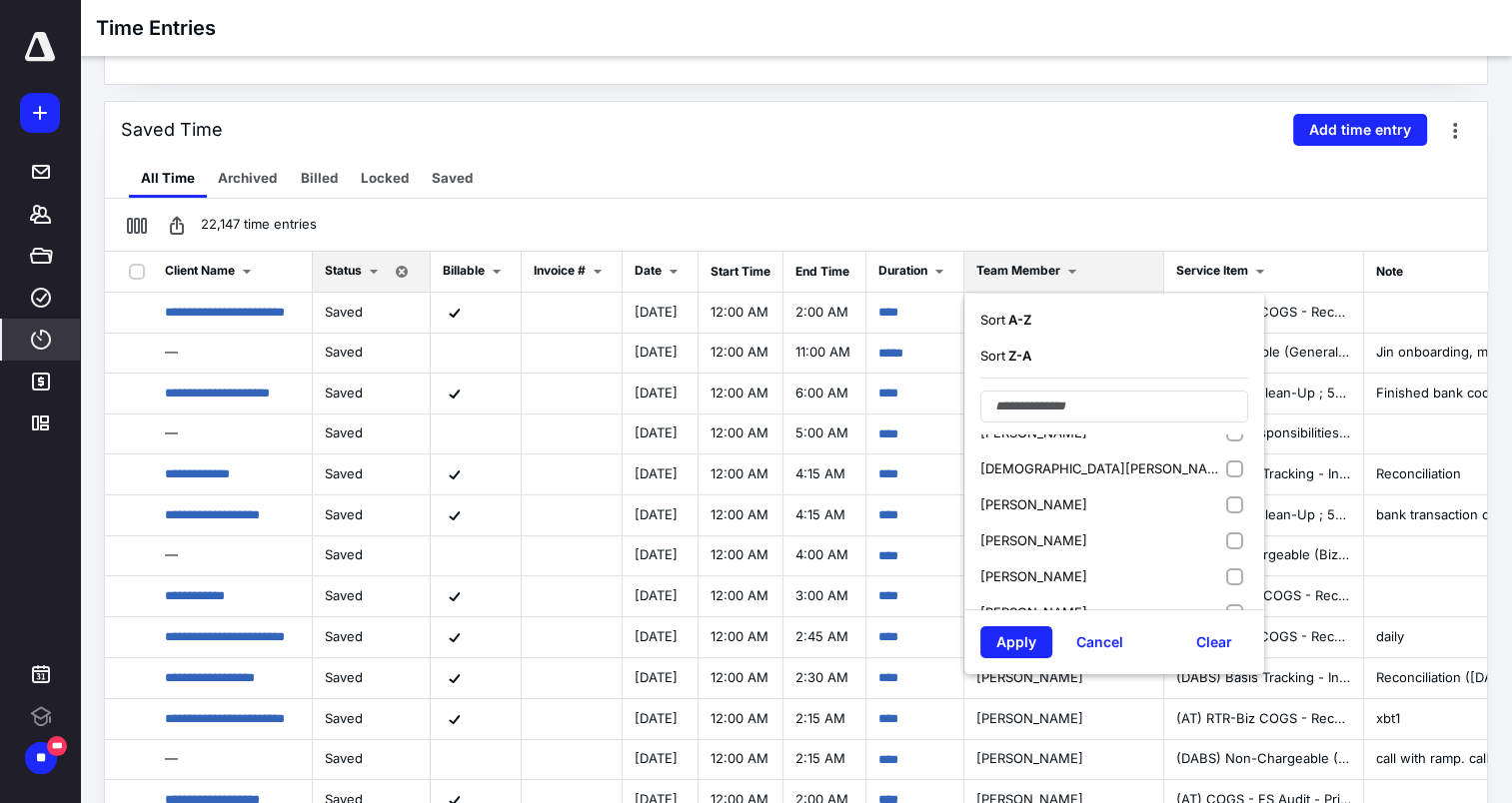 click on "[DEMOGRAPHIC_DATA][PERSON_NAME] (me)" at bounding box center [1104, 468] 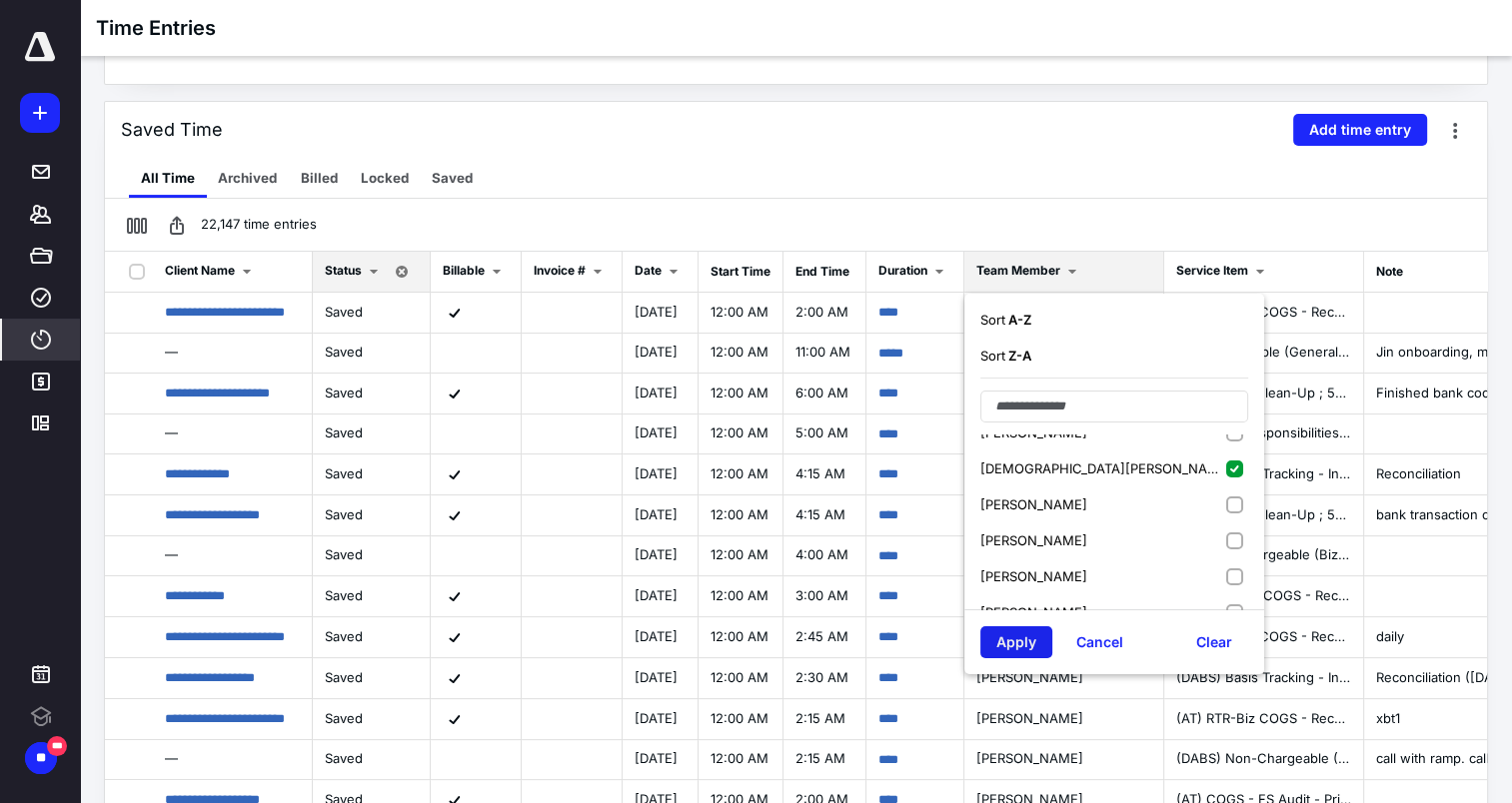 click on "Apply" at bounding box center [1016, 642] 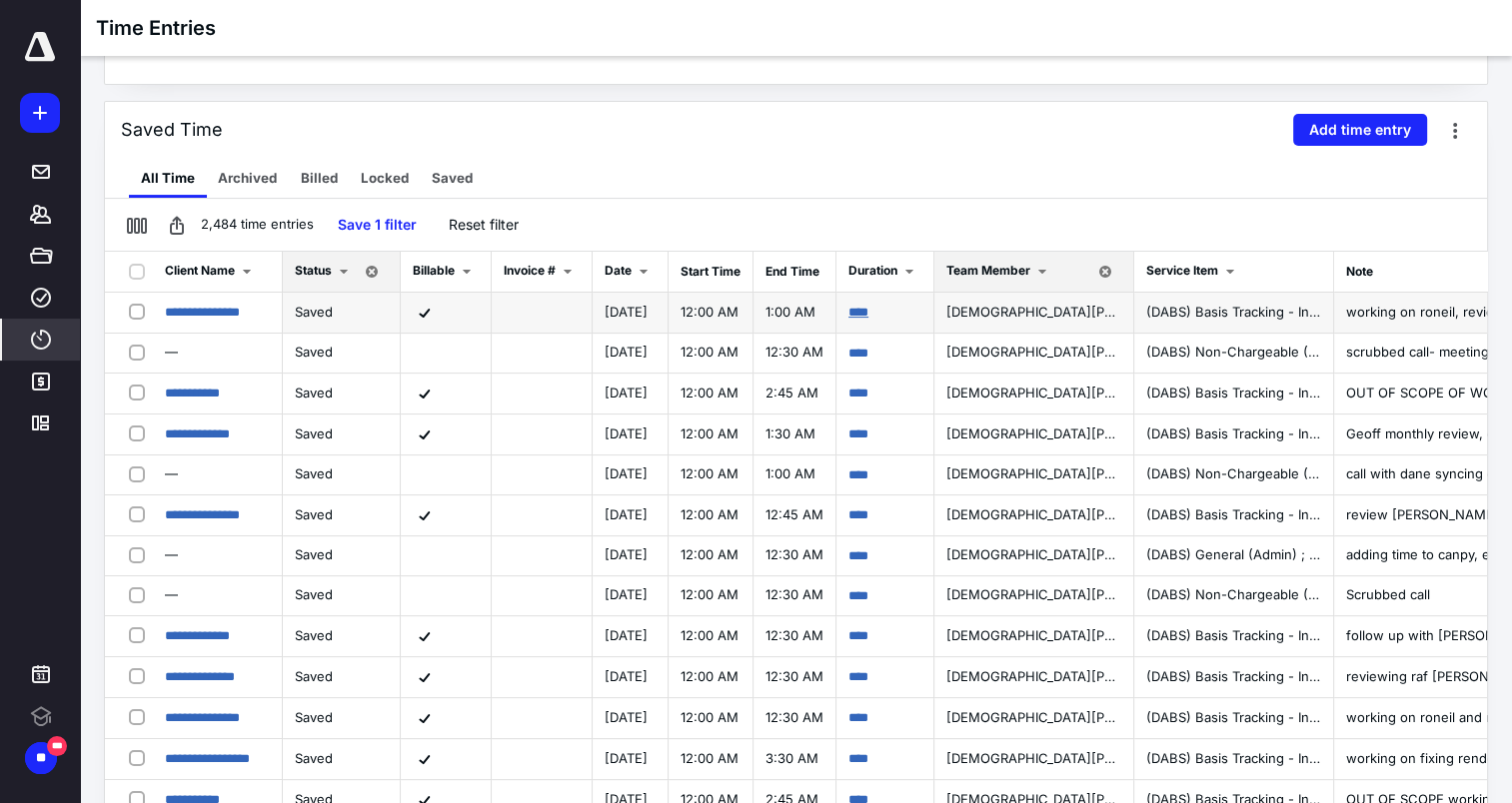 click on "****" at bounding box center (858, 312) 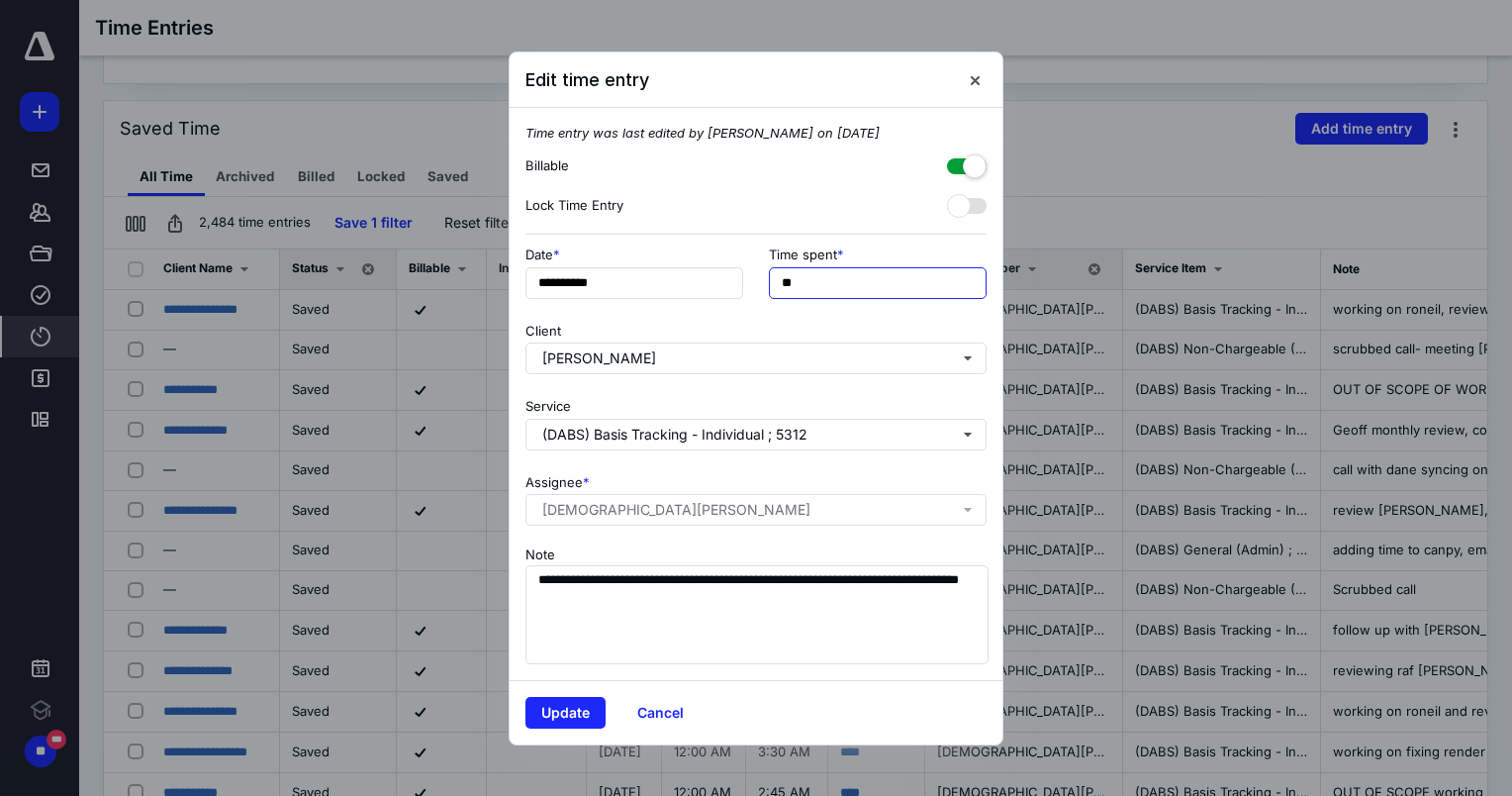 click on "**" at bounding box center (878, 283) 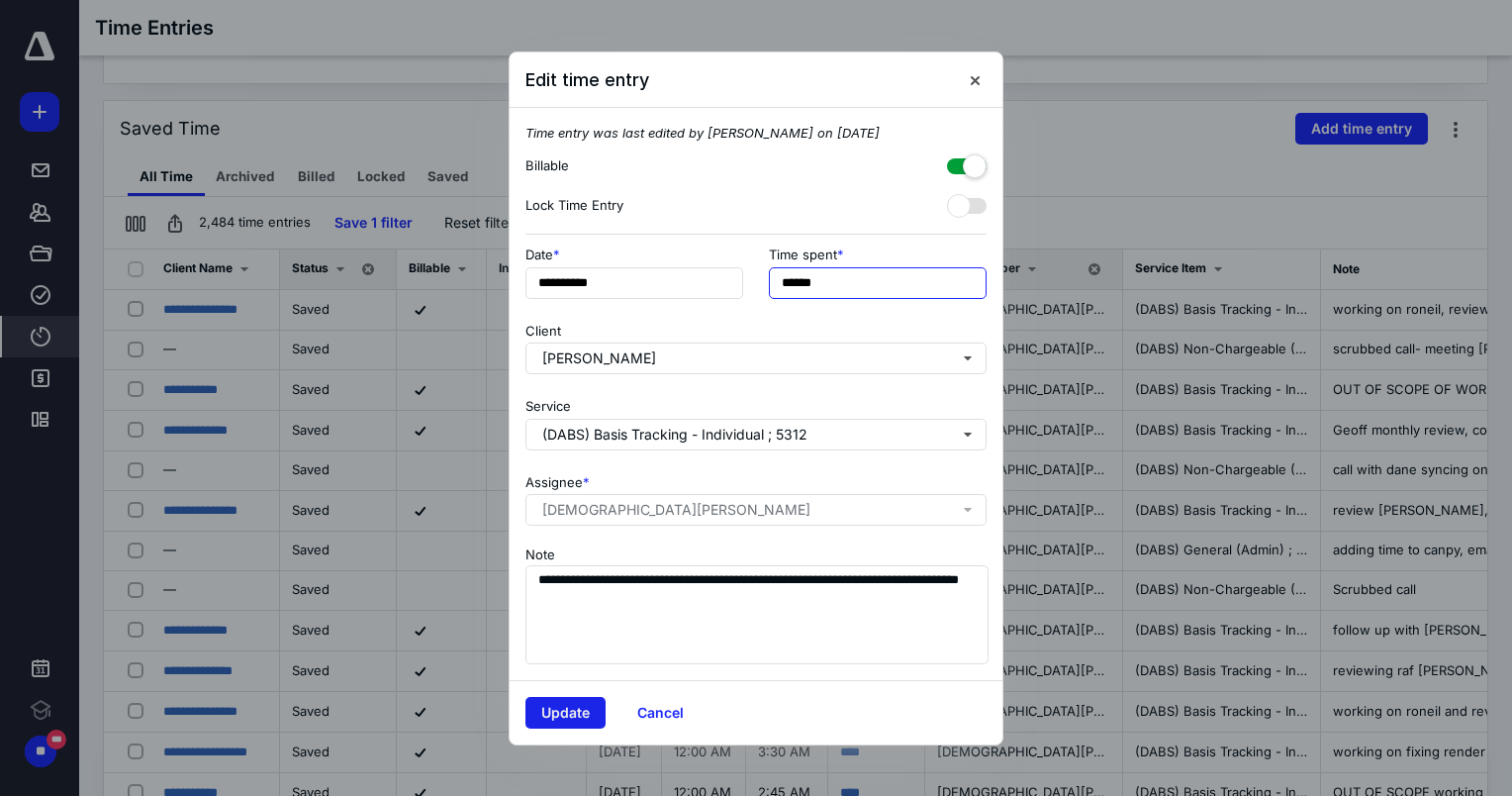 type on "******" 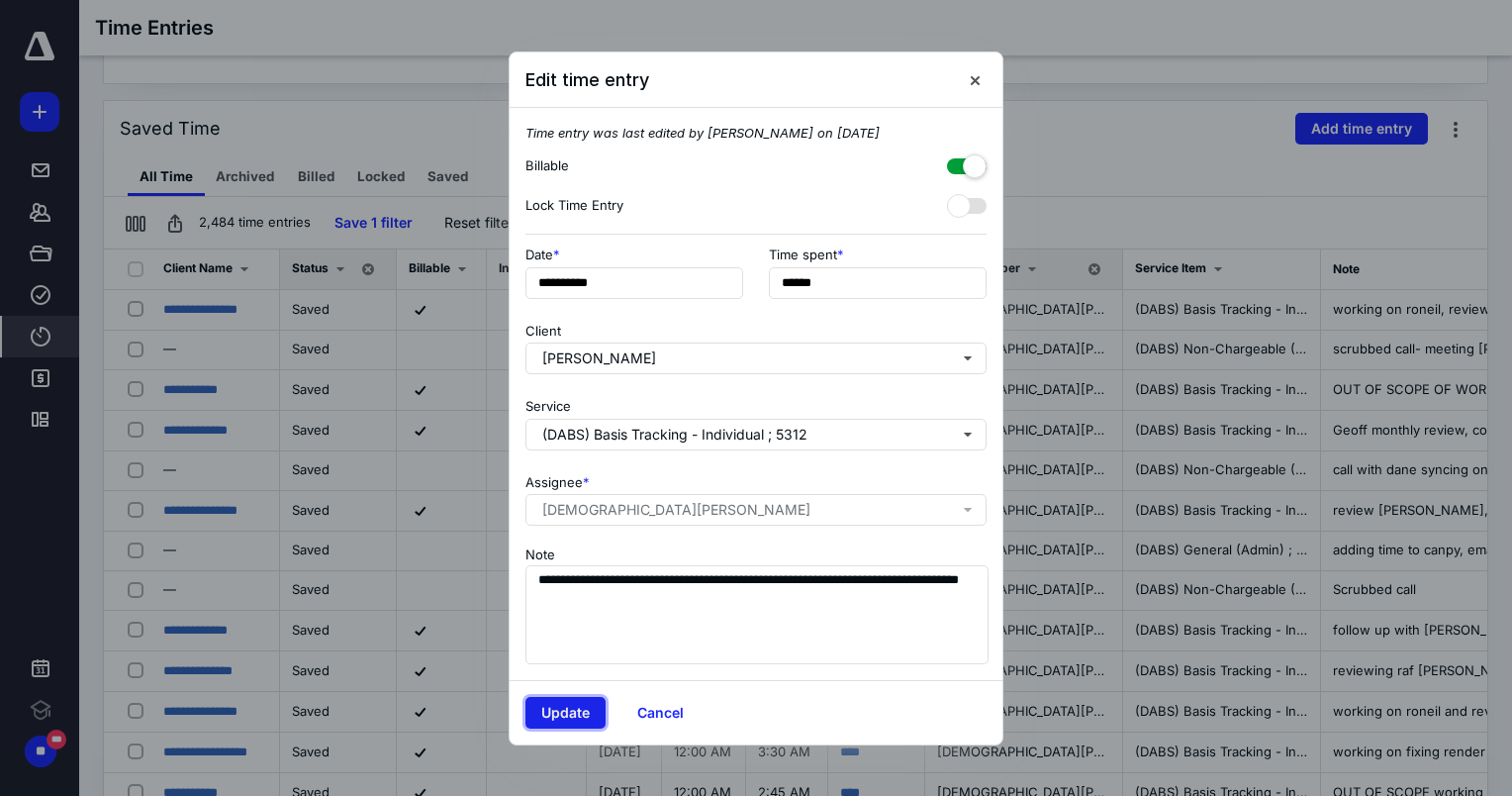 click on "Update" at bounding box center (565, 713) 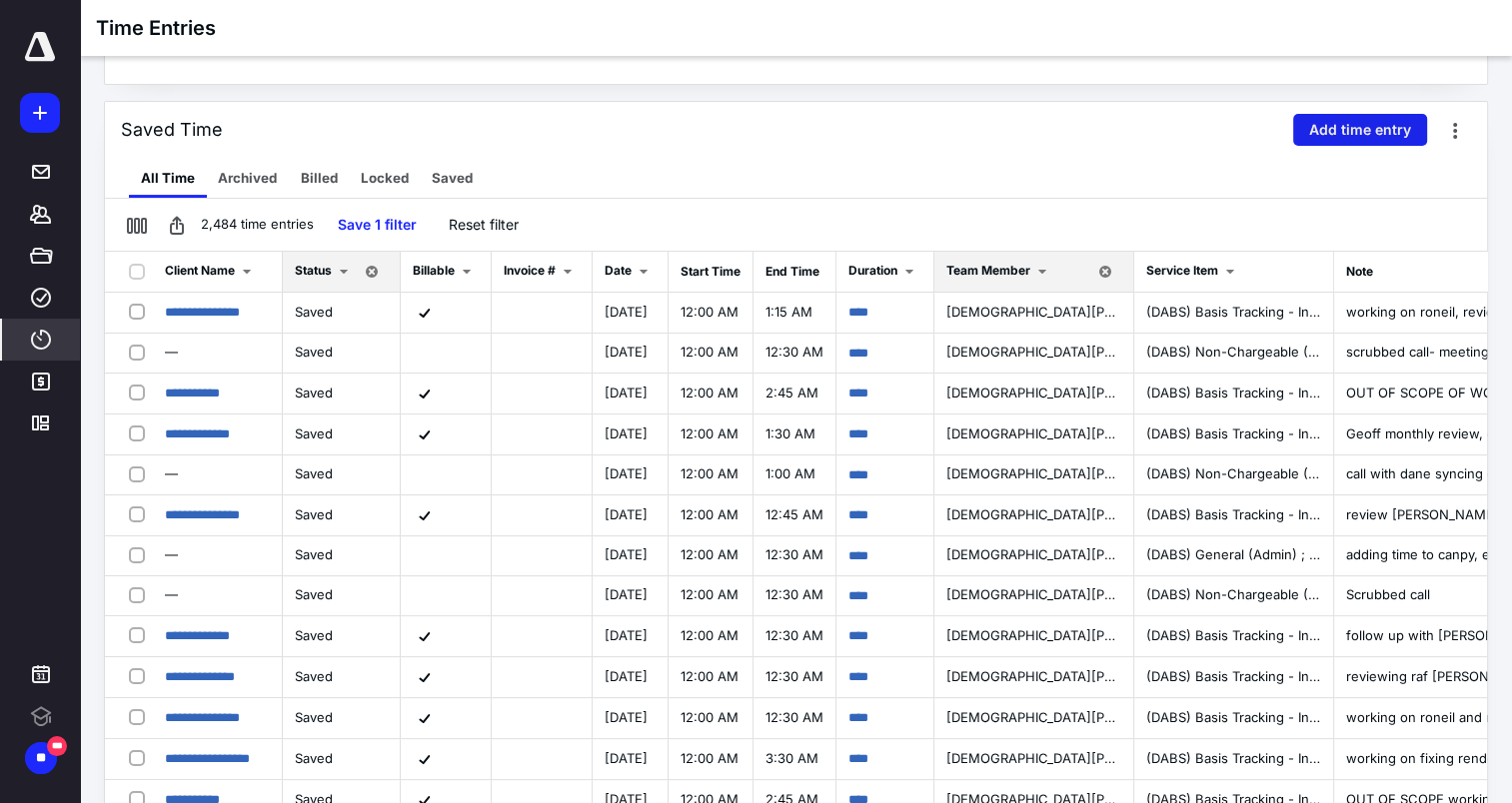 click on "Add time entry" at bounding box center (1360, 130) 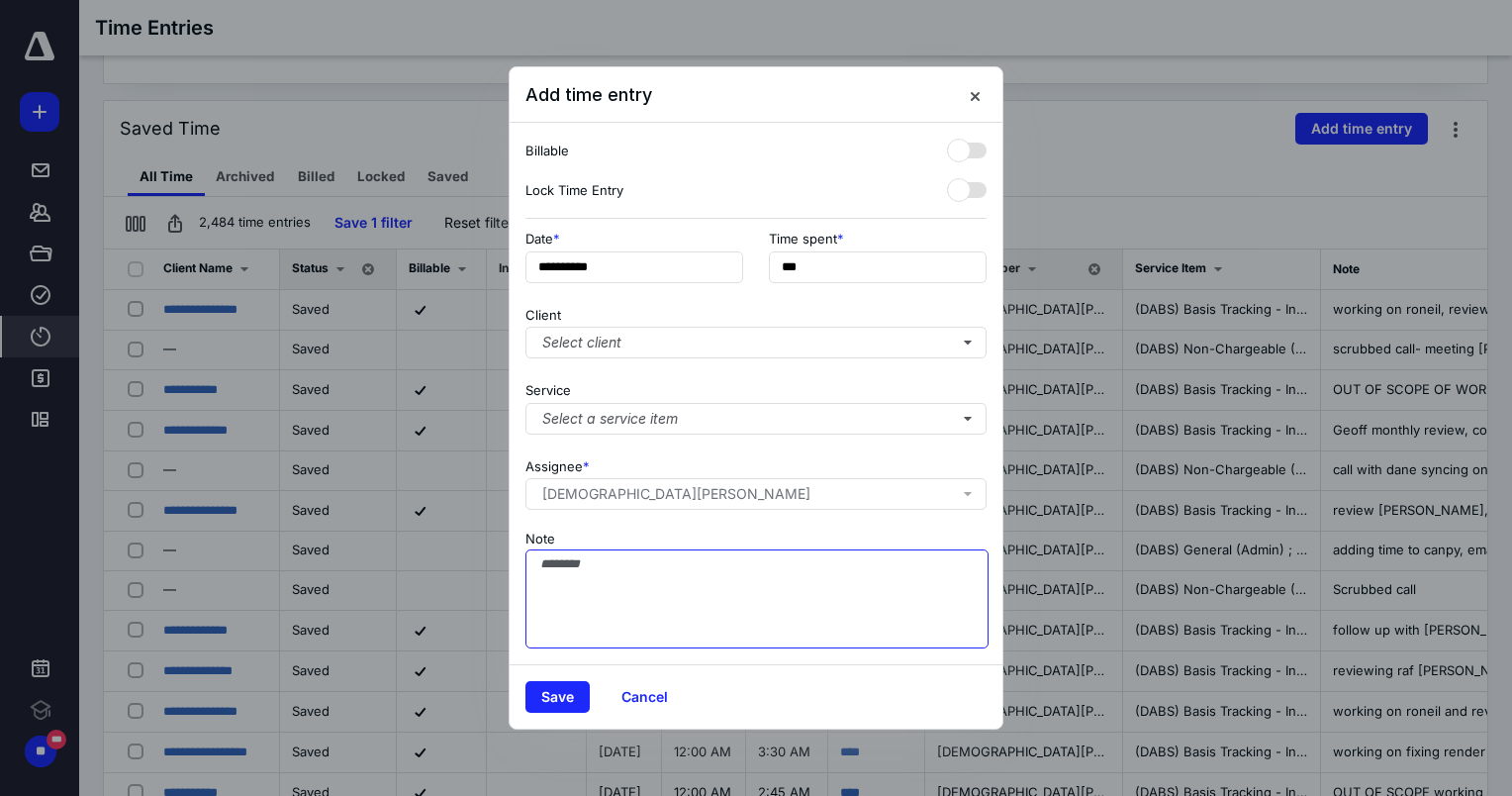 click on "Note" at bounding box center [757, 599] 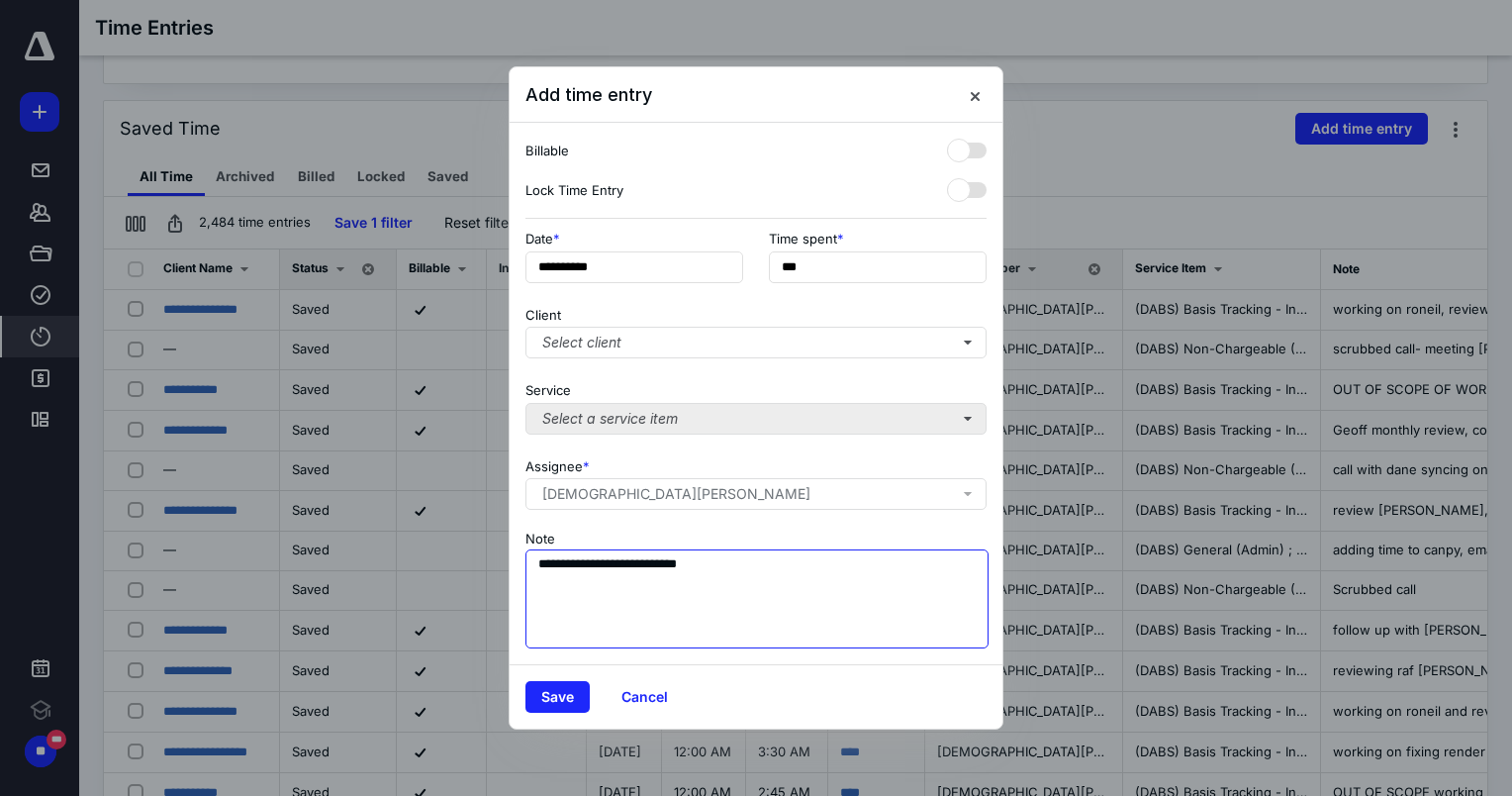 type on "**********" 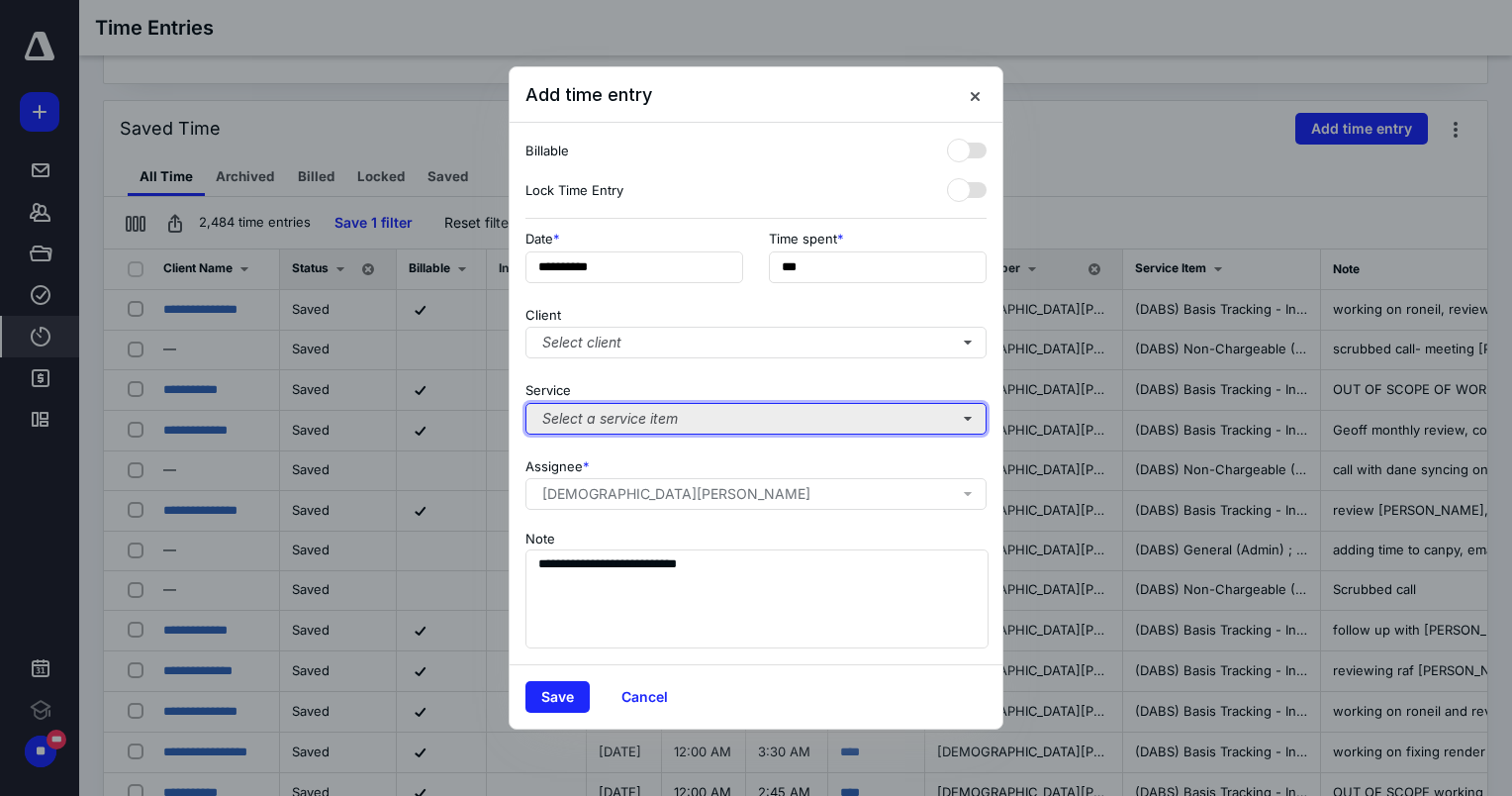 click on "Select a service item" at bounding box center [756, 419] 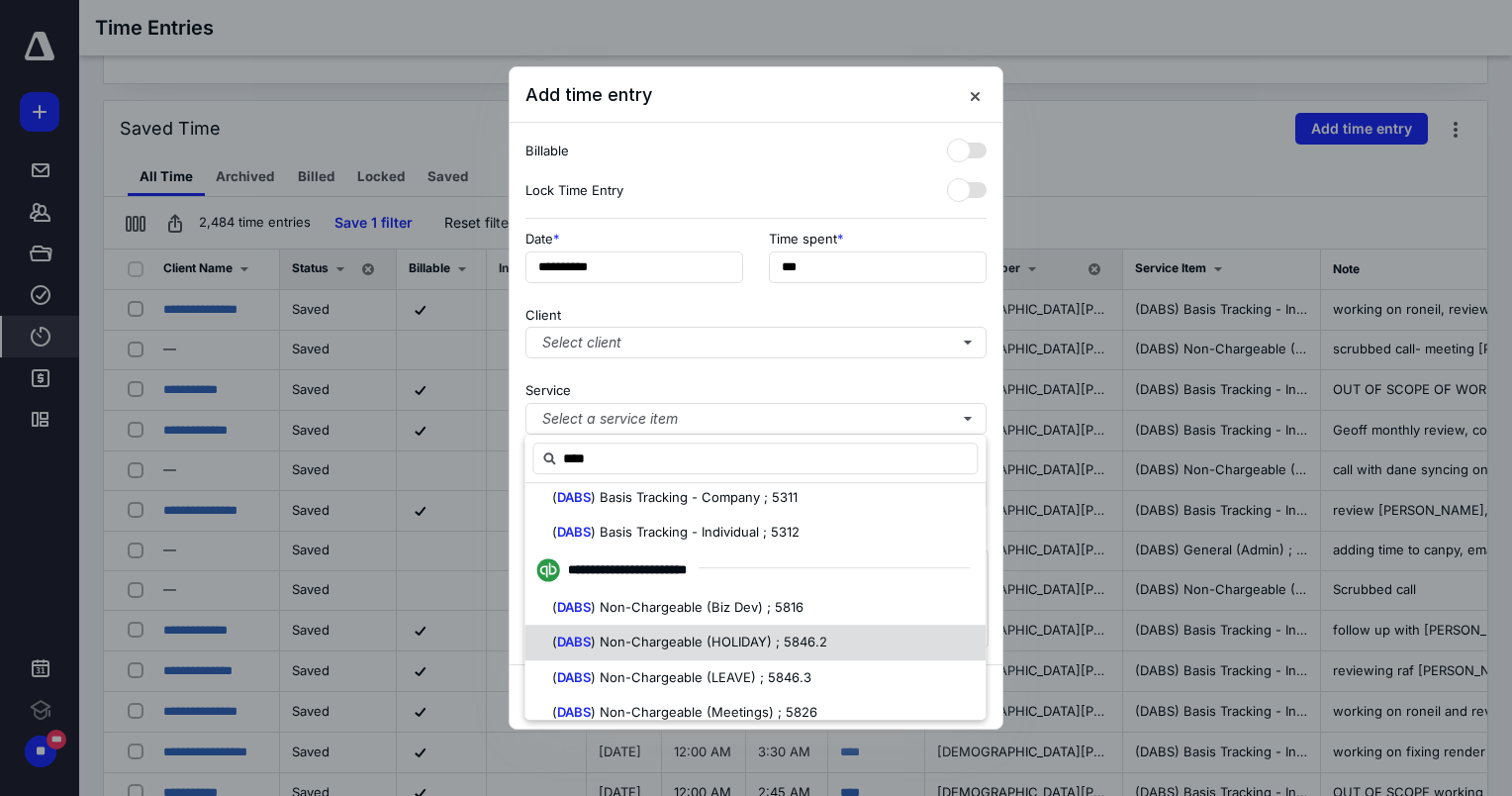 scroll, scrollTop: 354, scrollLeft: 0, axis: vertical 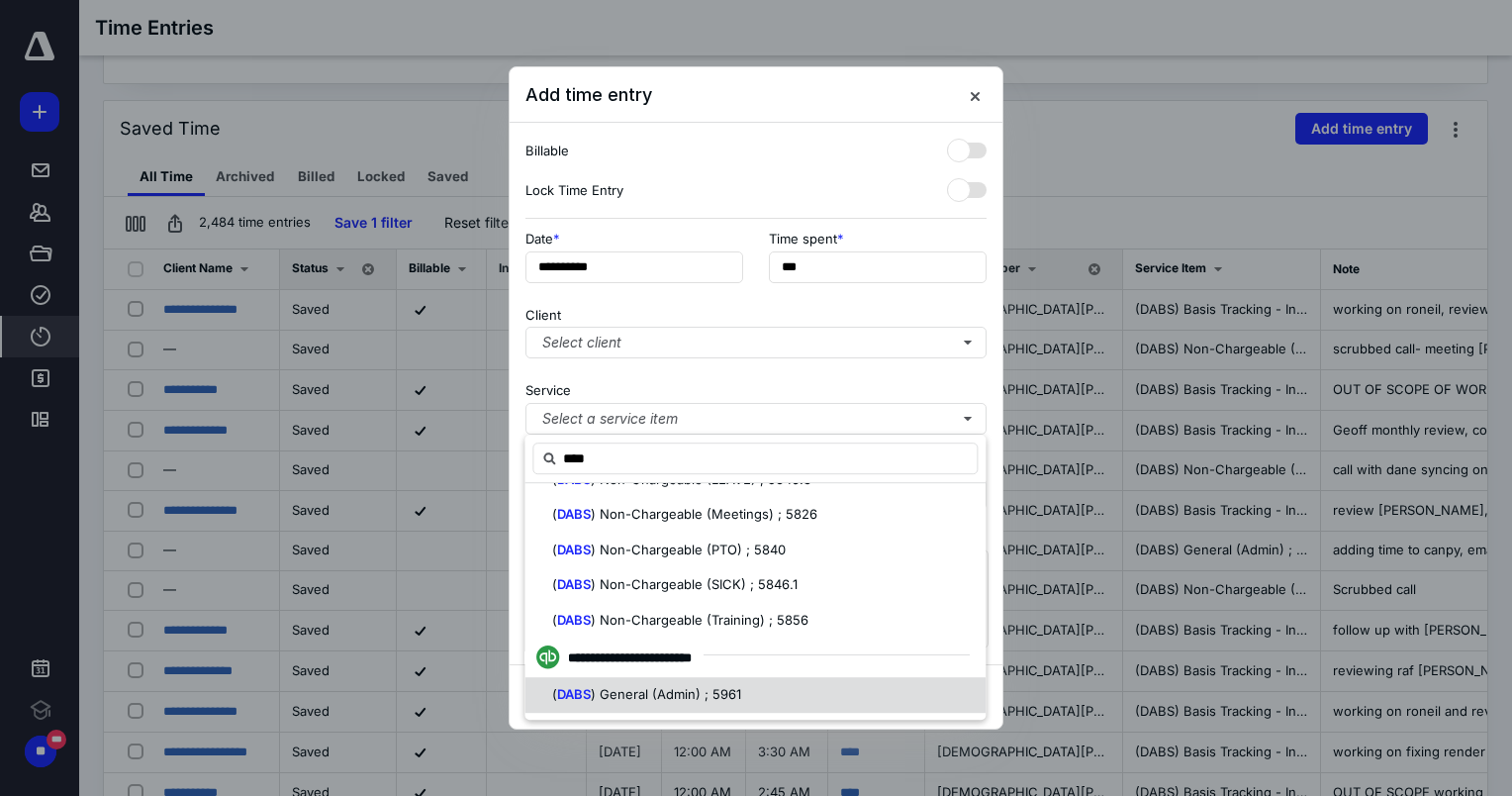 click on ") General (Admin) ; 5961" at bounding box center [666, 694] 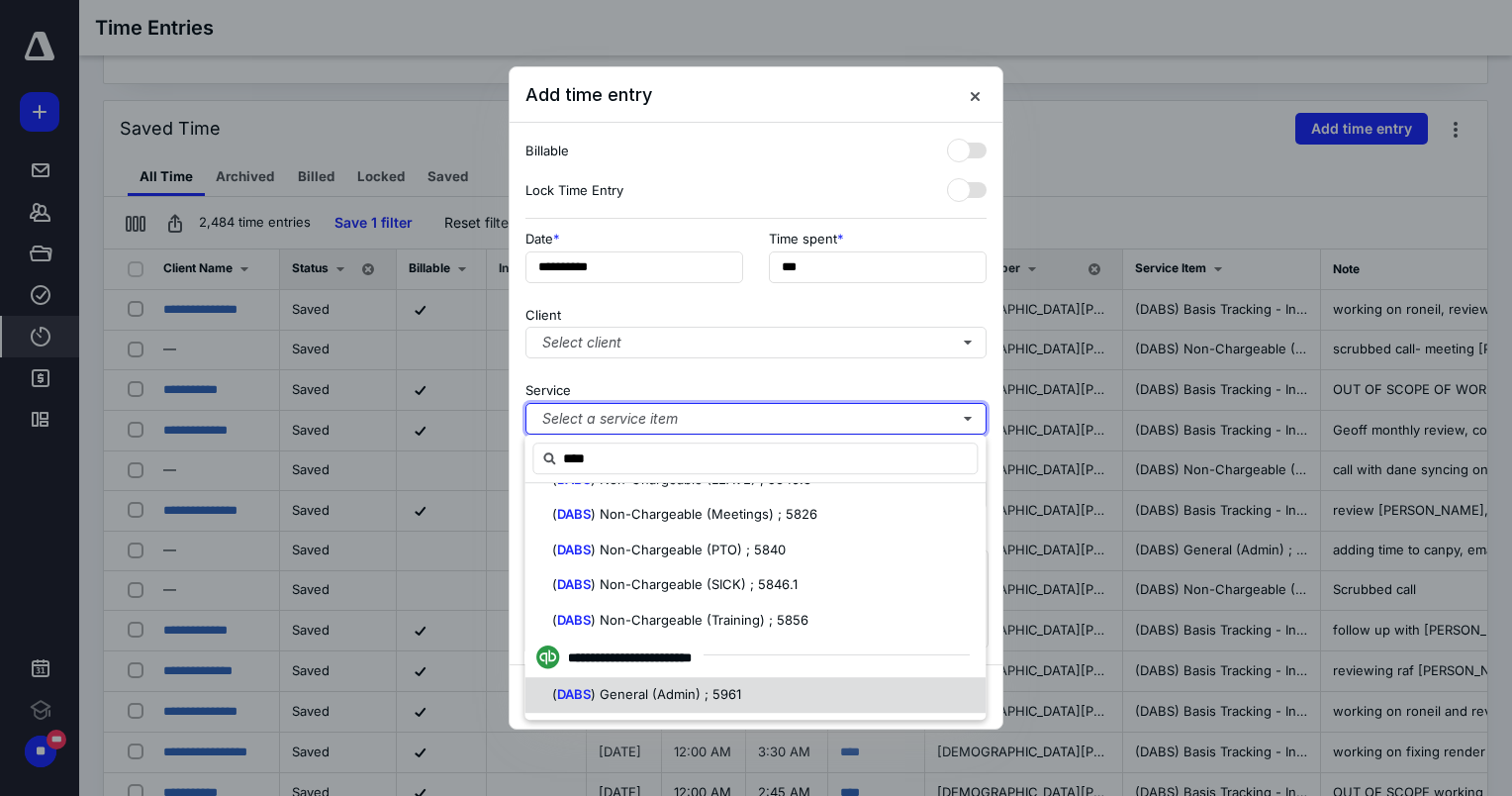 type 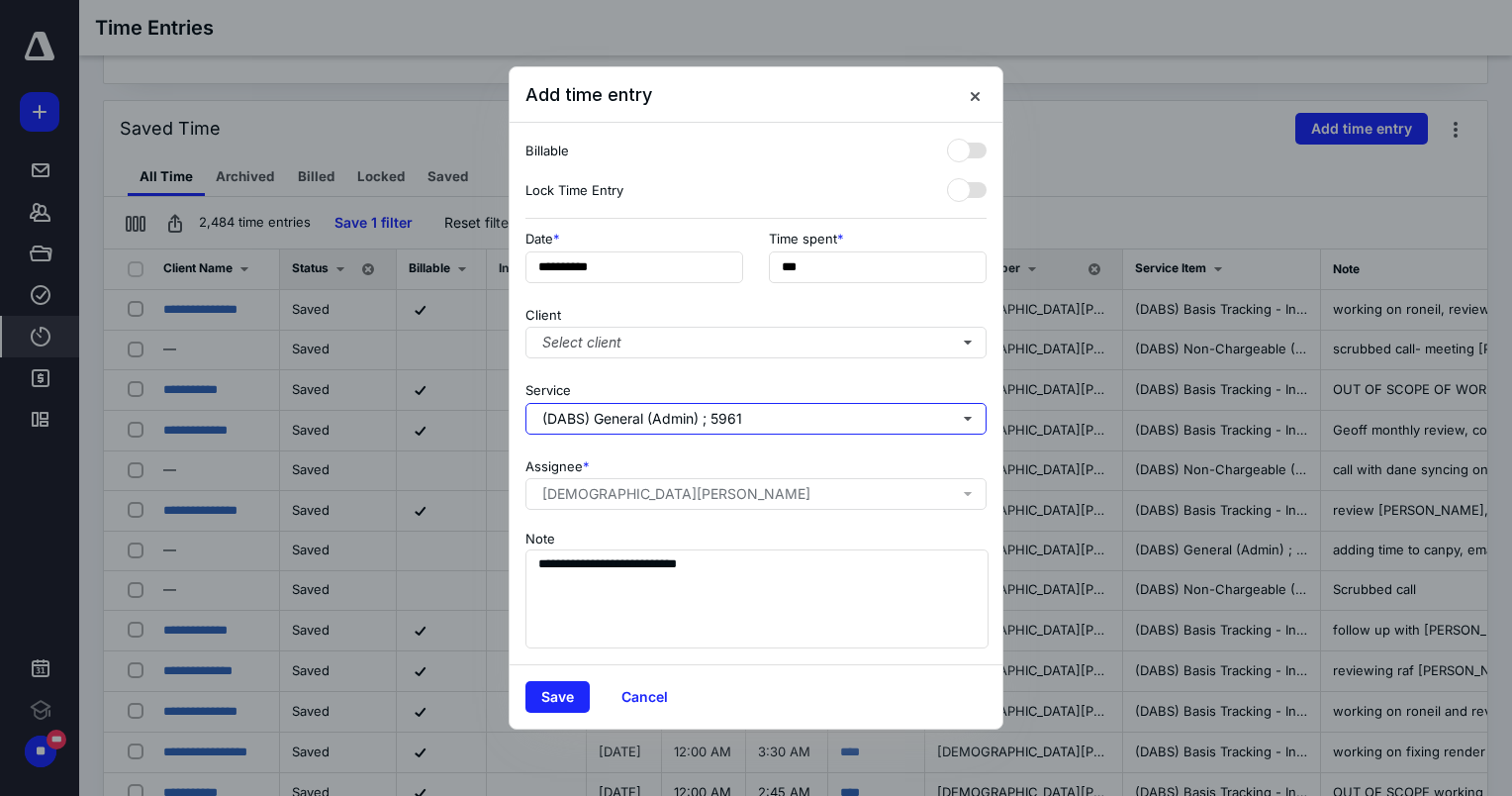 scroll, scrollTop: 0, scrollLeft: 0, axis: both 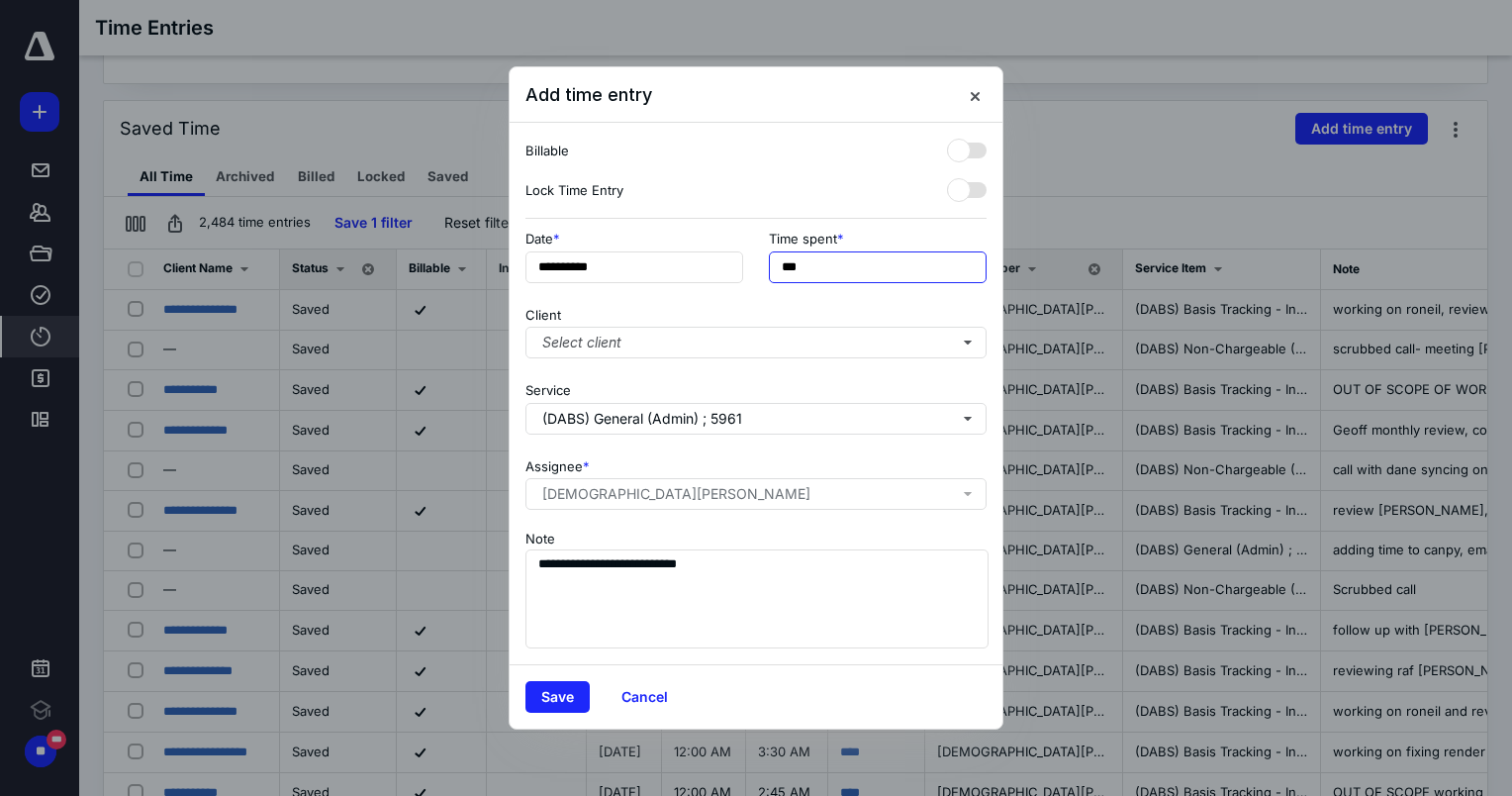 click on "**********" at bounding box center [756, 262] 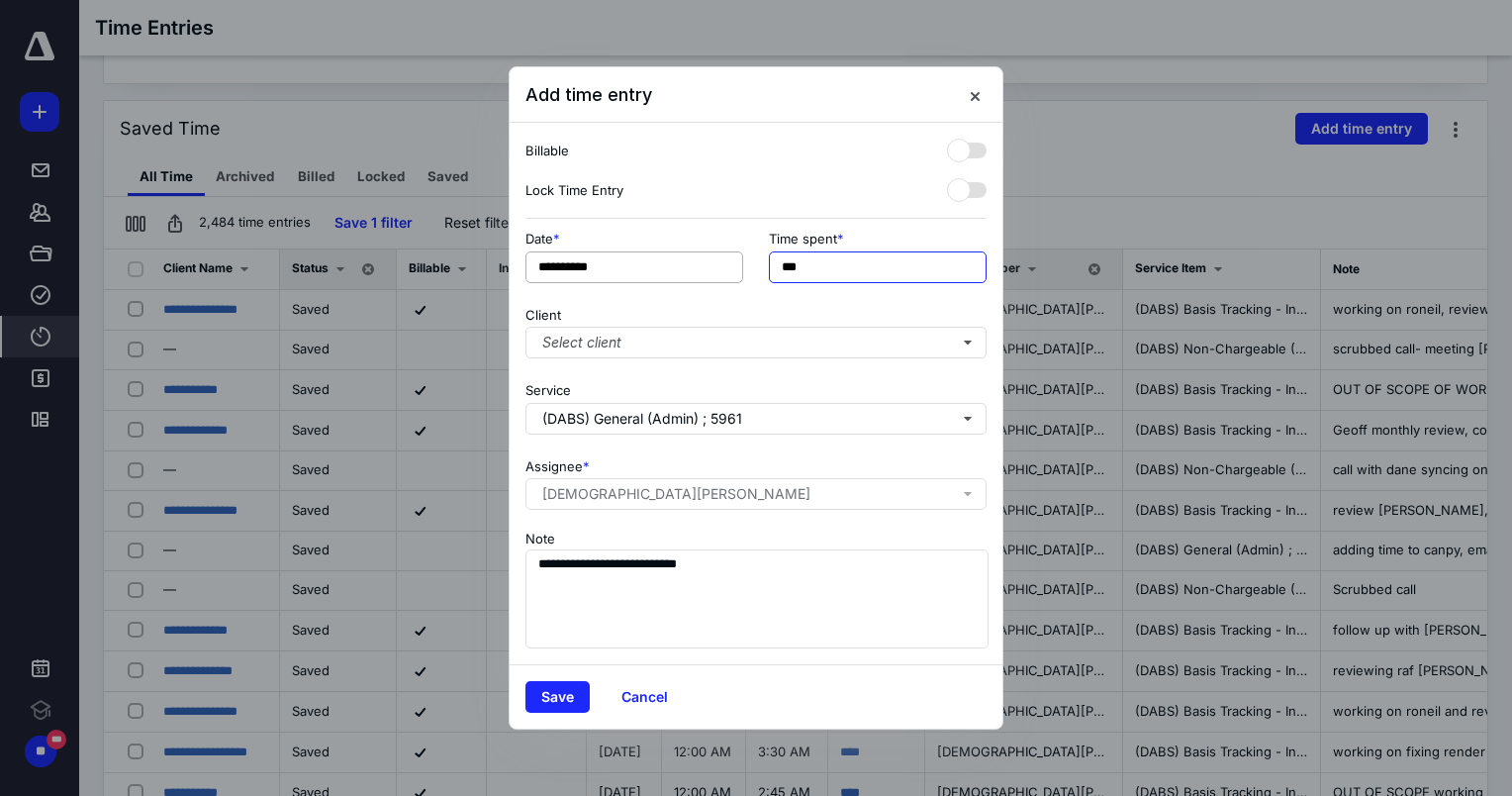 type on "***" 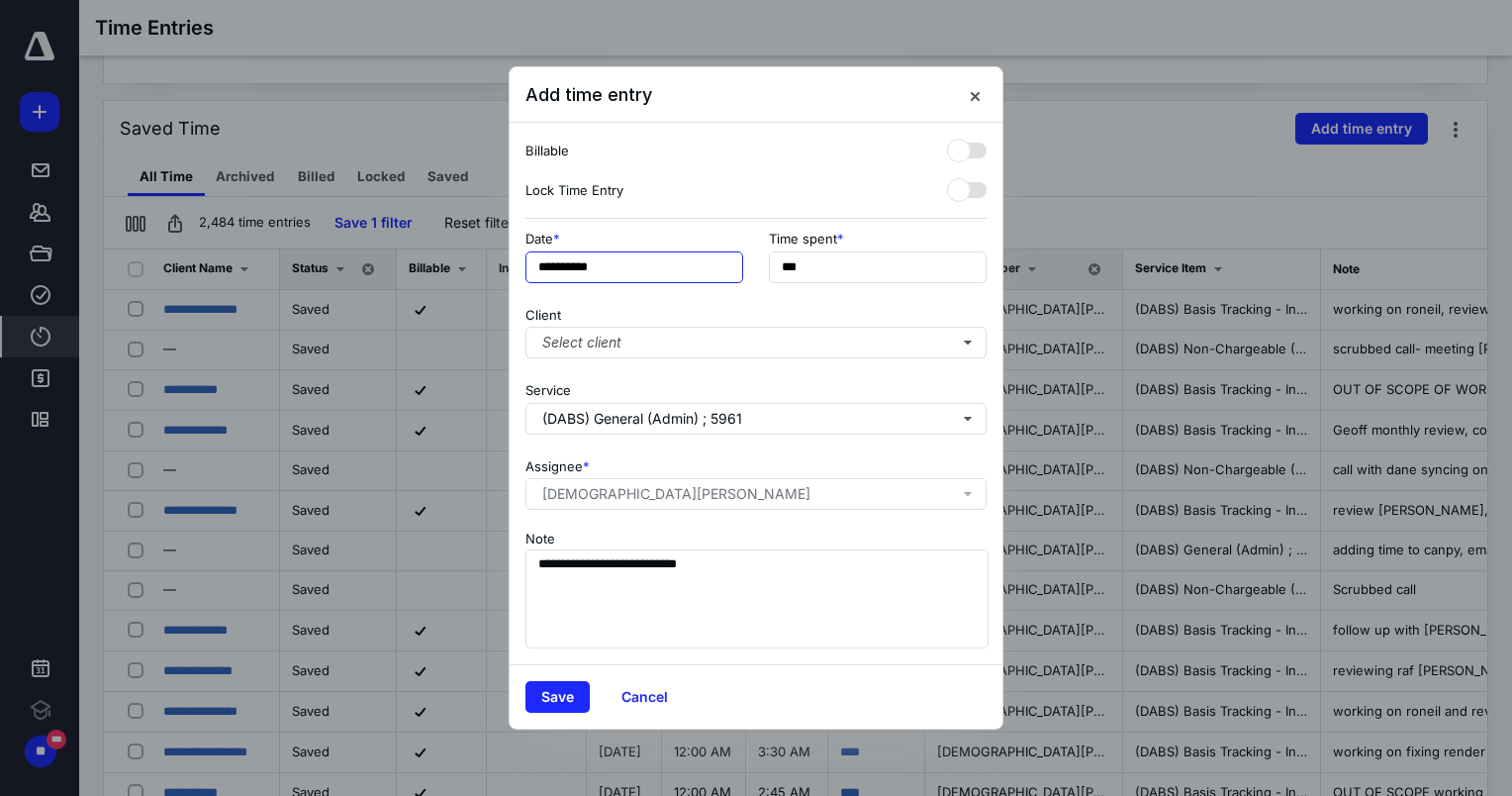 click on "**********" at bounding box center (634, 267) 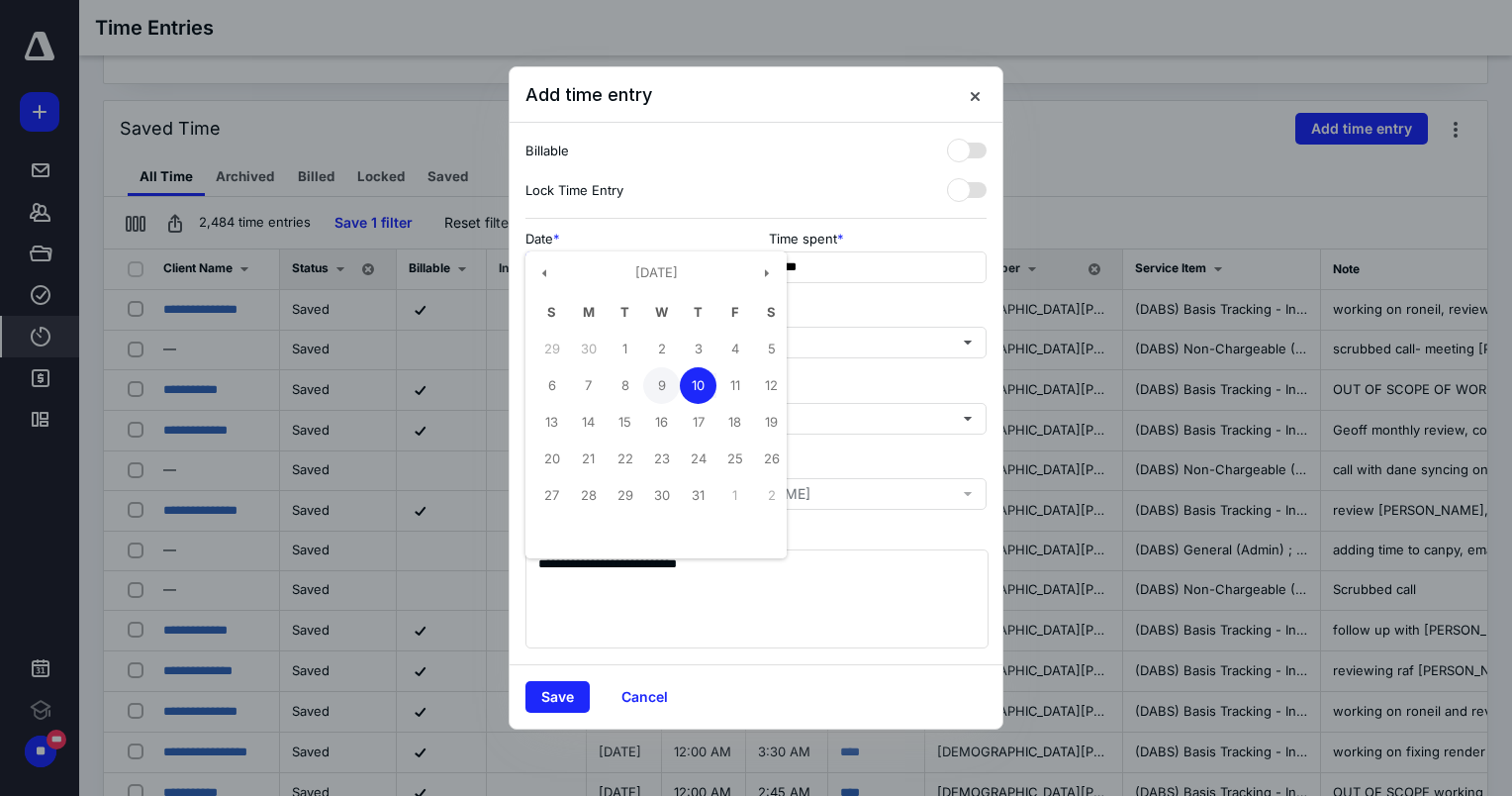 click on "9" at bounding box center (661, 385) 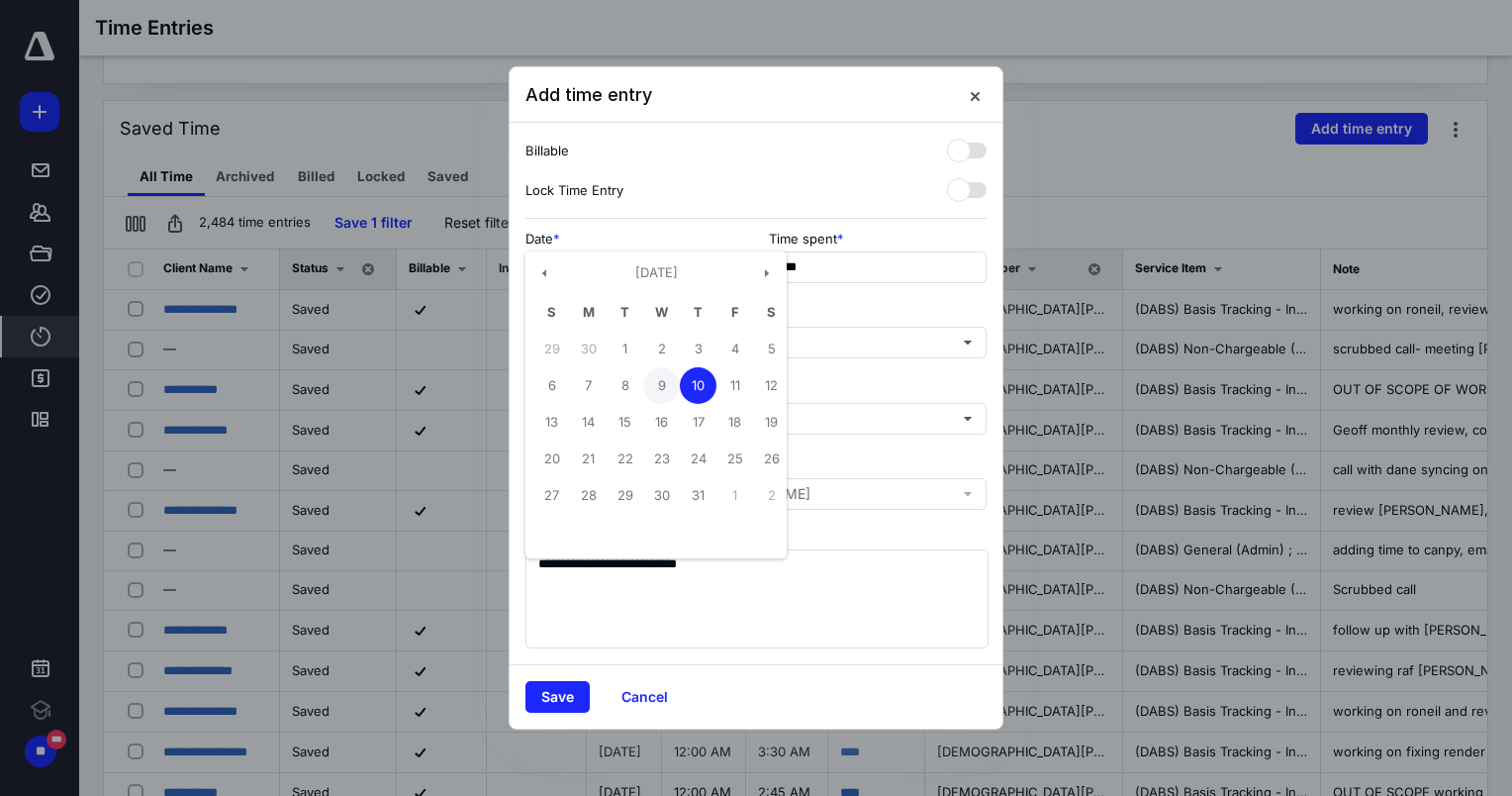 type on "**********" 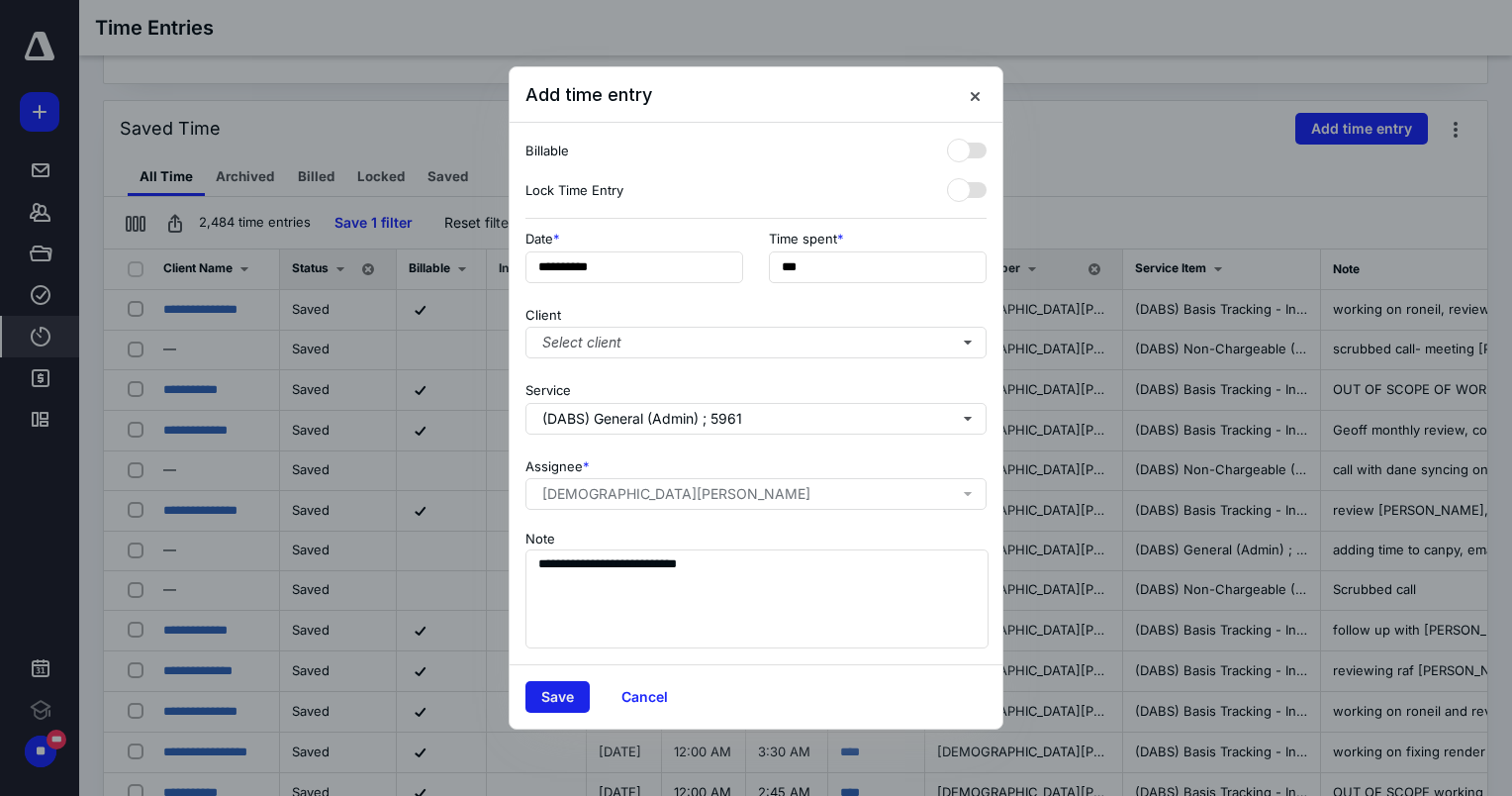 click on "Save" at bounding box center [557, 697] 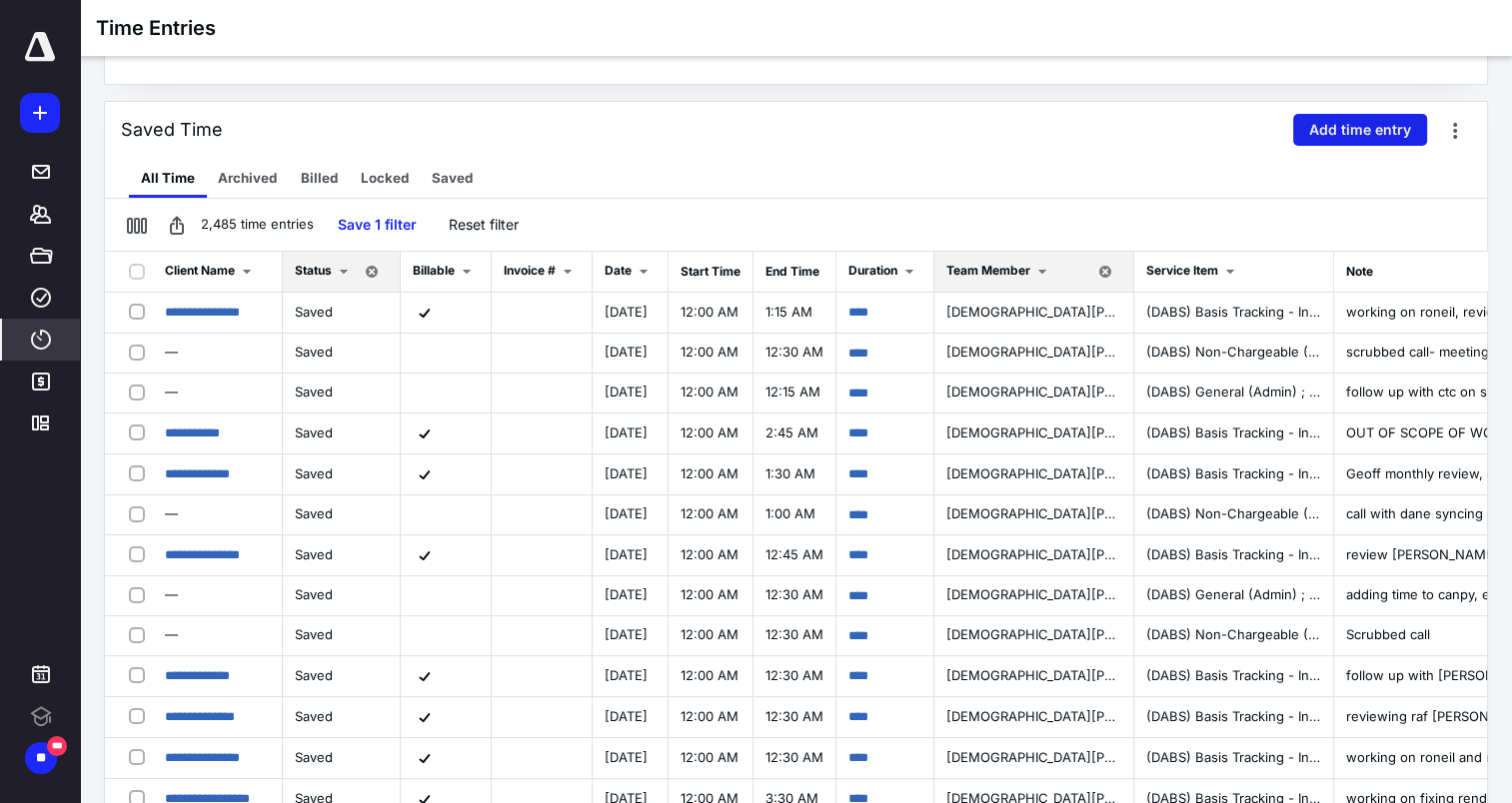 click on "Add time entry" at bounding box center (1360, 130) 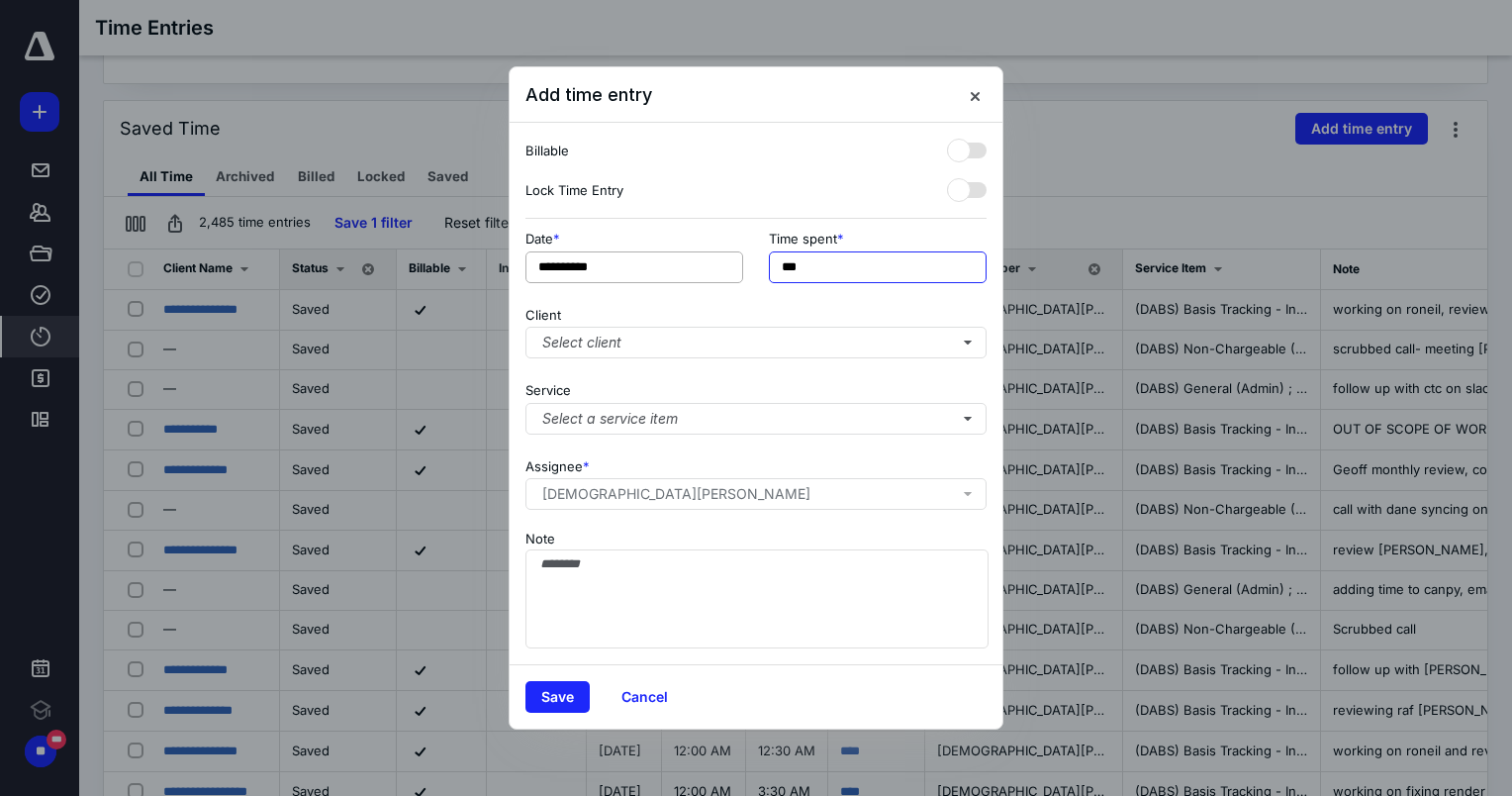 drag, startPoint x: 805, startPoint y: 261, endPoint x: 689, endPoint y: 265, distance: 116.06895 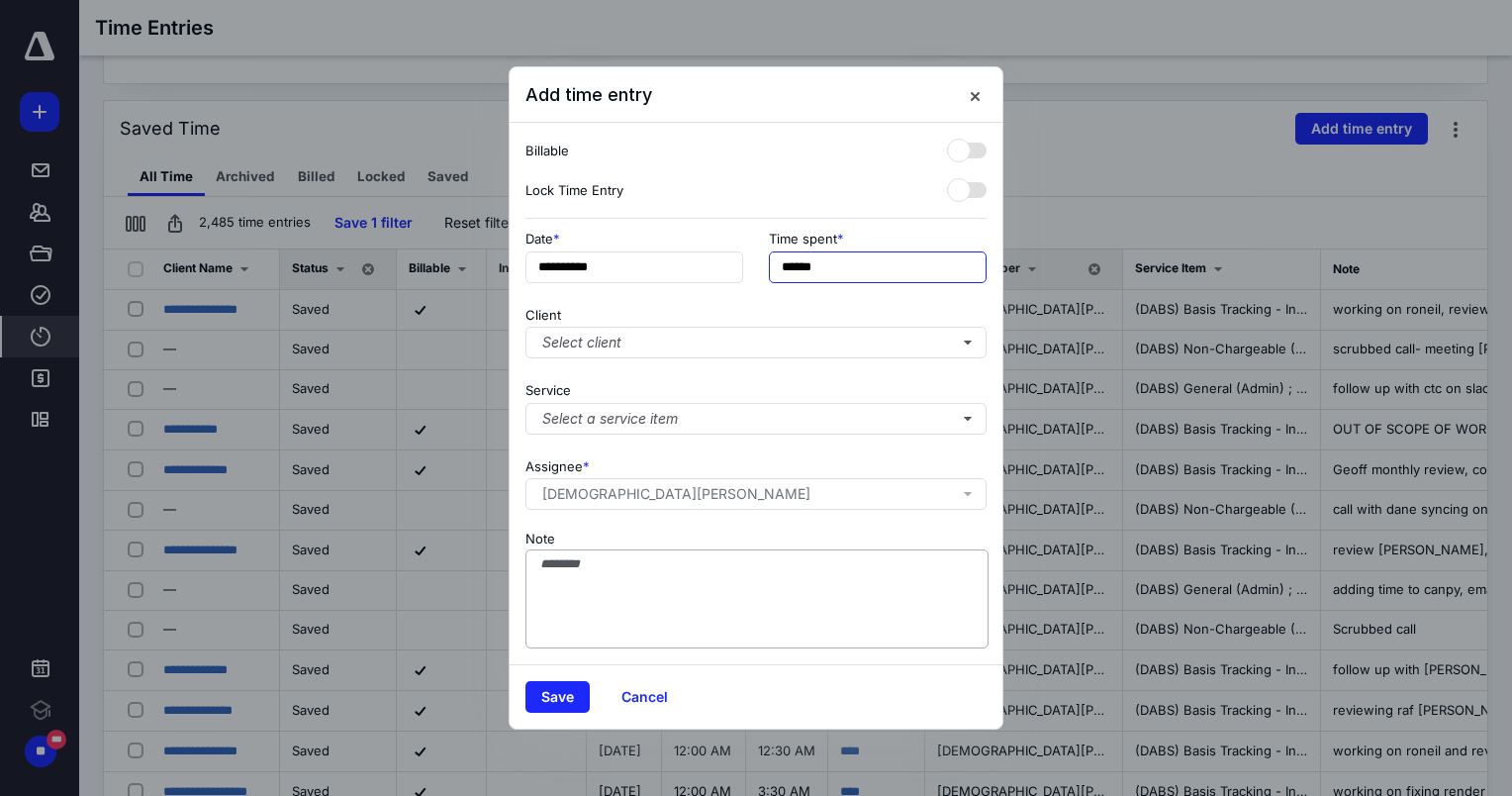 type on "******" 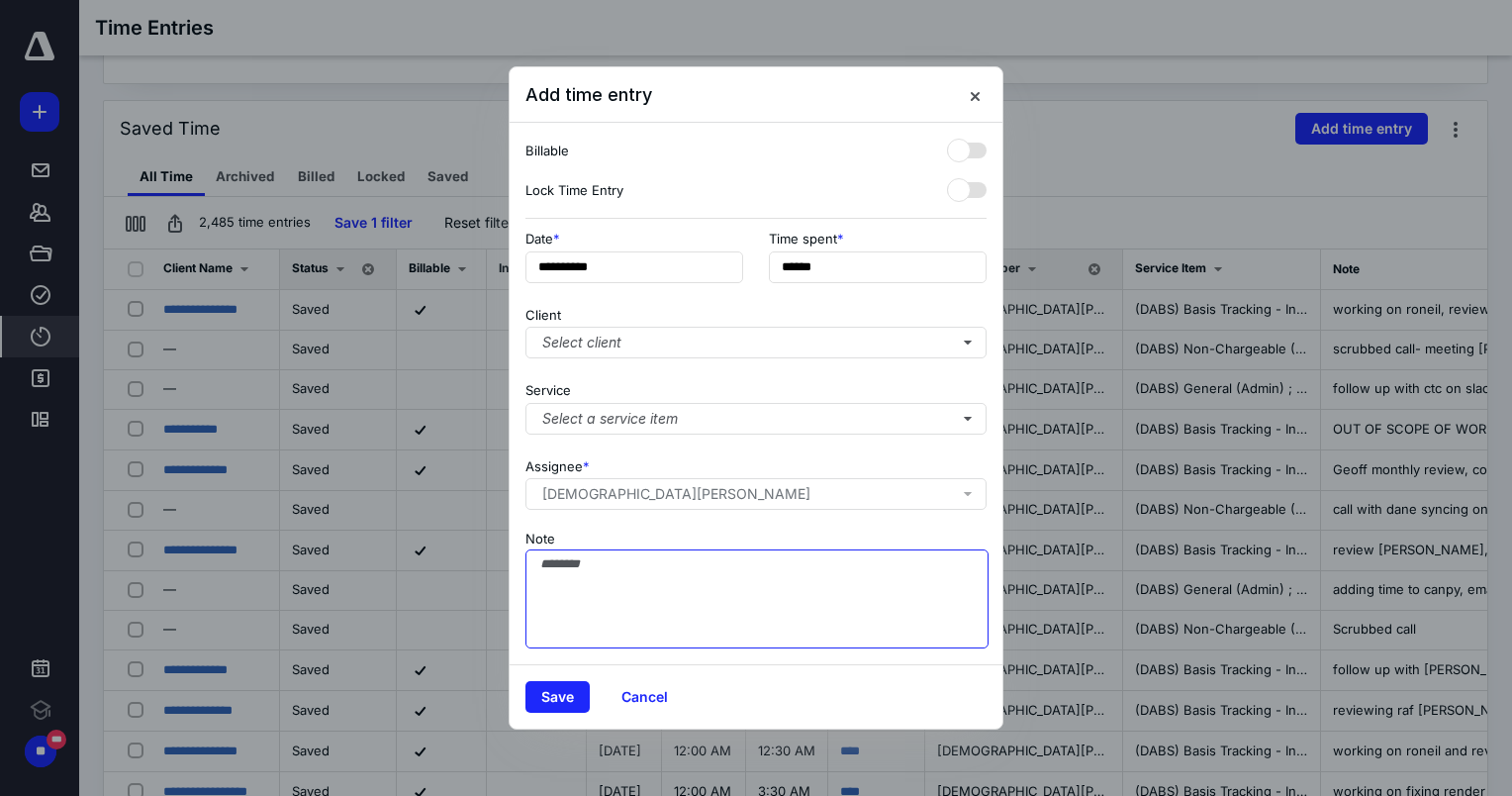 click on "Note" at bounding box center [757, 599] 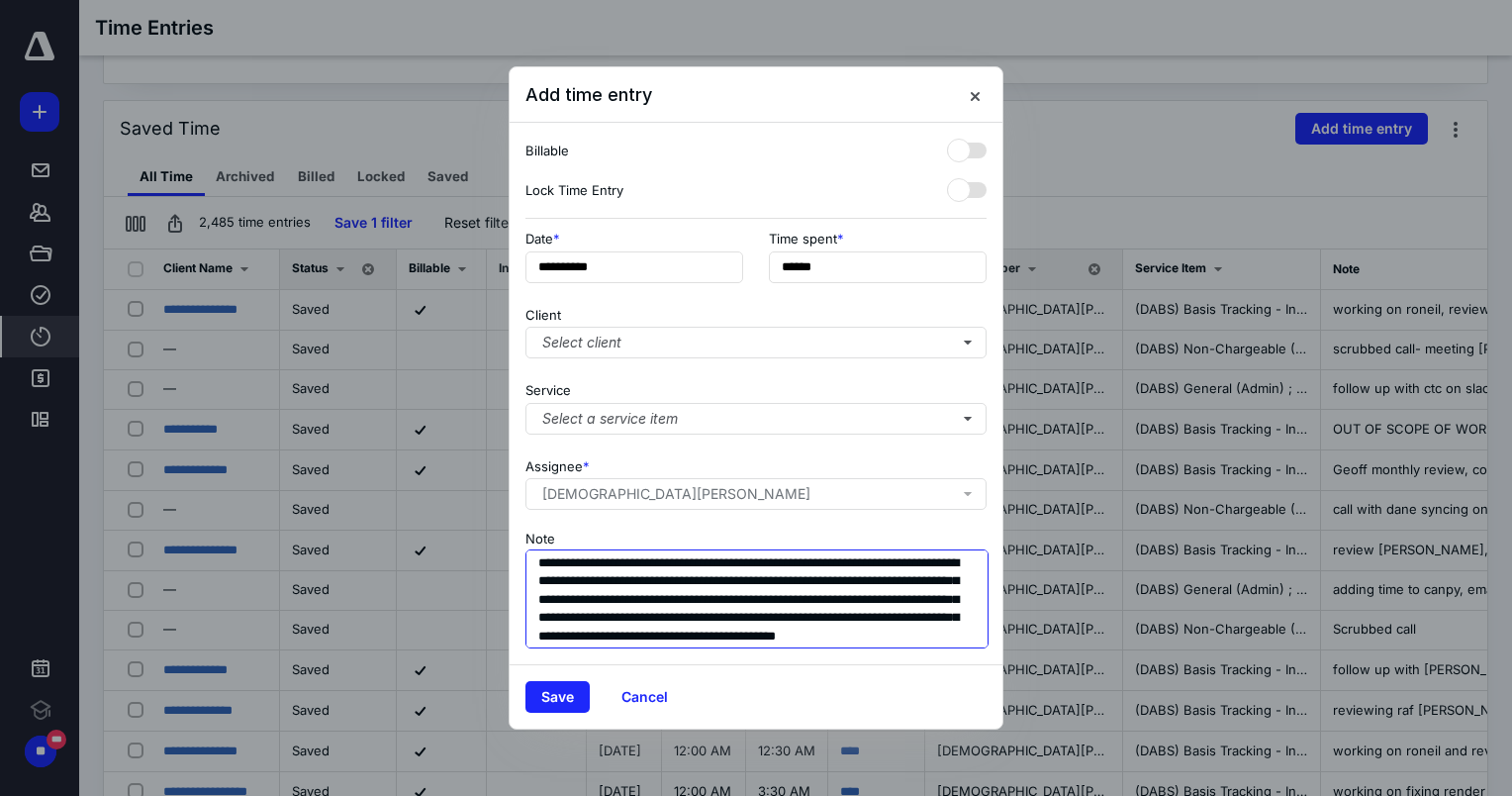 scroll, scrollTop: 35, scrollLeft: 0, axis: vertical 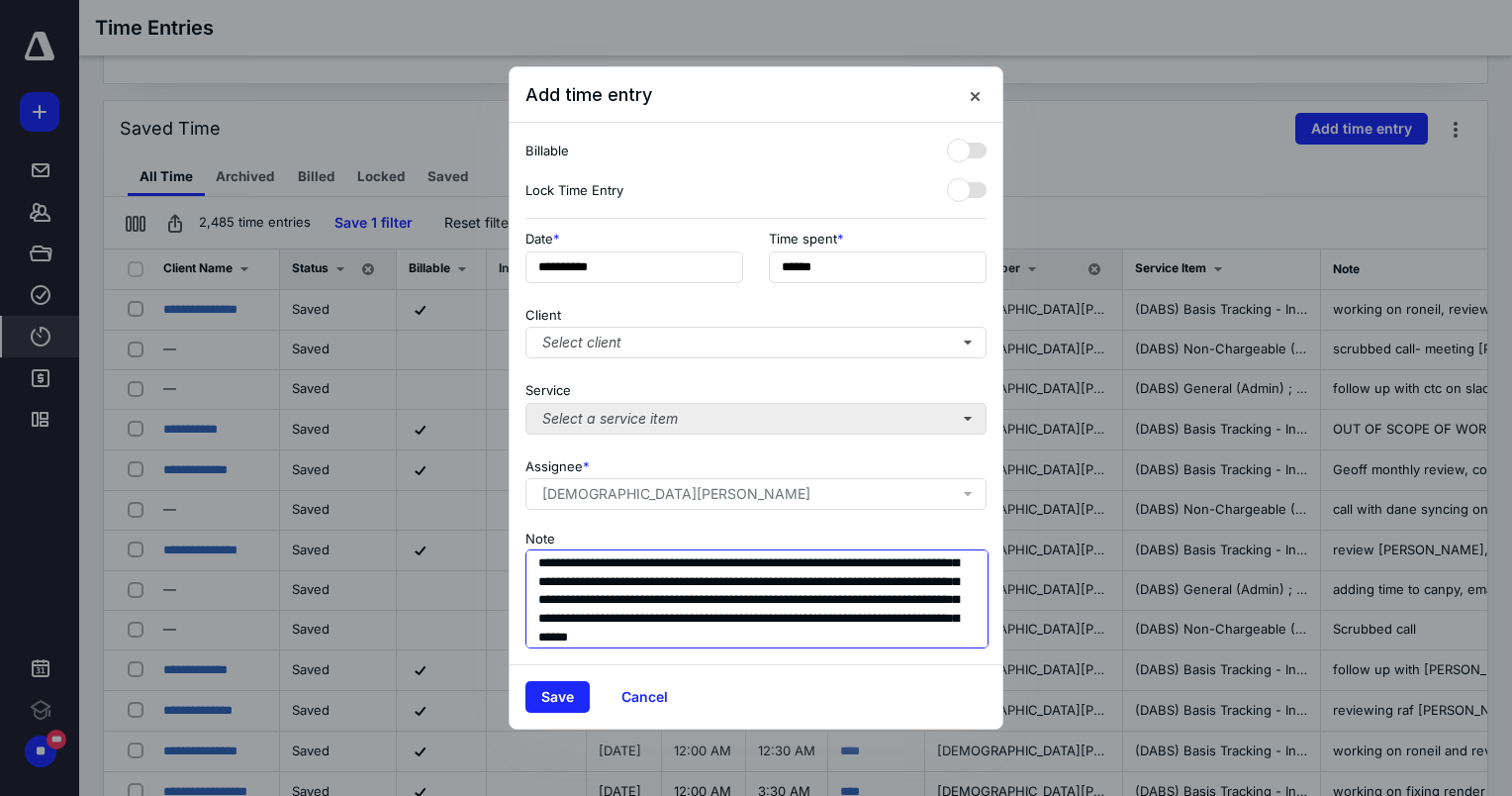 type on "**********" 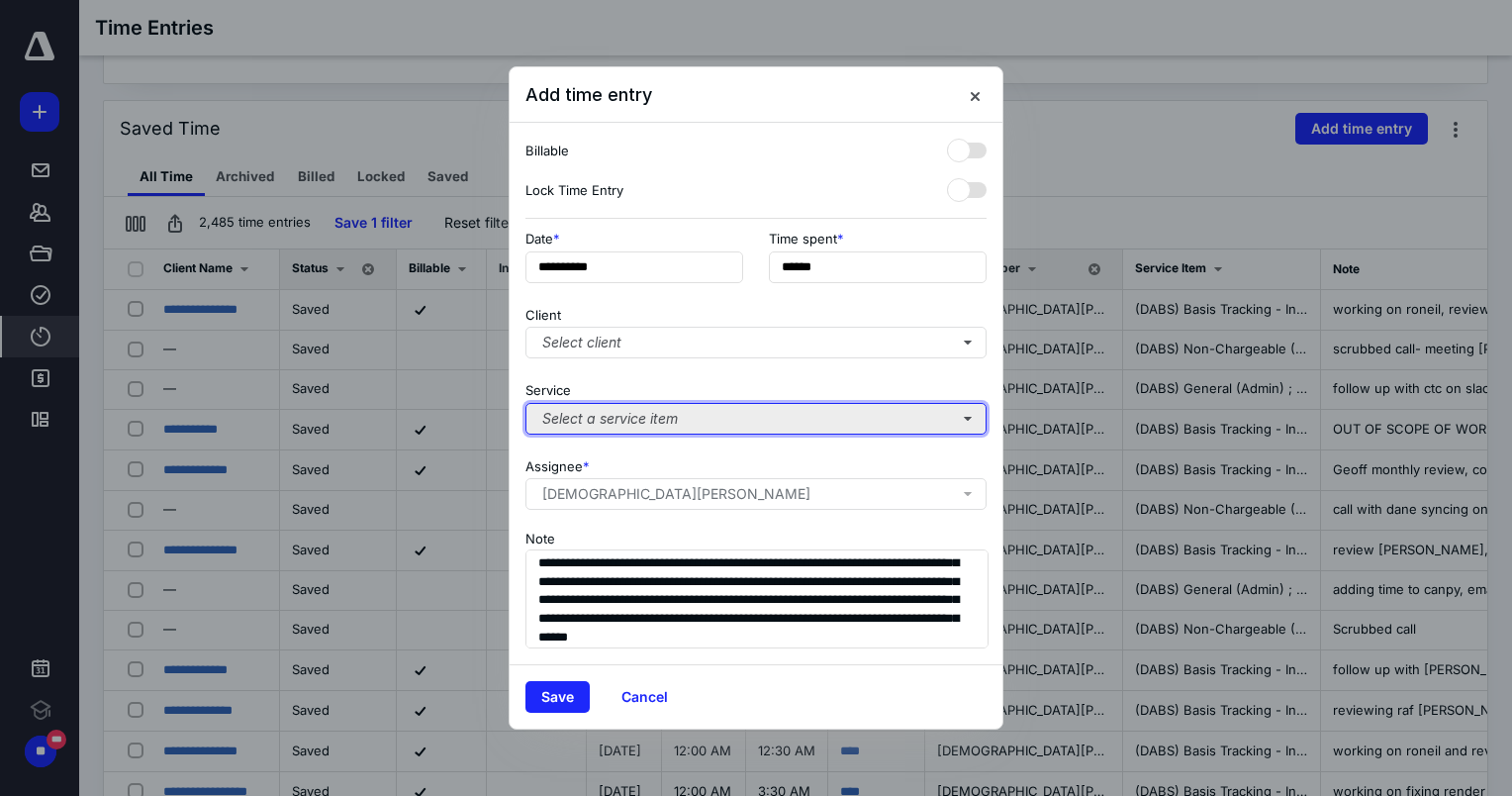 click on "Select a service item" at bounding box center (756, 419) 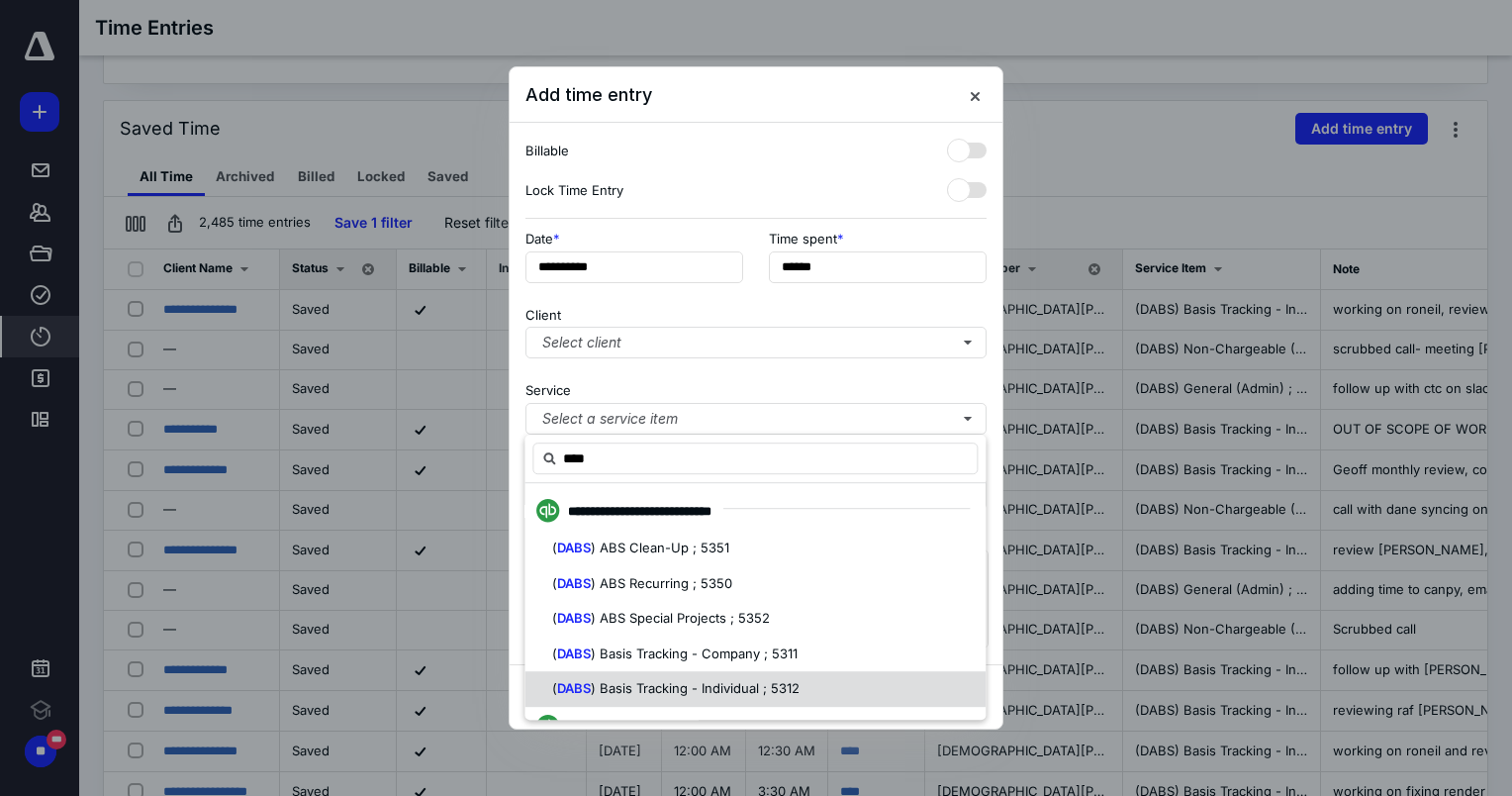 click on "( DABS ) Basis Tracking - Individual ; 5312" at bounding box center [755, 689] 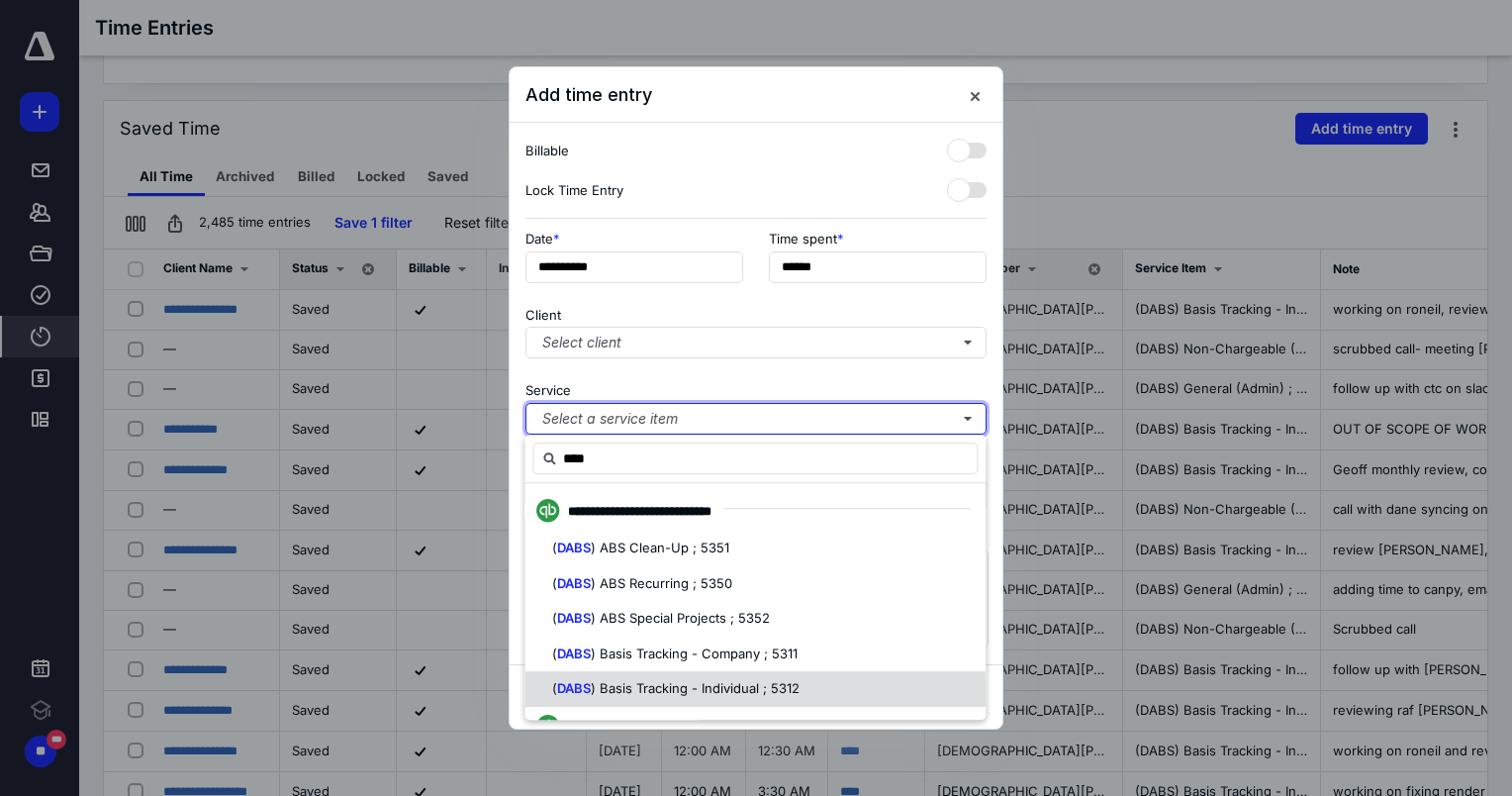 type 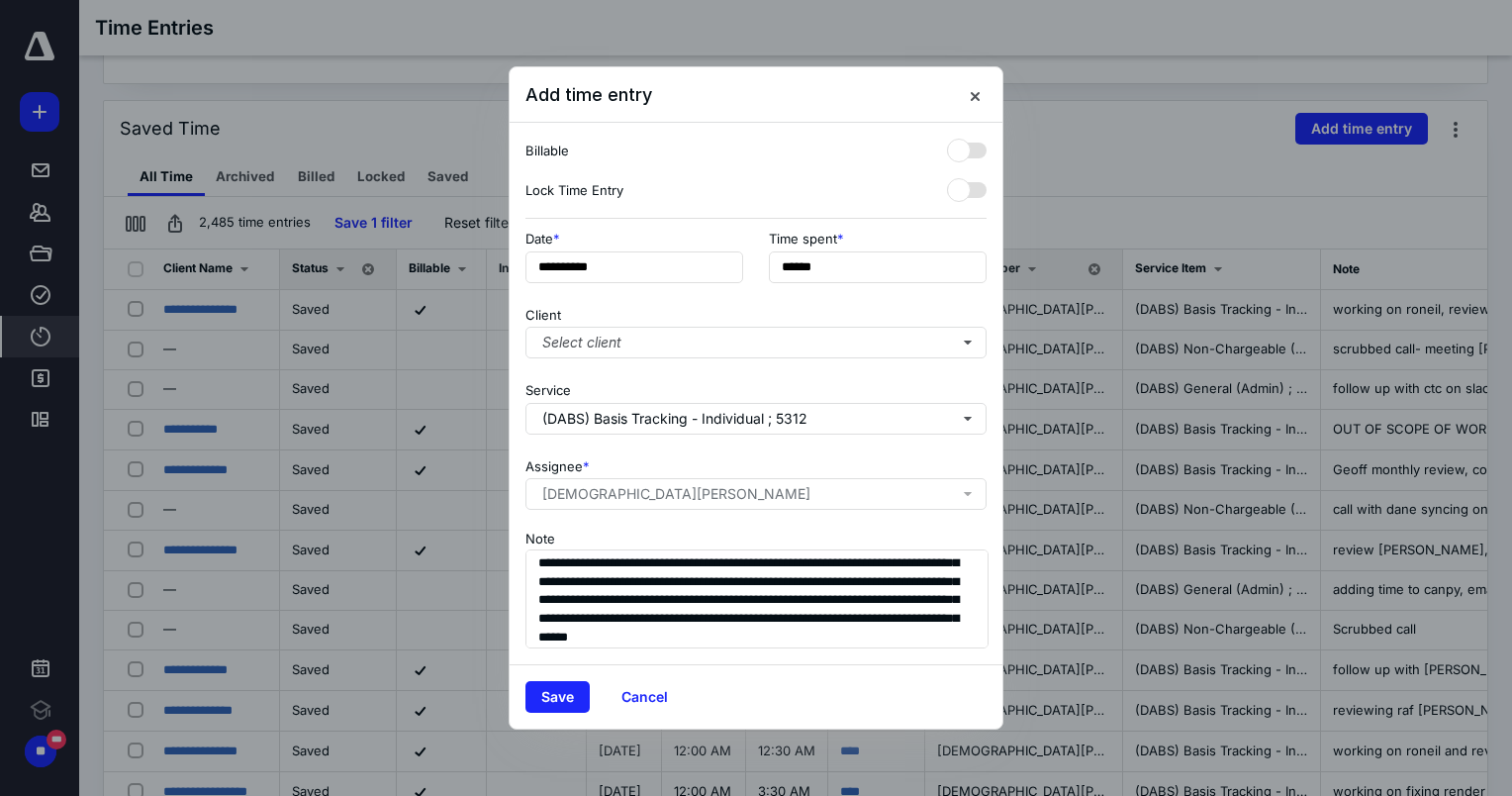 click on "Client Select client" at bounding box center (756, 329) 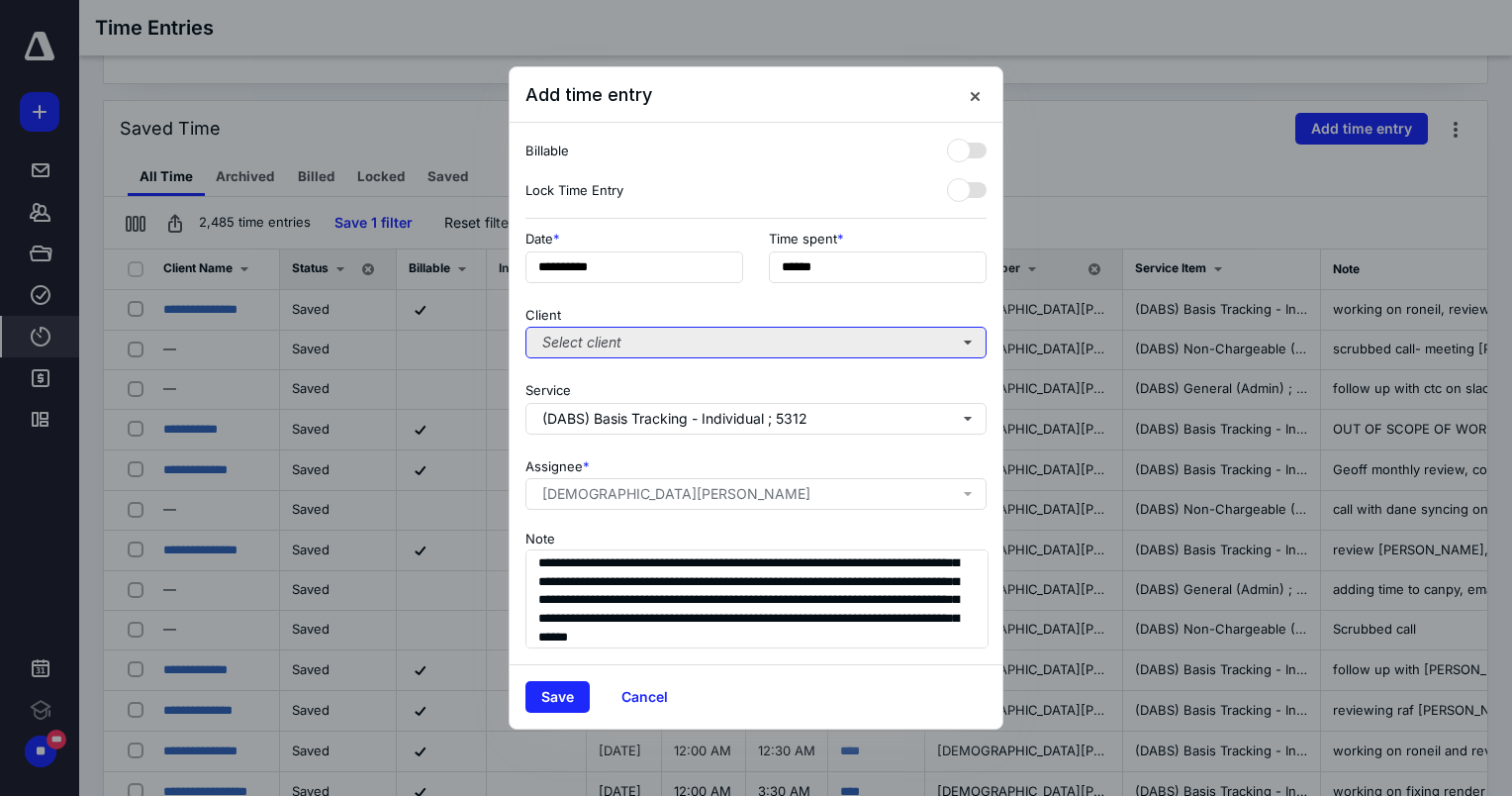 click on "Select client" at bounding box center (756, 343) 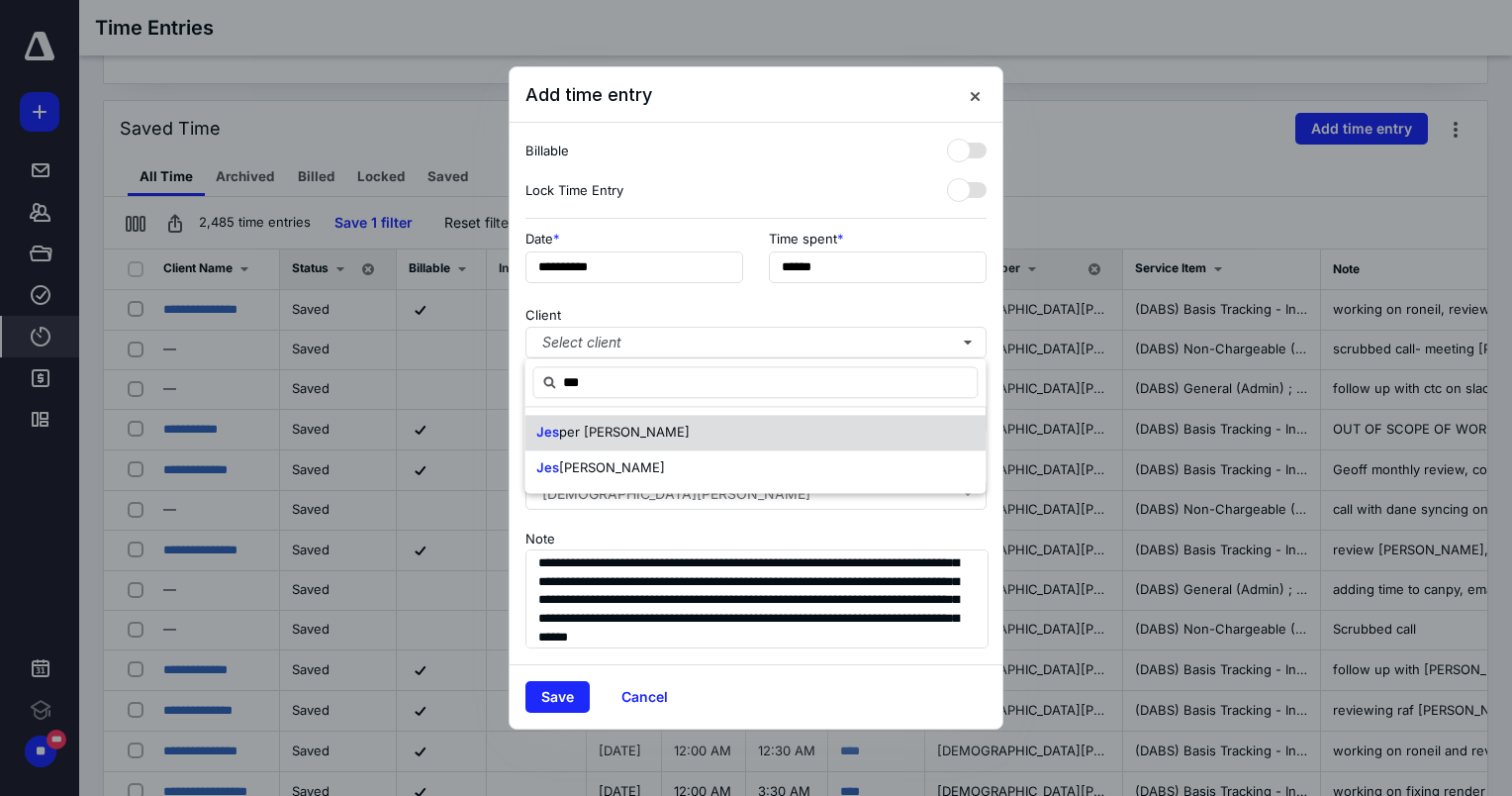 click on "per [PERSON_NAME]" at bounding box center (624, 432) 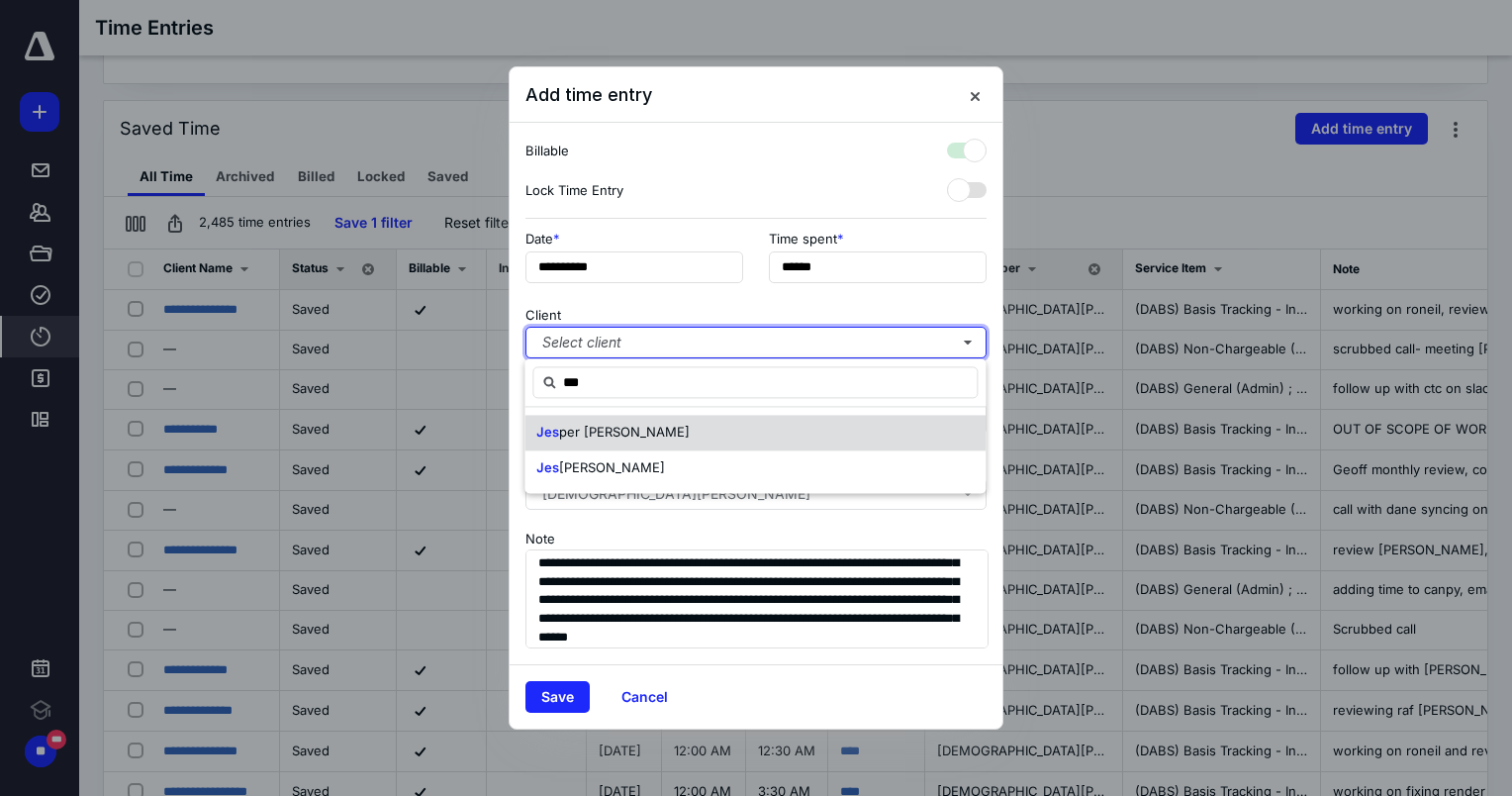 checkbox on "true" 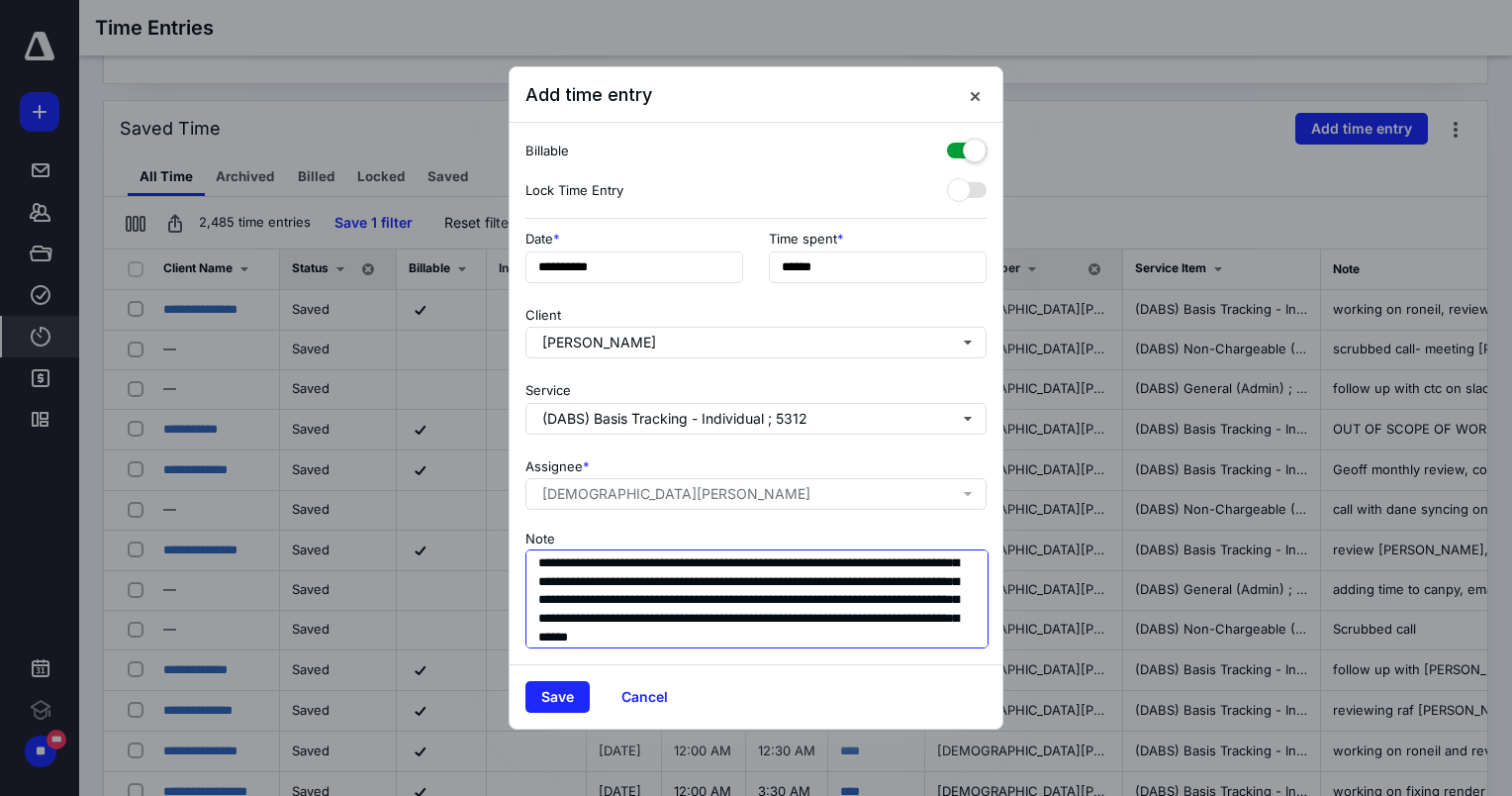 click on "**********" at bounding box center [757, 599] 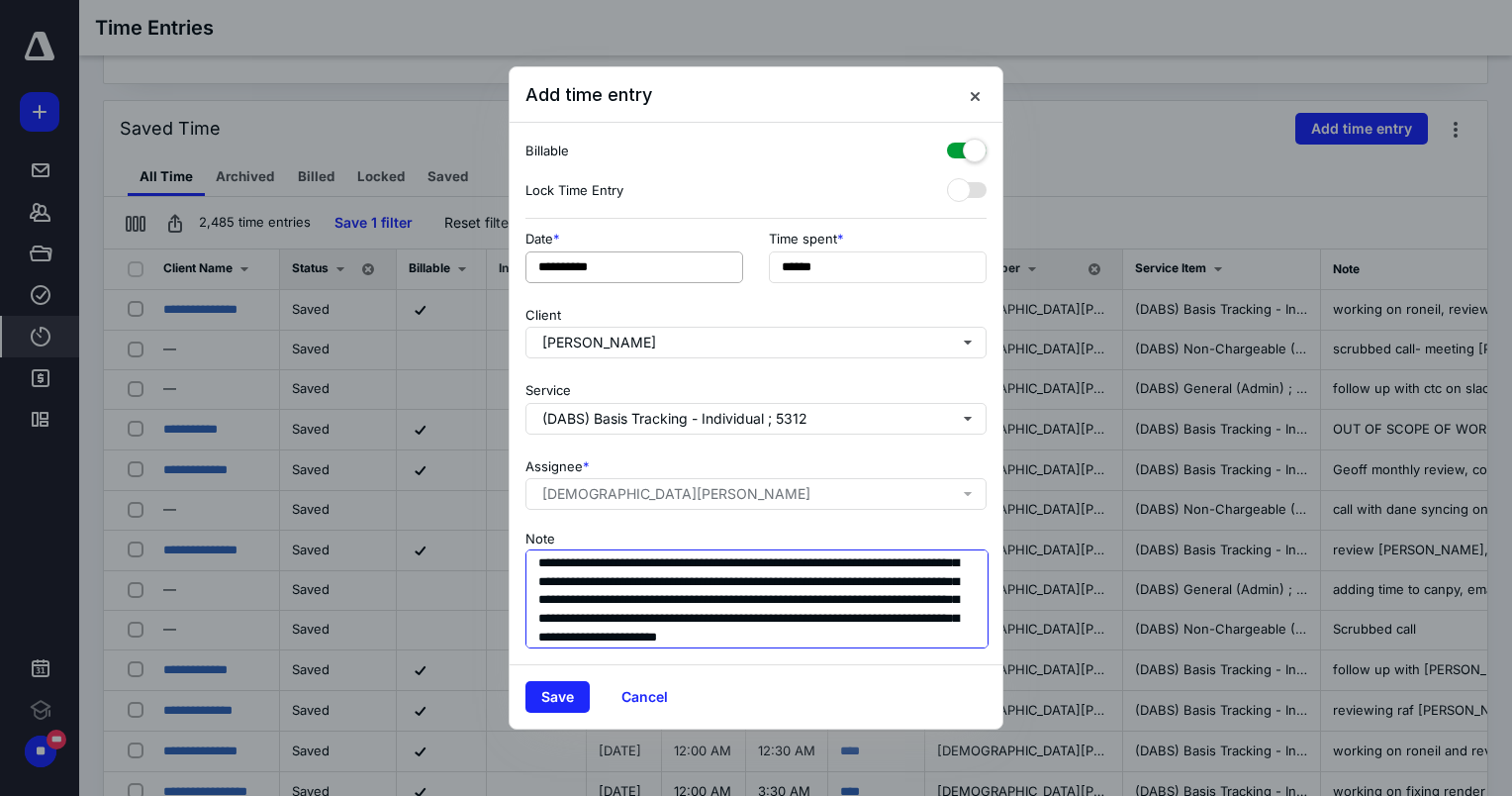 type on "**********" 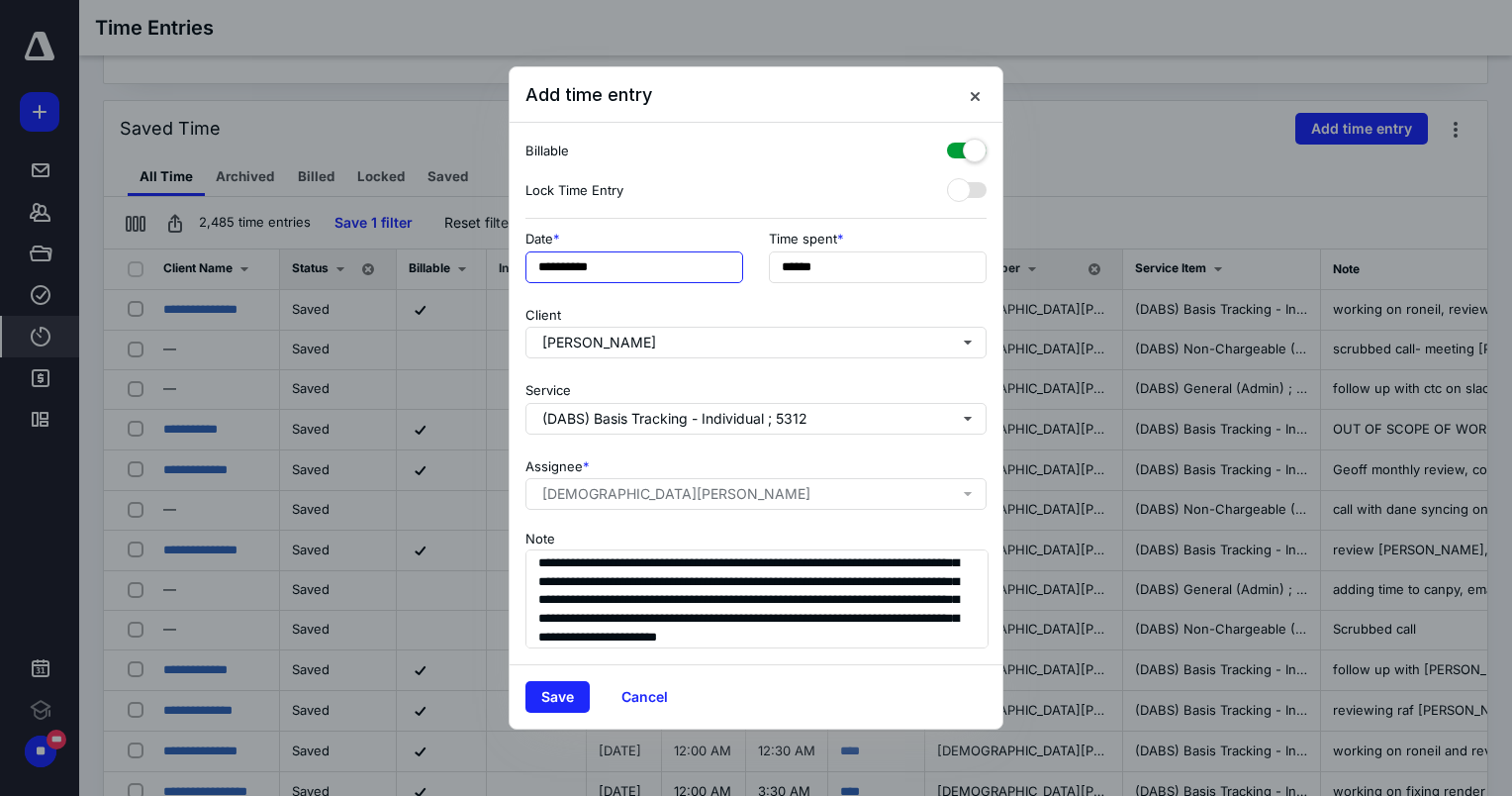 click on "**********" at bounding box center [634, 267] 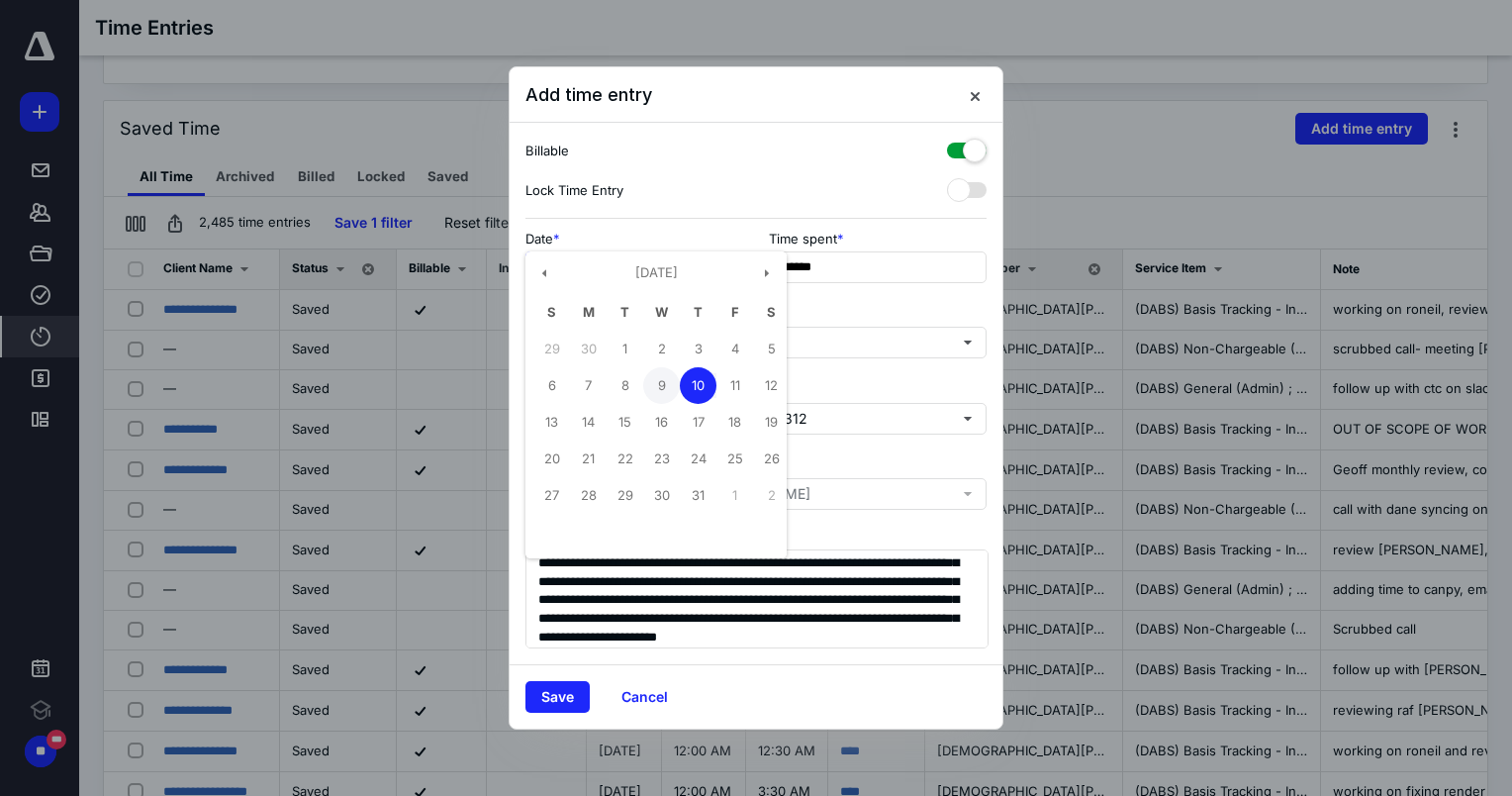 click on "9" at bounding box center (661, 385) 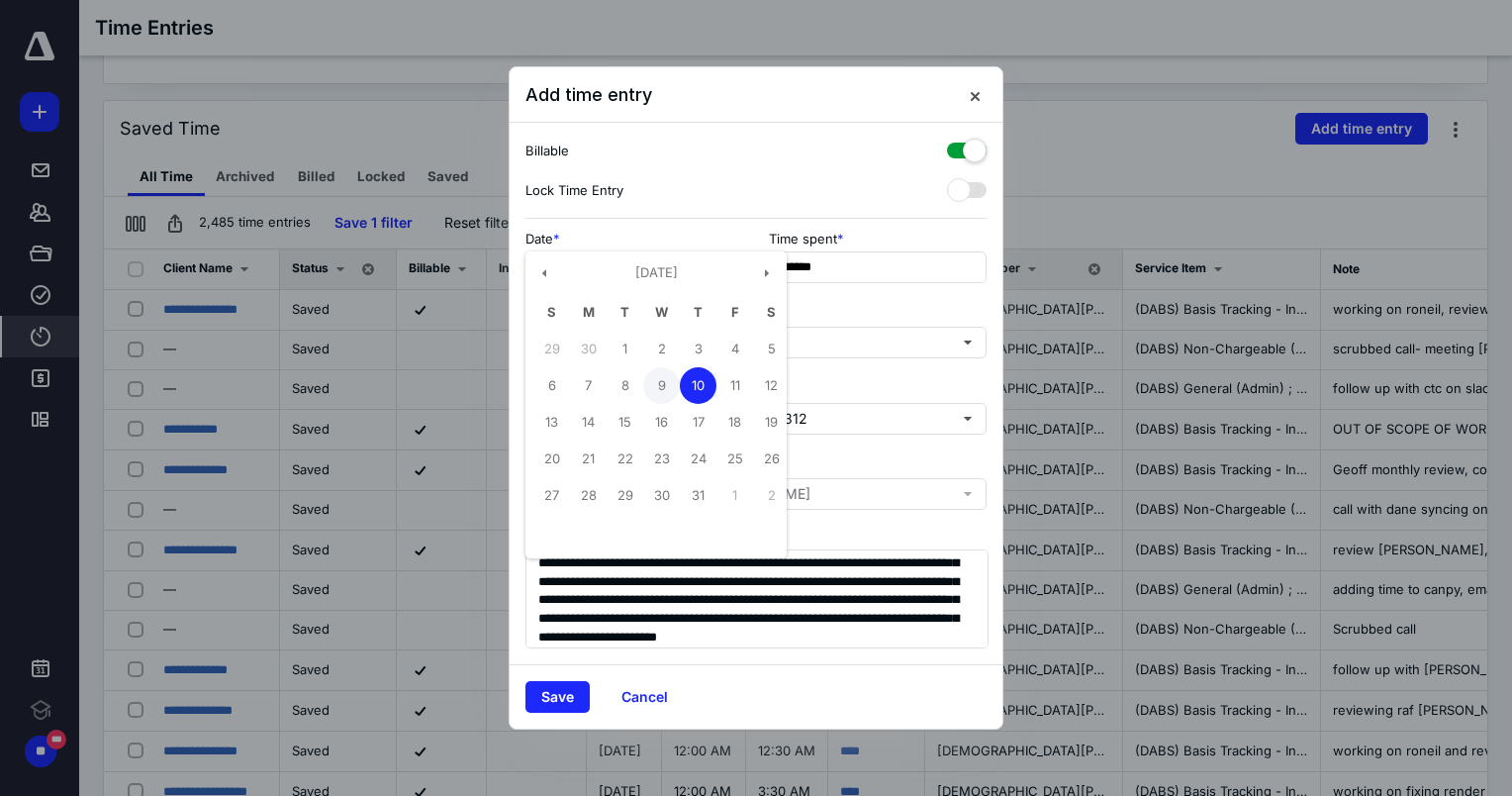 type on "**********" 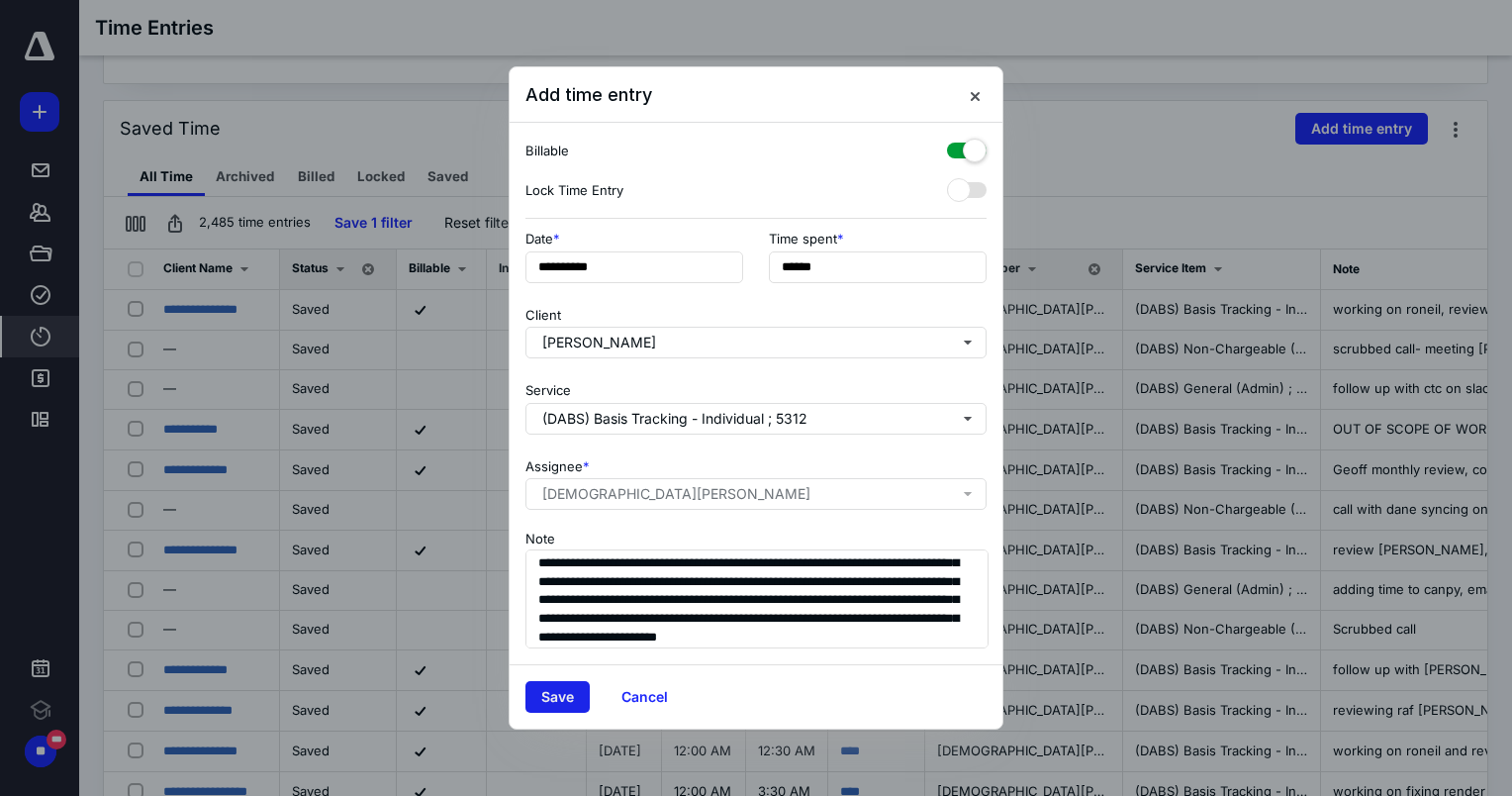click on "Save" at bounding box center [557, 697] 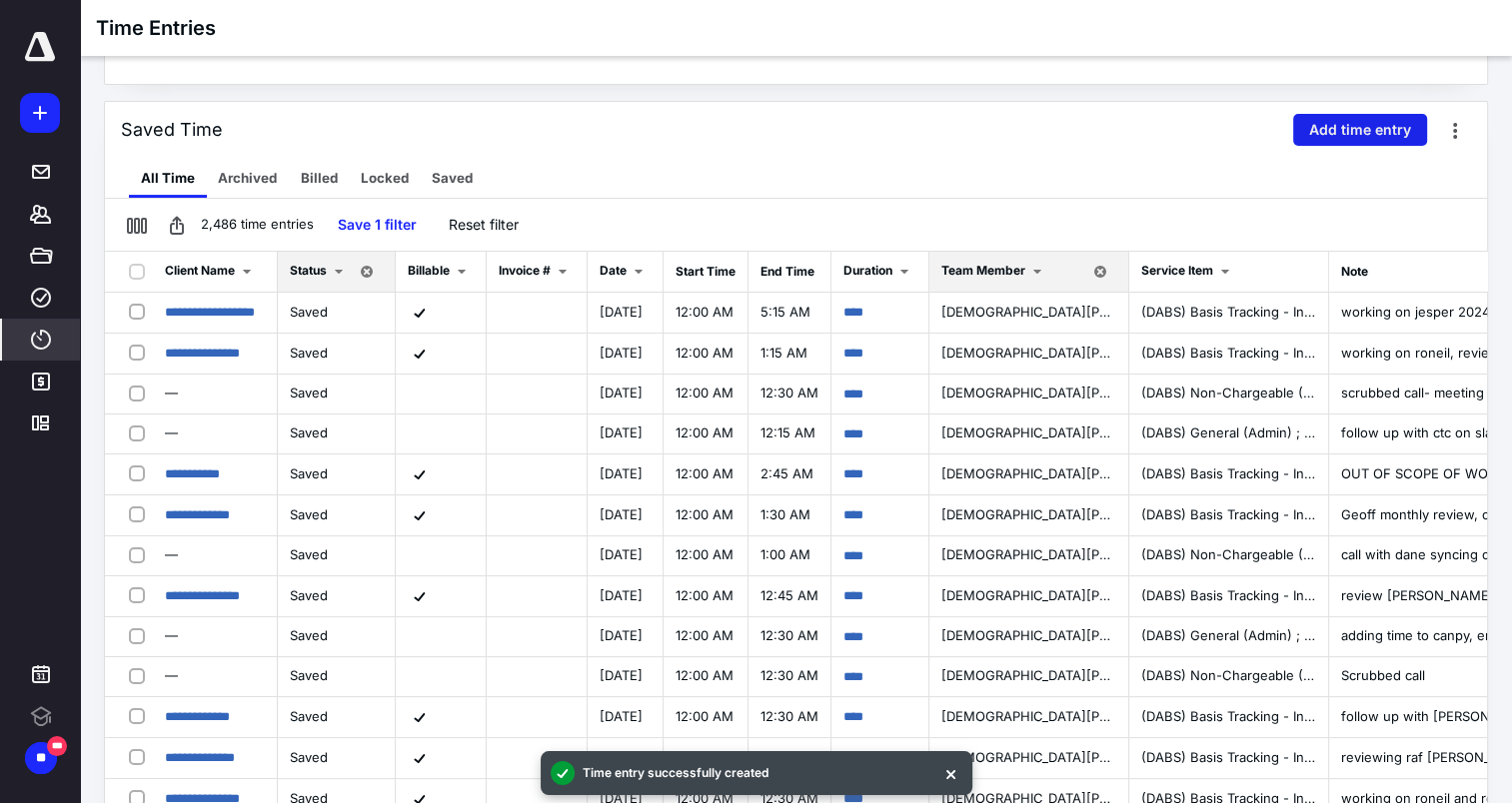 click on "Add time entry" at bounding box center (1360, 130) 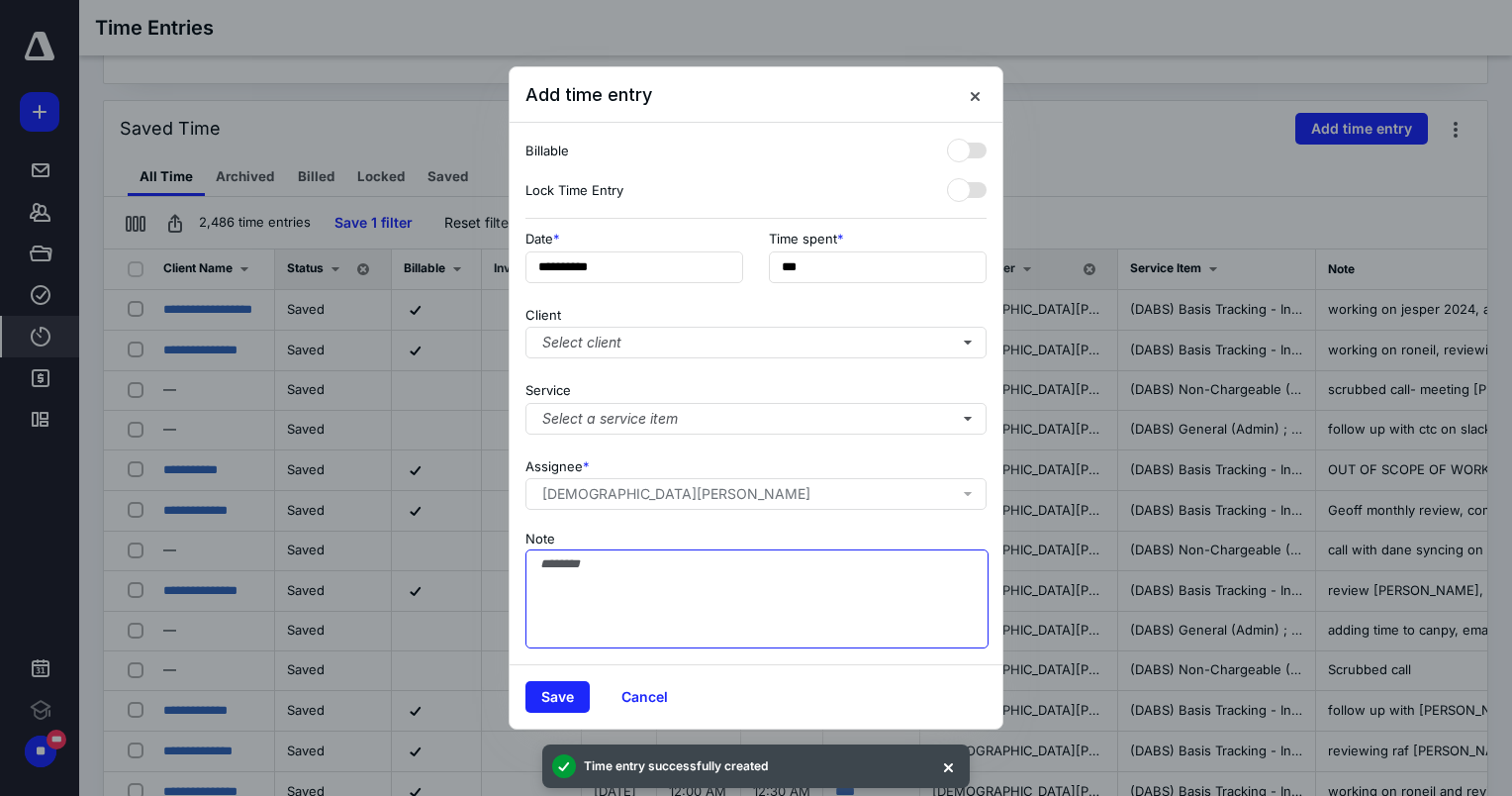 click on "Note" at bounding box center [757, 599] 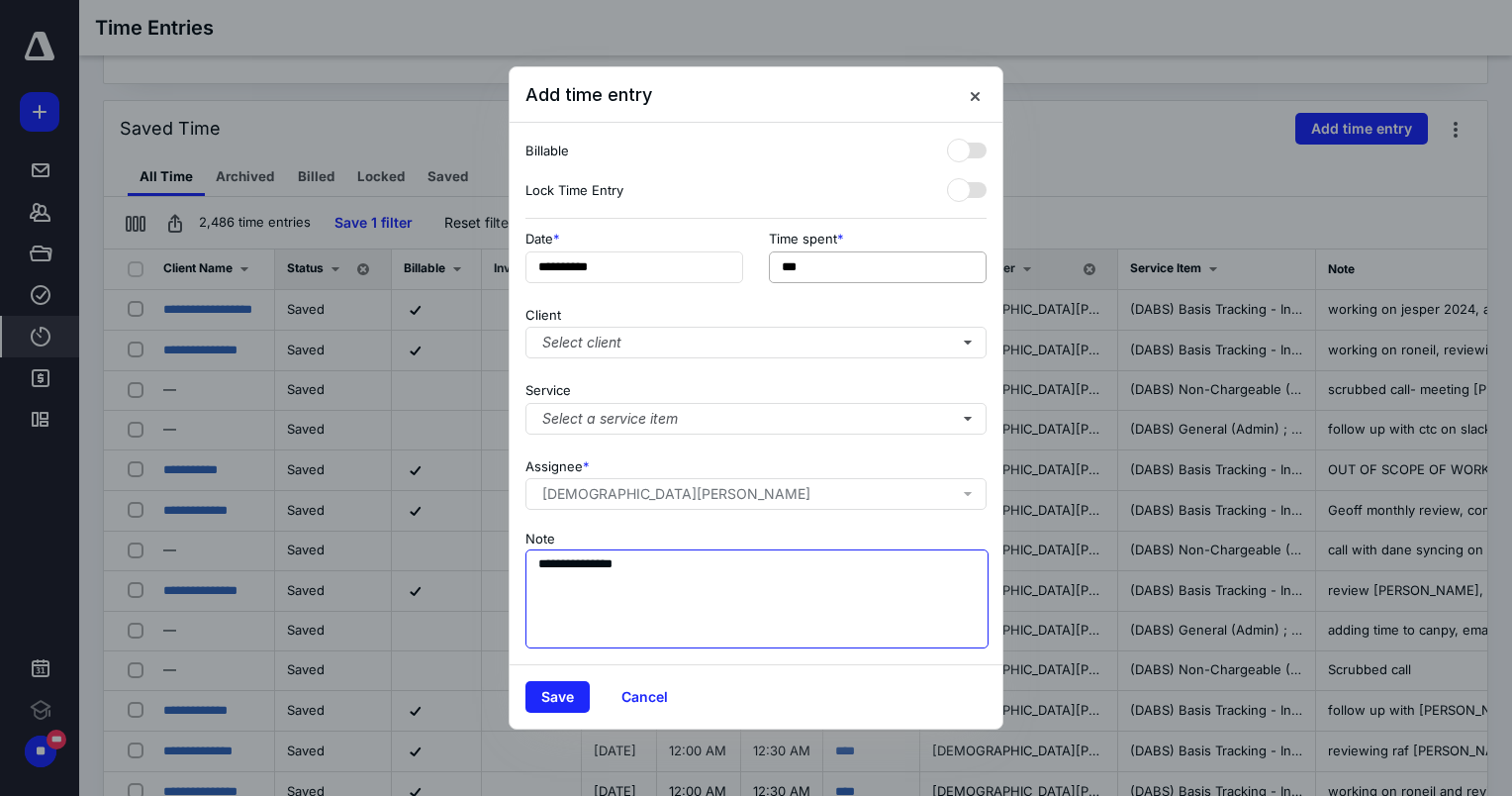 type on "**********" 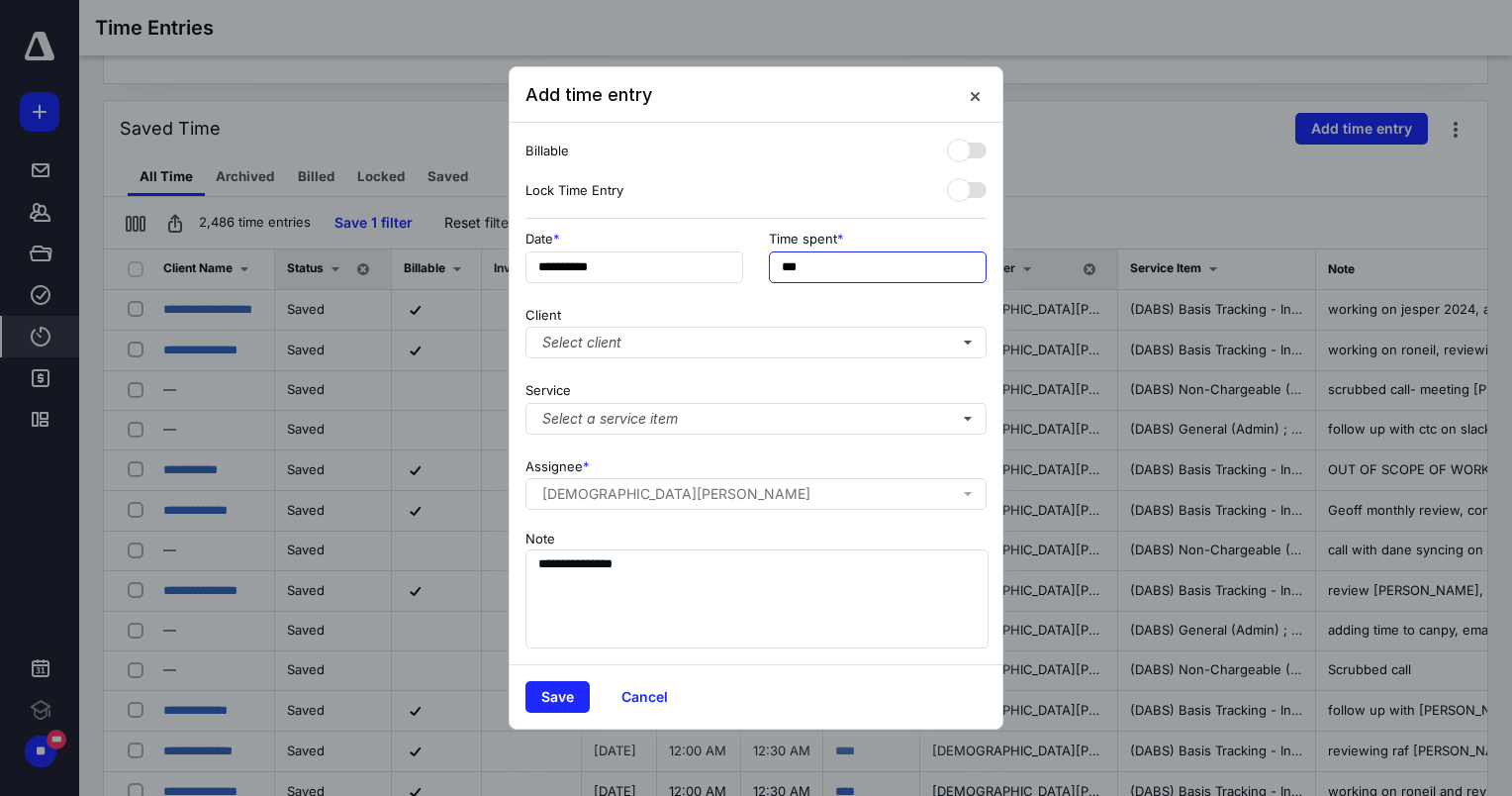 drag, startPoint x: 795, startPoint y: 268, endPoint x: 763, endPoint y: 266, distance: 32.06244 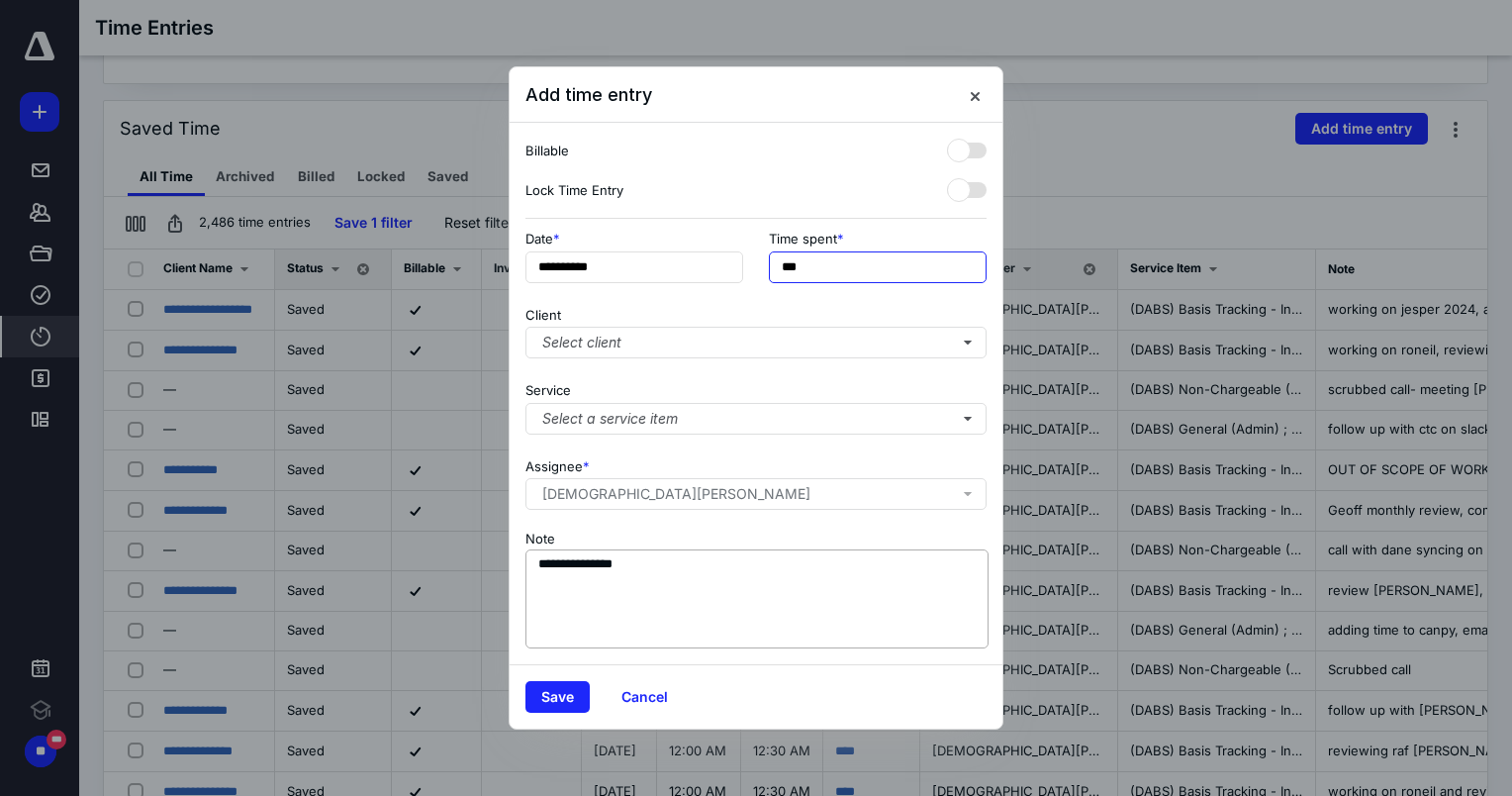 type on "***" 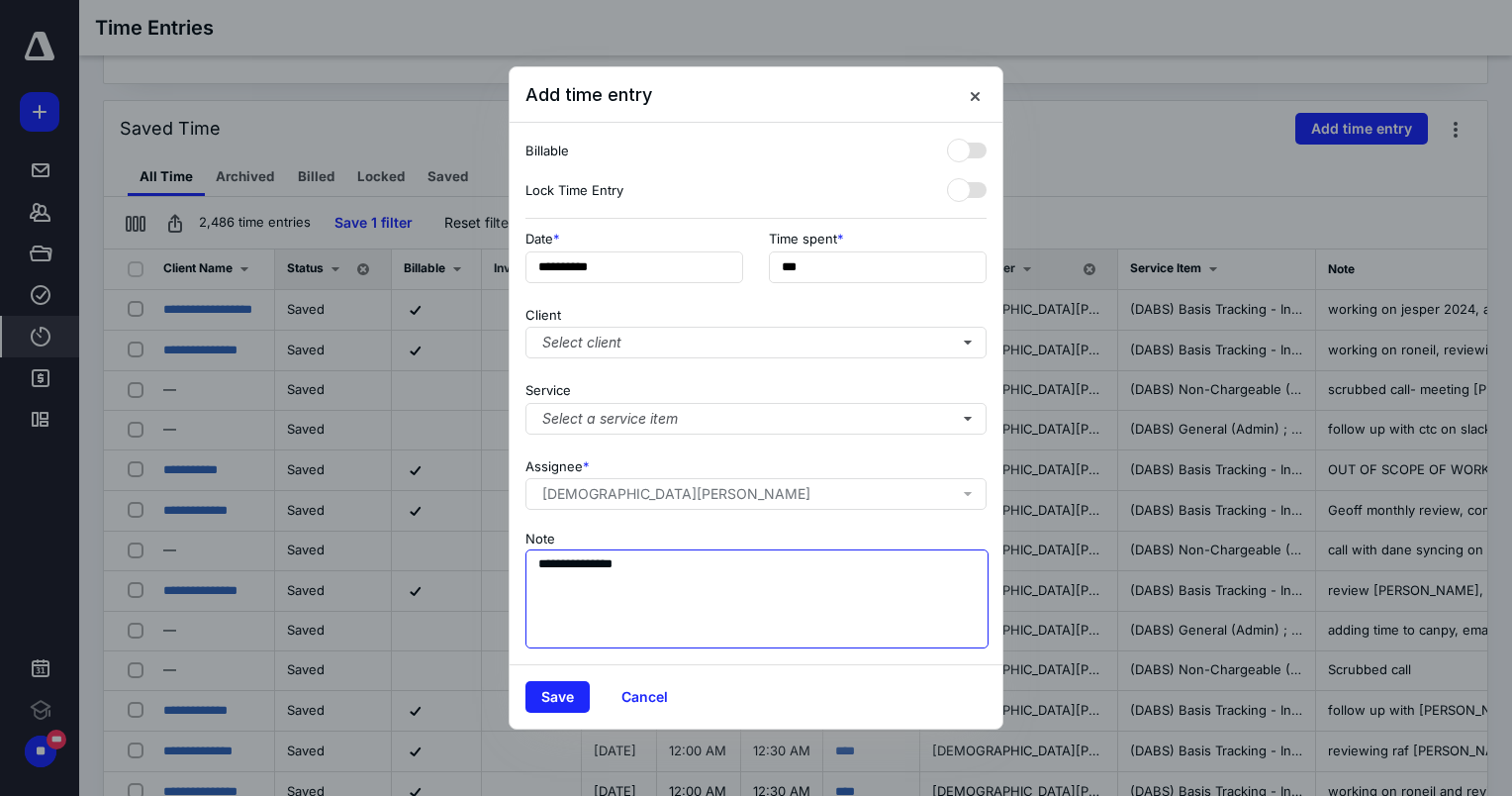 click on "**********" at bounding box center [757, 599] 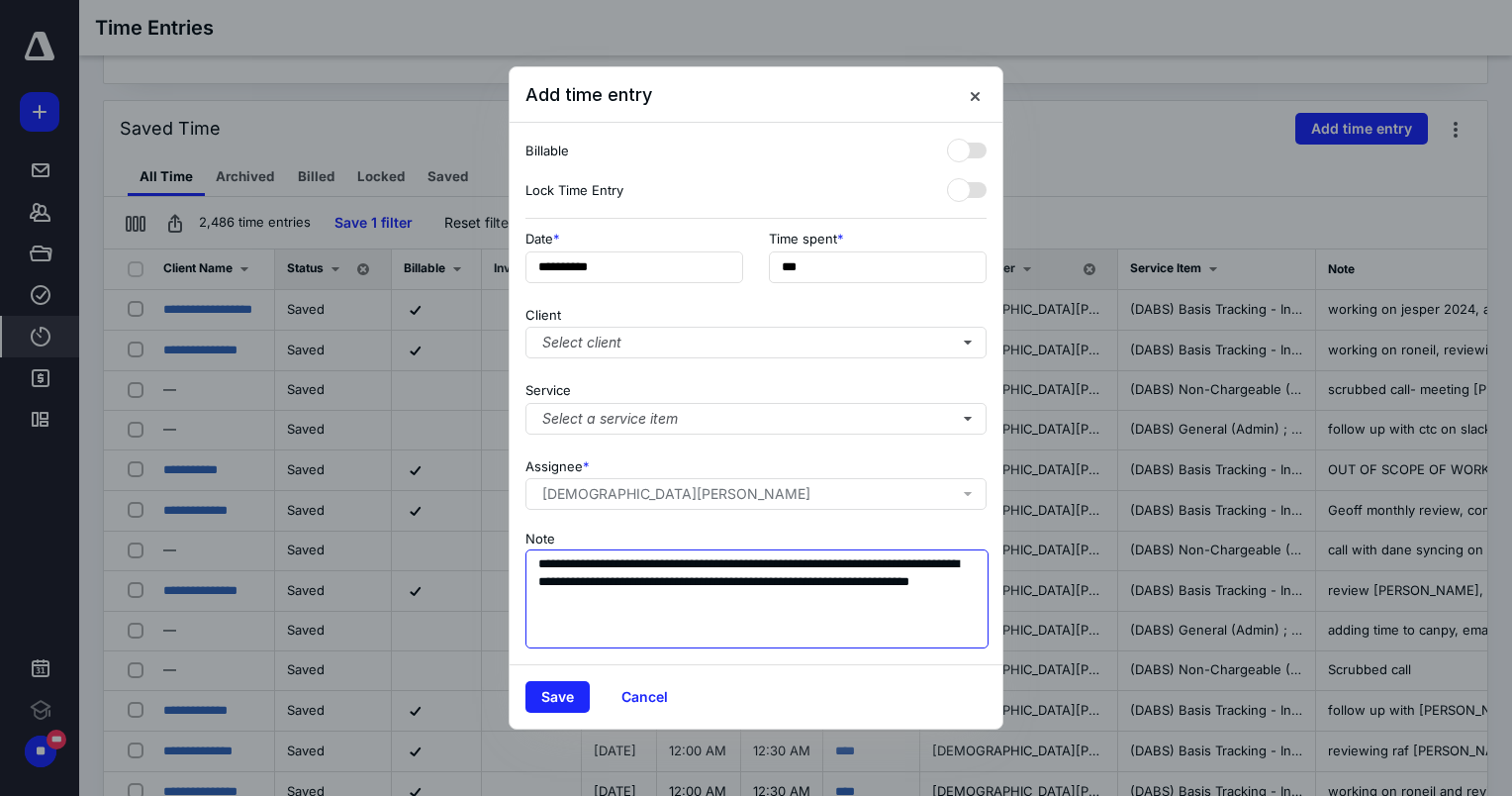 click on "**********" at bounding box center (757, 599) 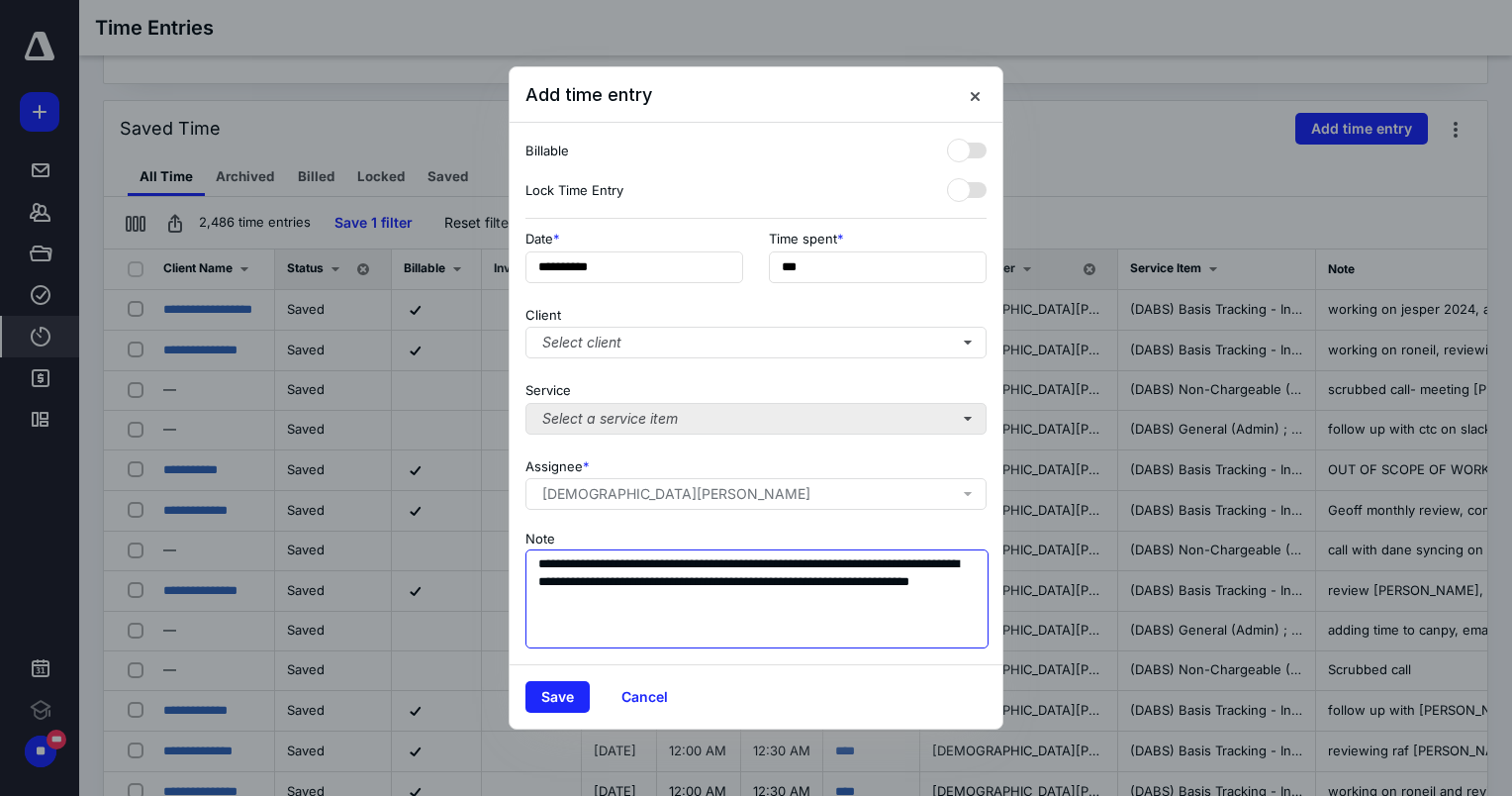 type on "**********" 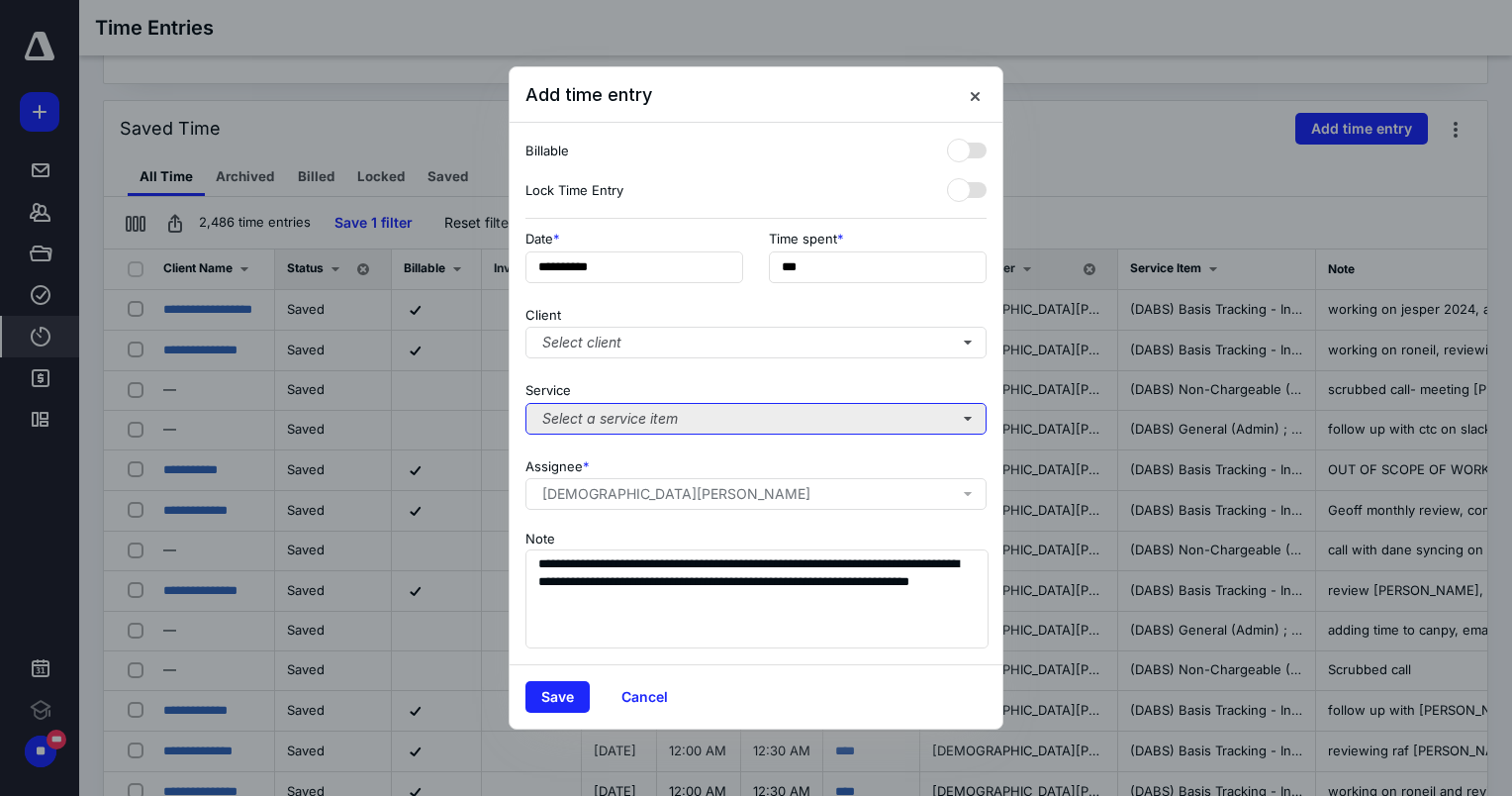 click on "Select a service item" at bounding box center (756, 419) 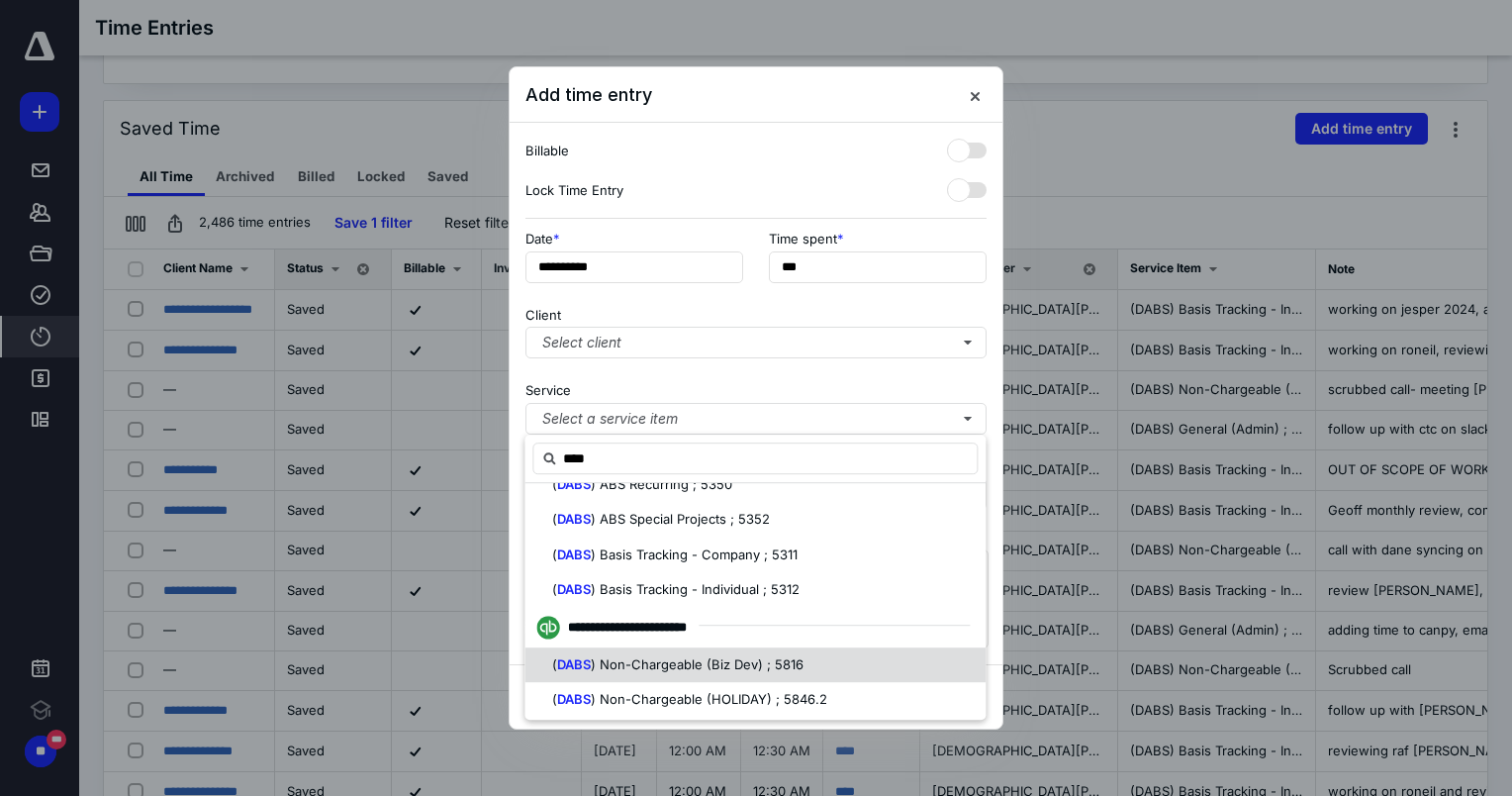 scroll, scrollTop: 198, scrollLeft: 0, axis: vertical 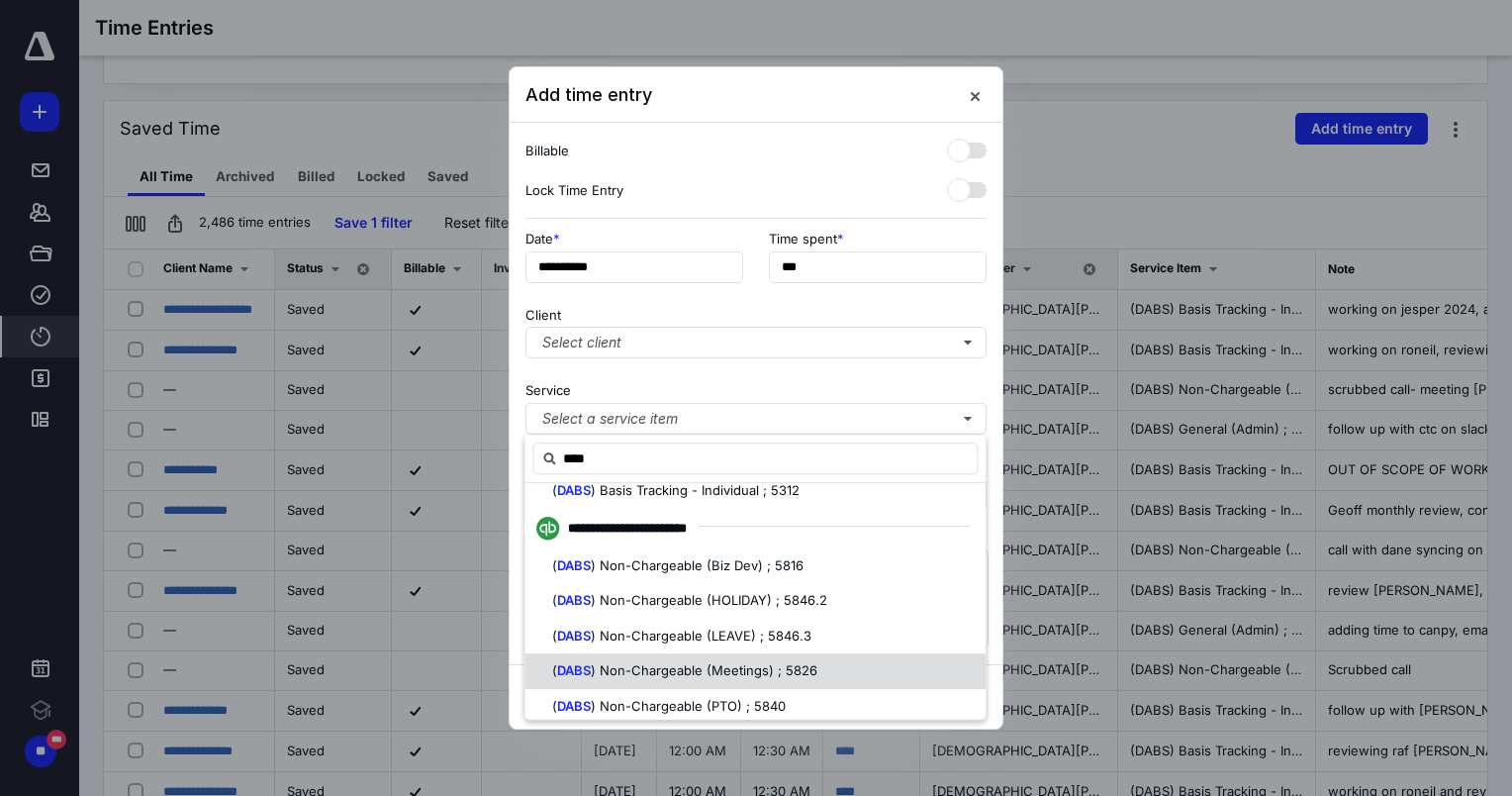click on "( DABS ) Non-Chargeable (Meetings) ; 5826" at bounding box center (755, 671) 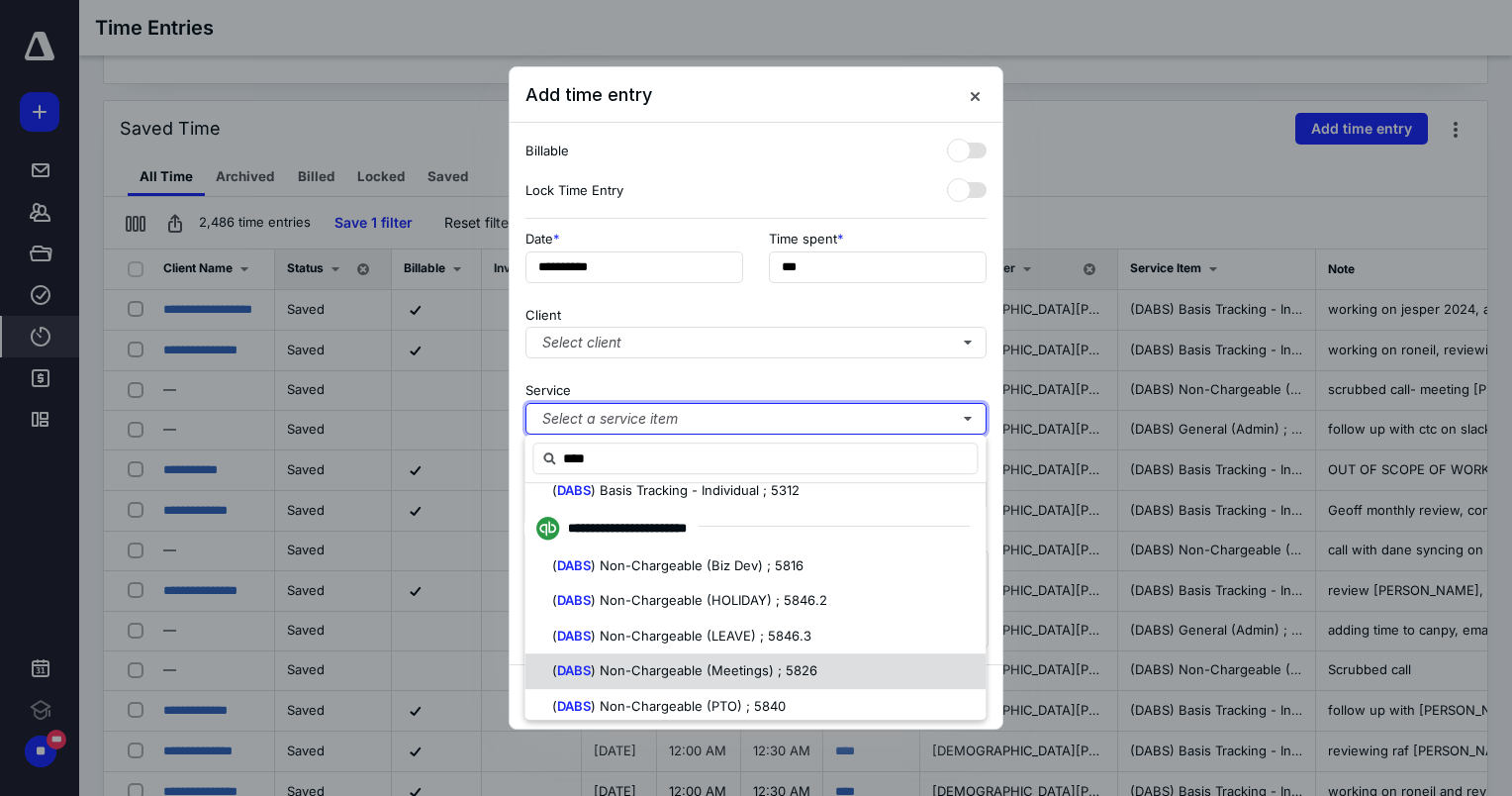 type 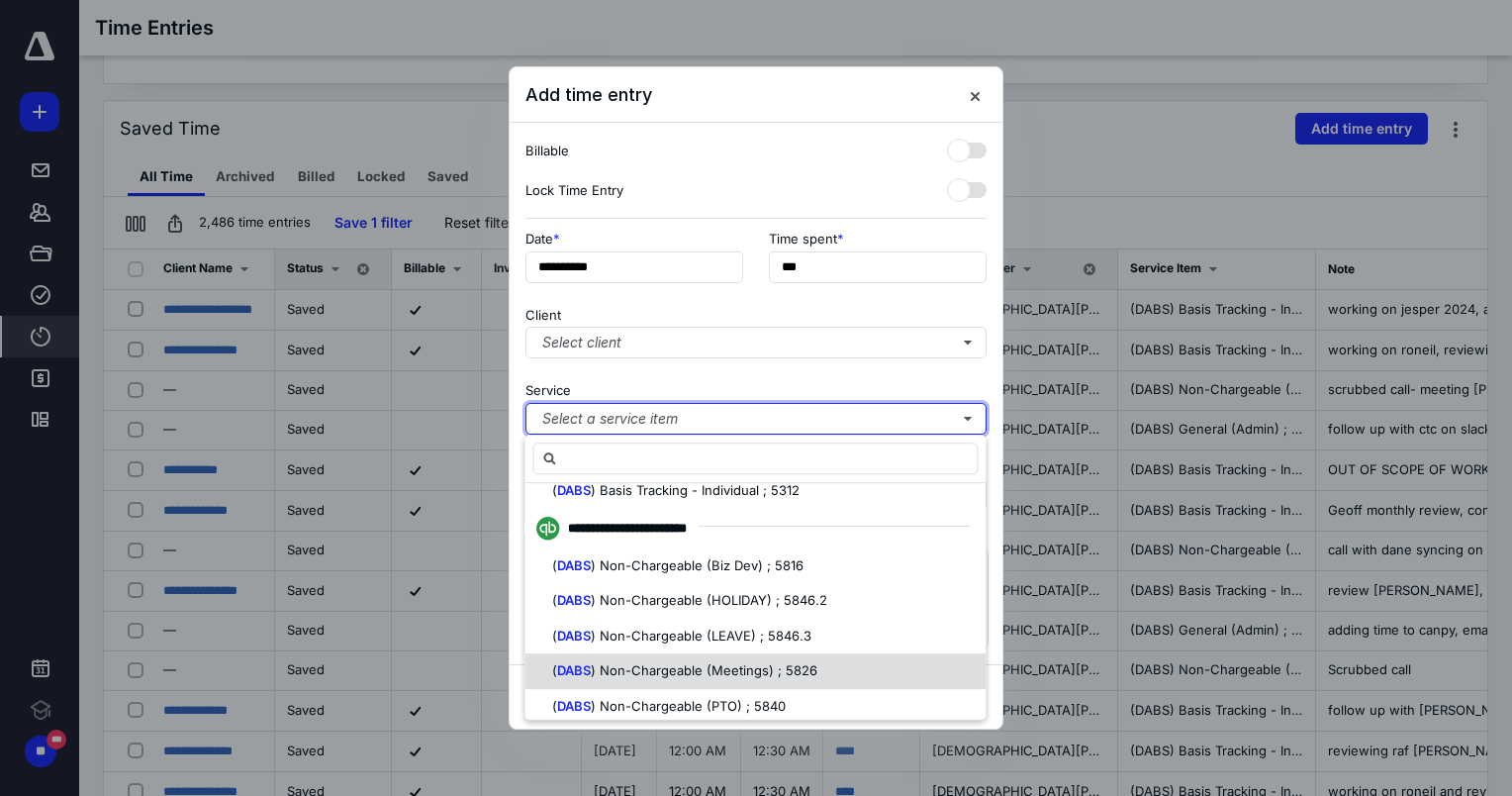 scroll, scrollTop: 0, scrollLeft: 0, axis: both 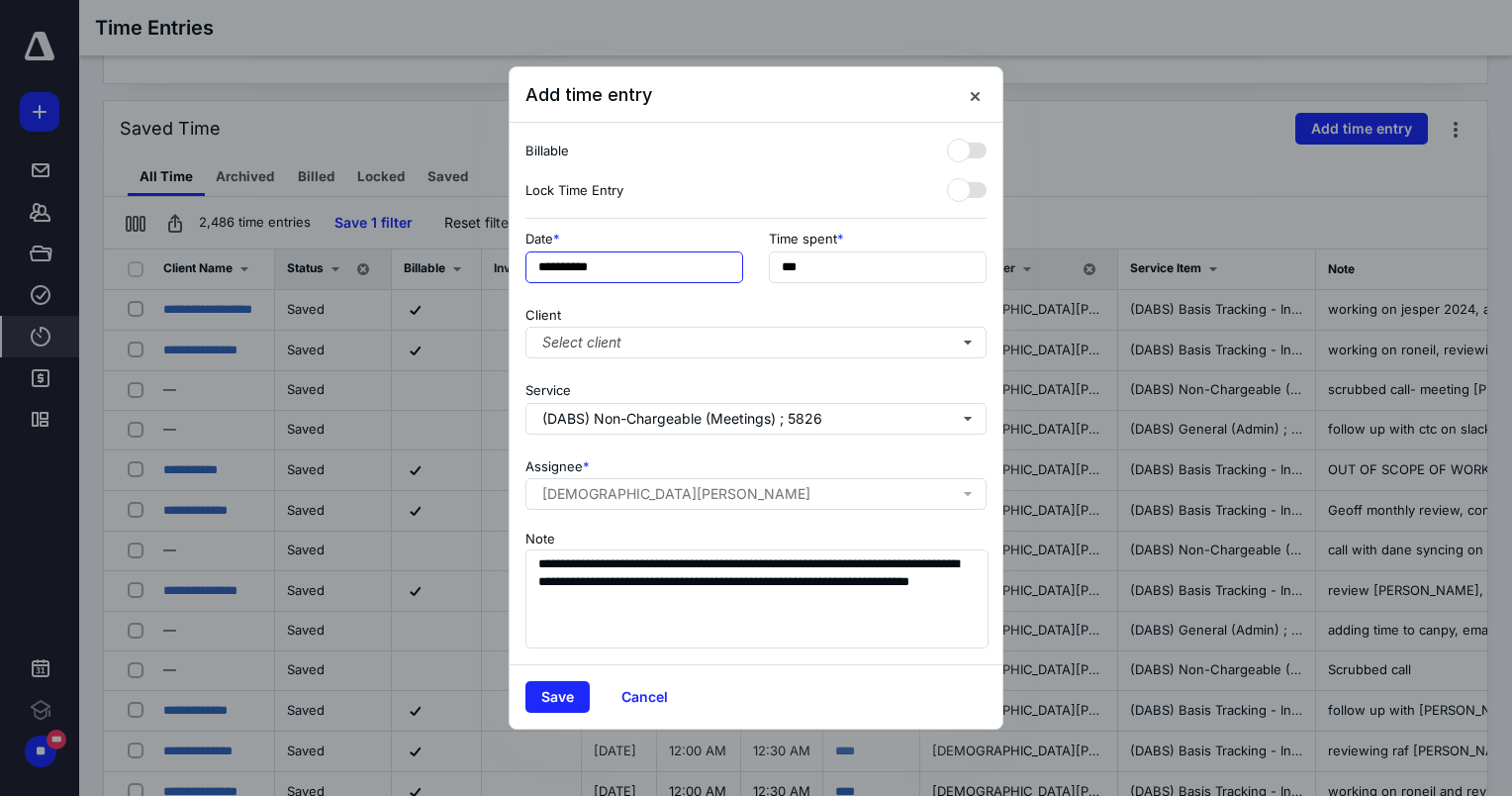 click on "**********" at bounding box center (634, 267) 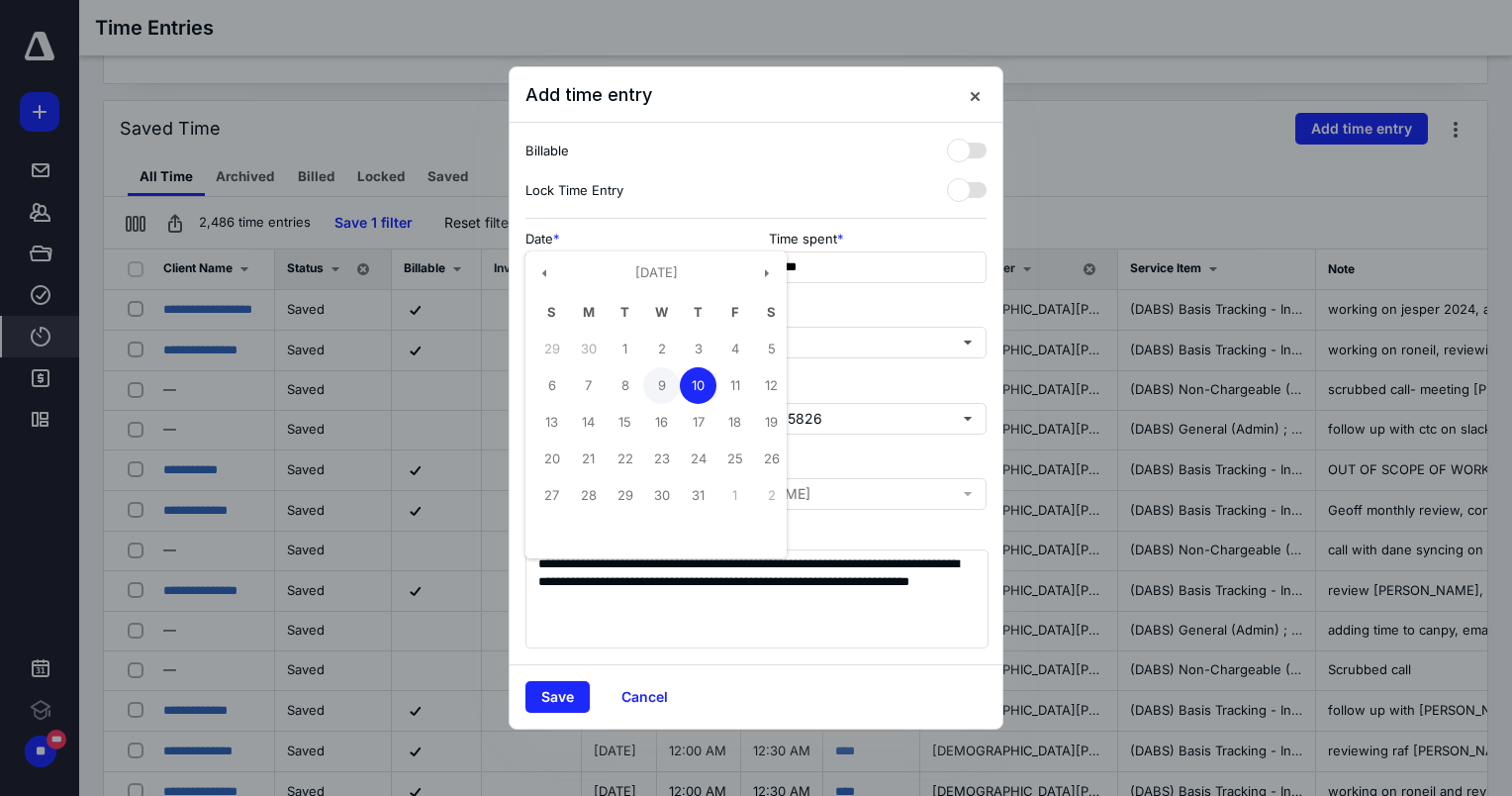 click on "9" at bounding box center (661, 385) 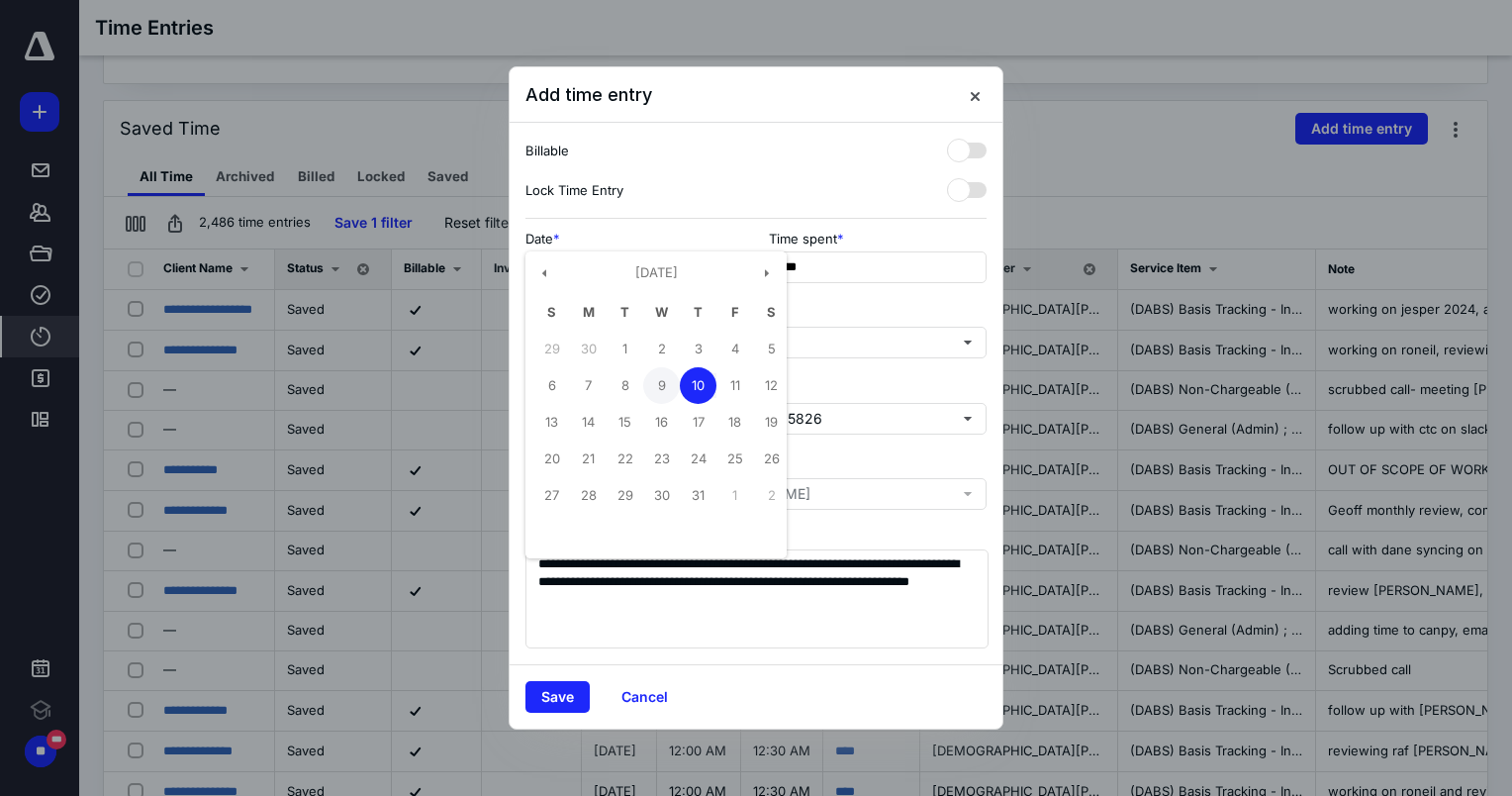 type on "**********" 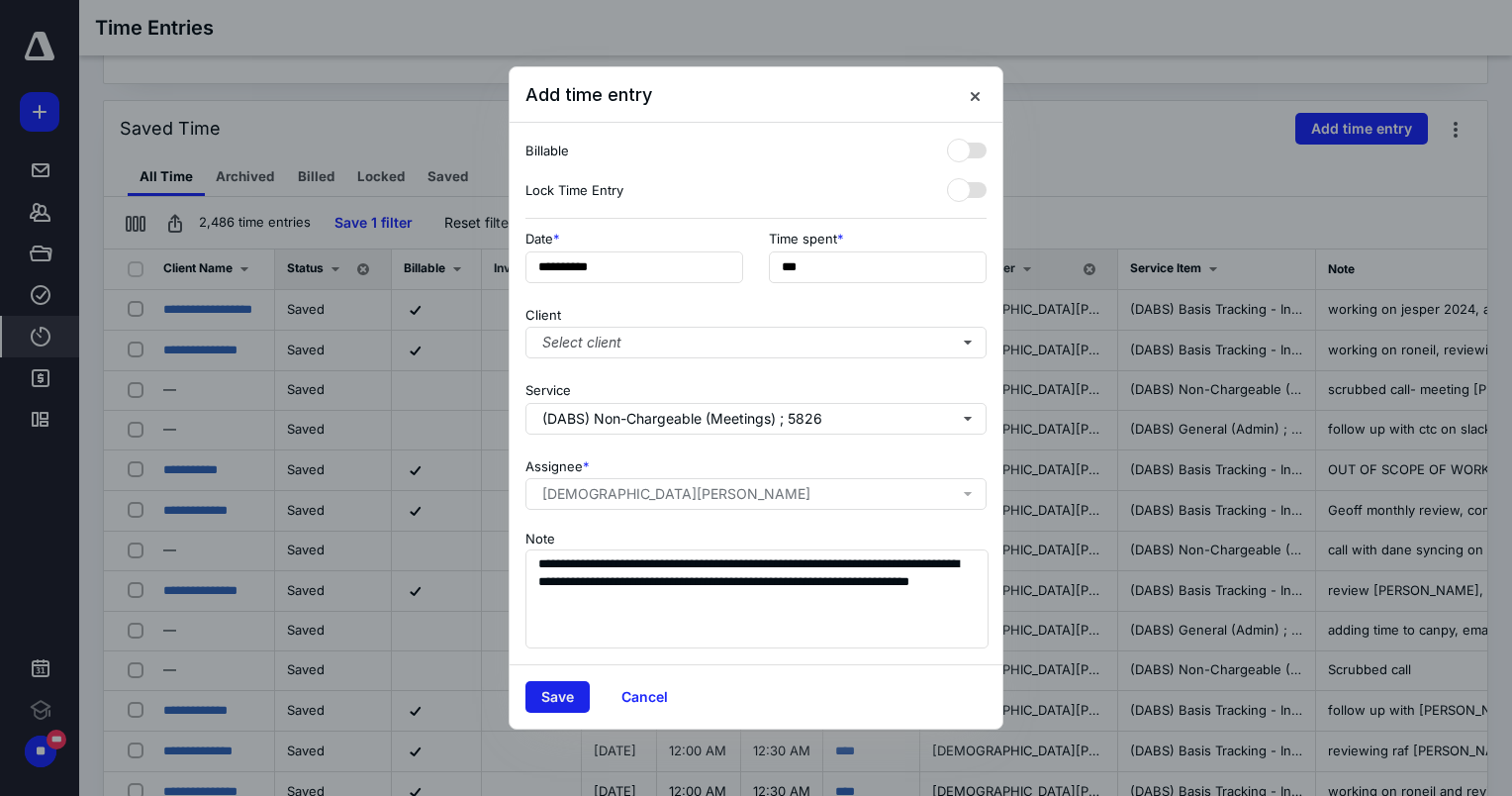 click on "Save" at bounding box center (557, 697) 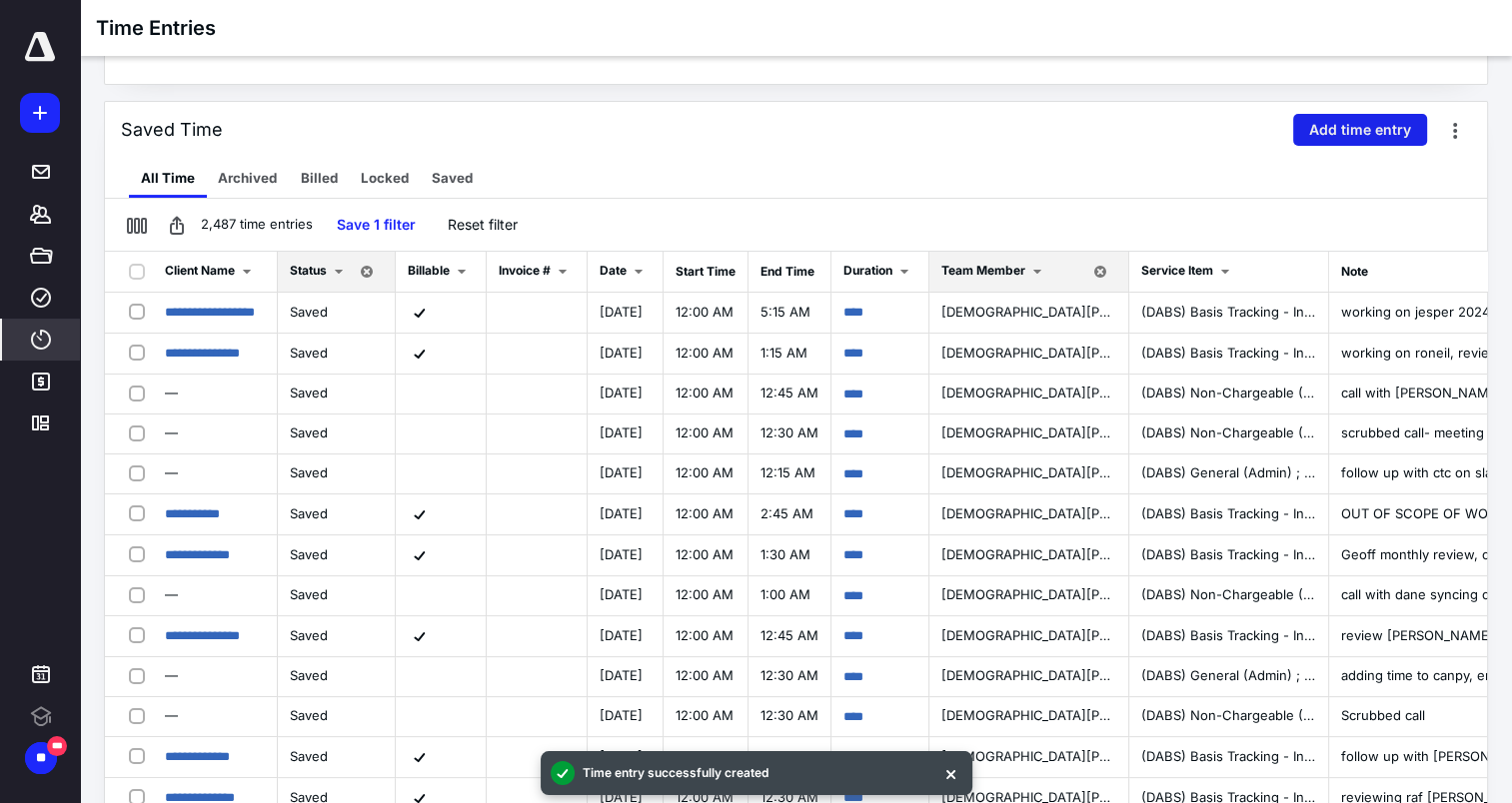 click on "Add time entry" at bounding box center (1360, 130) 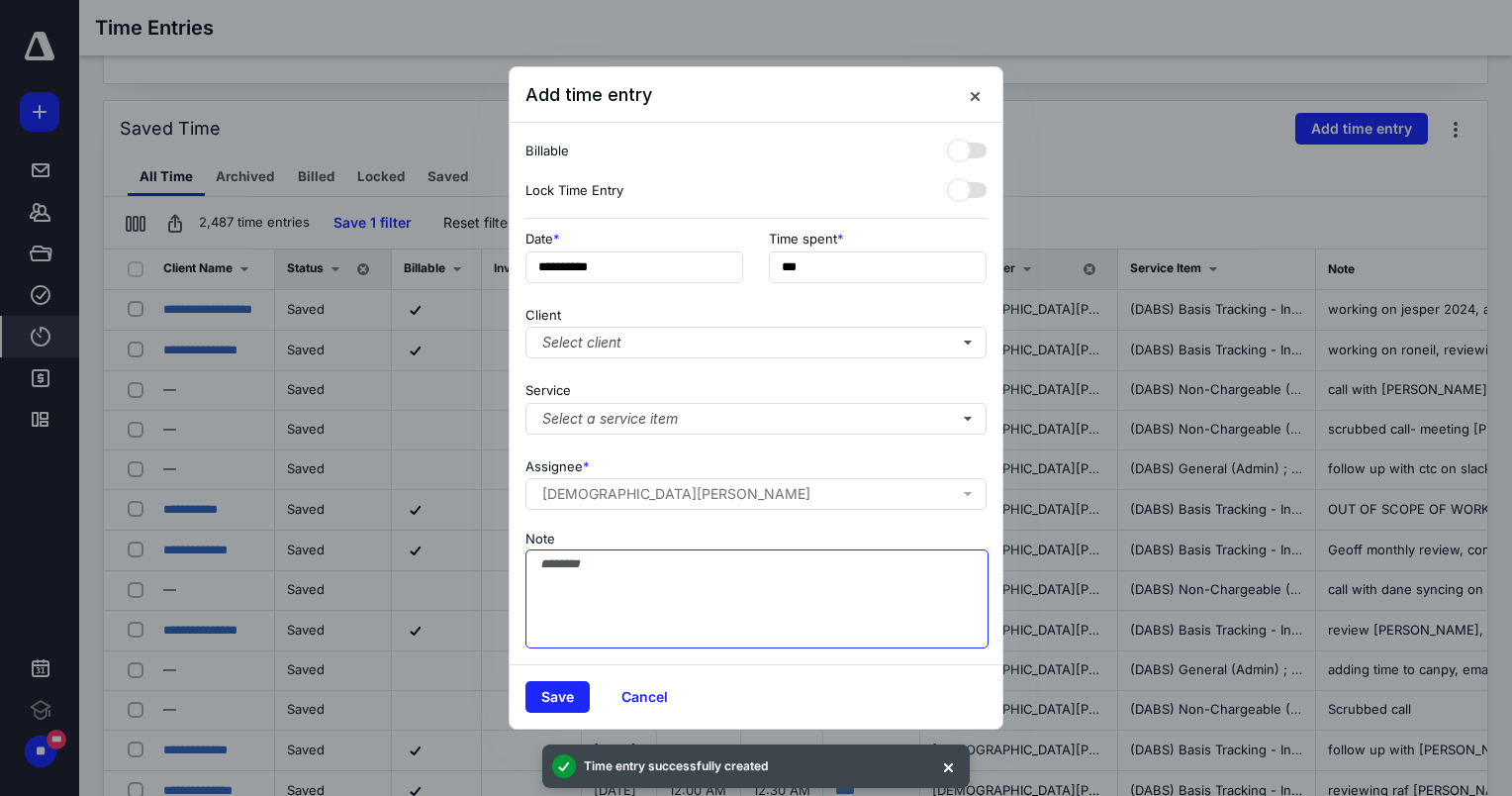 click on "Note" at bounding box center (757, 599) 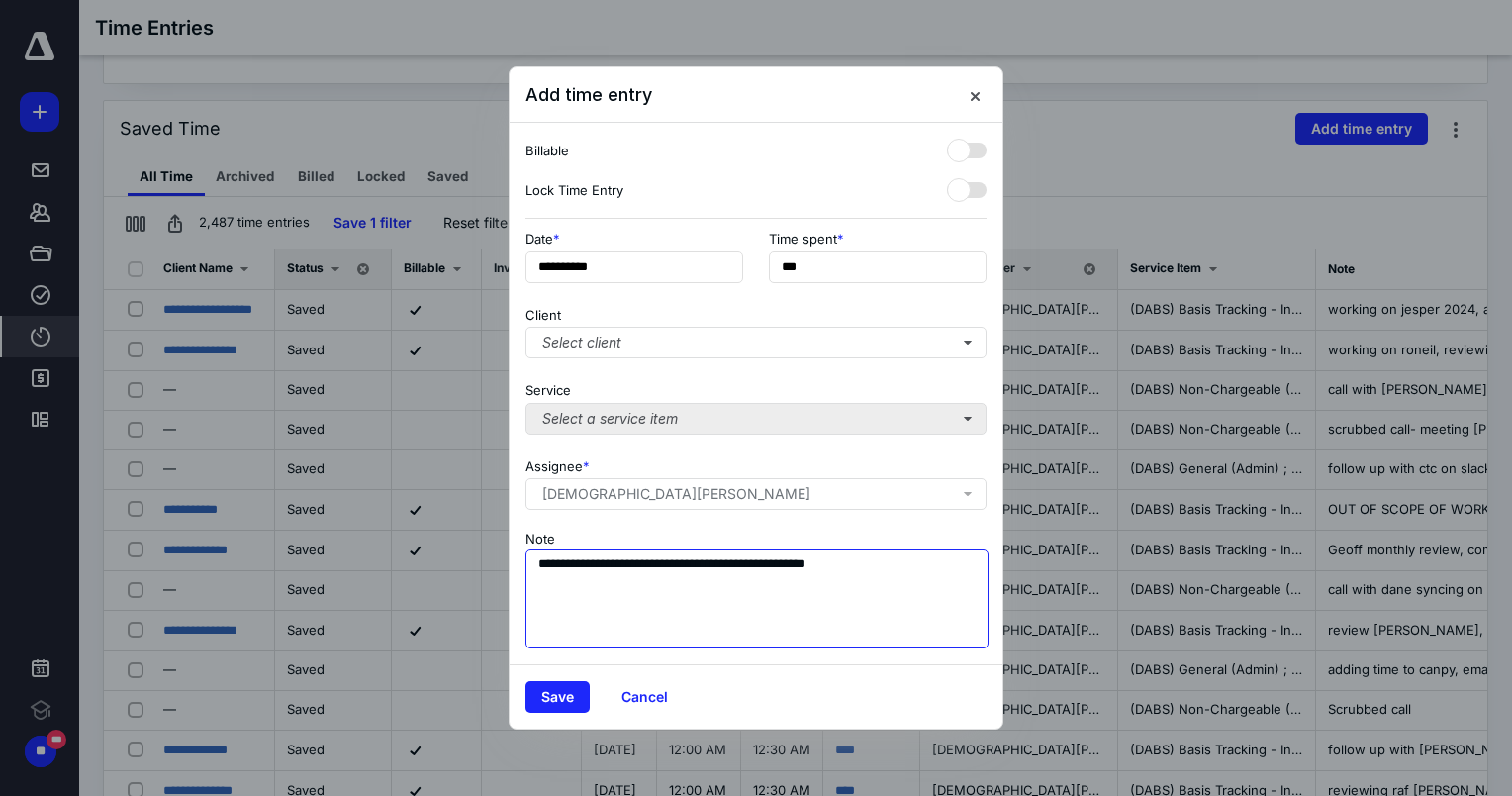 type on "**********" 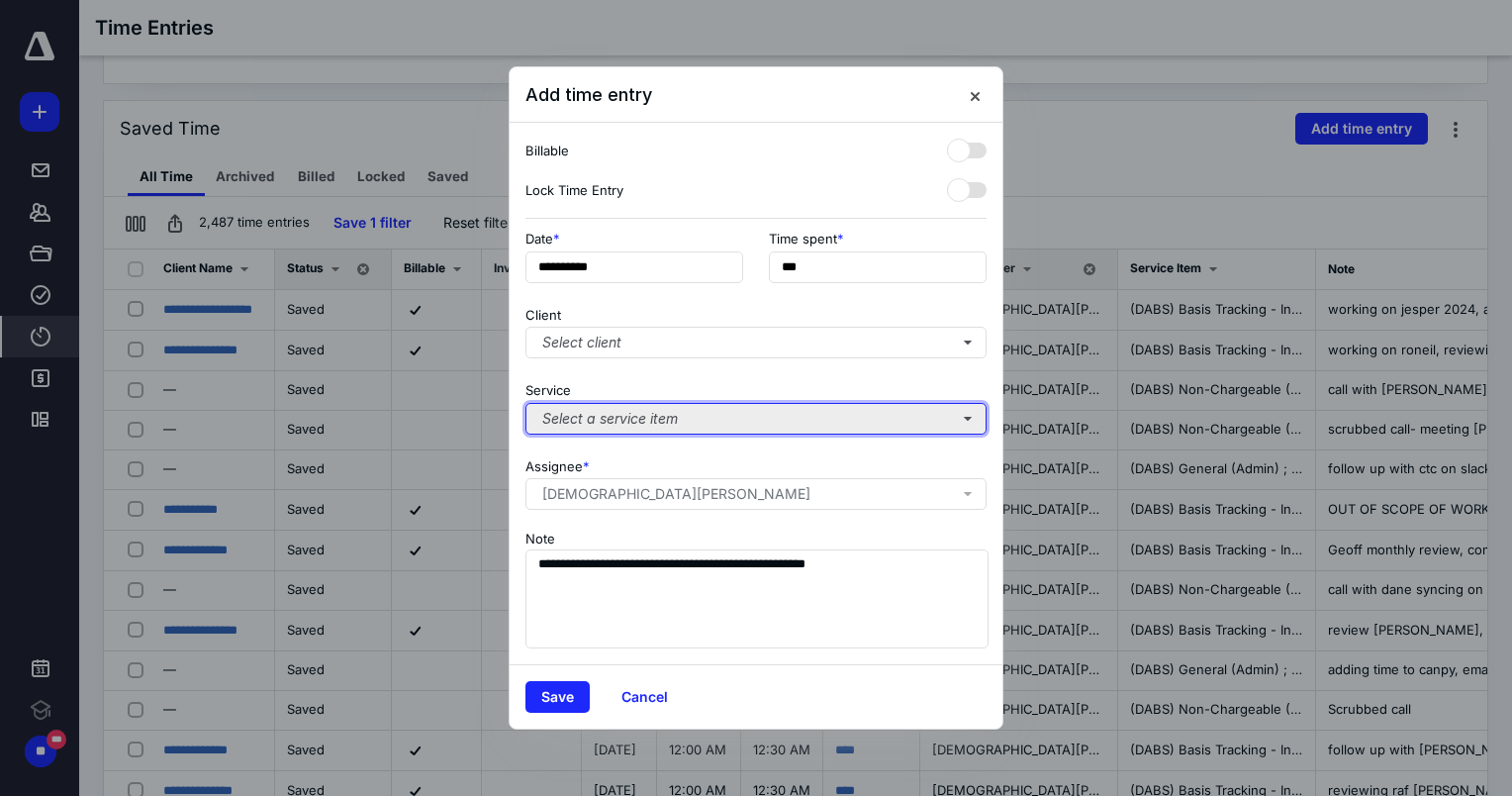 click on "Select a service item" at bounding box center [756, 419] 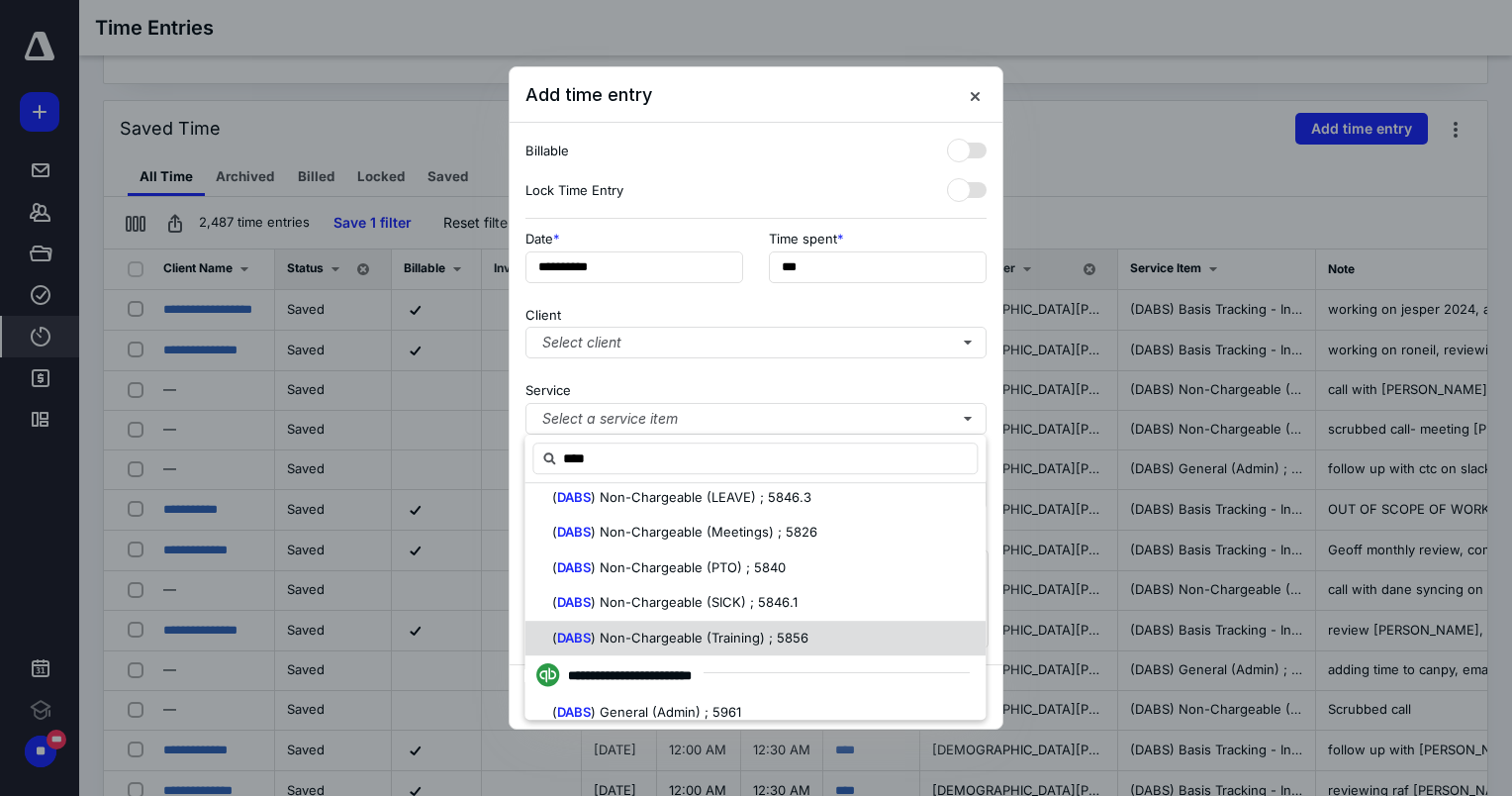 scroll, scrollTop: 354, scrollLeft: 0, axis: vertical 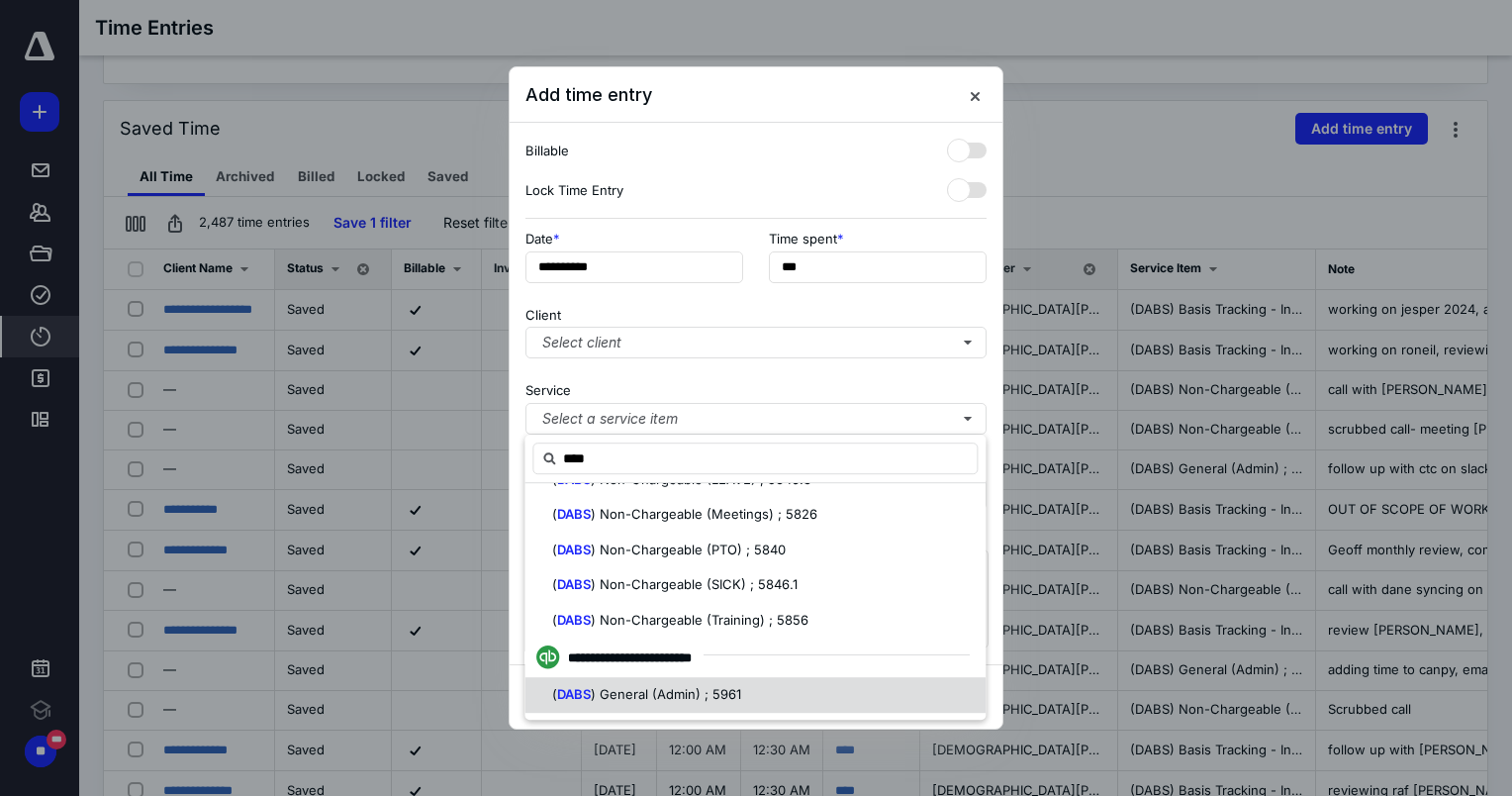 click on ") General (Admin) ; 5961" at bounding box center (666, 694) 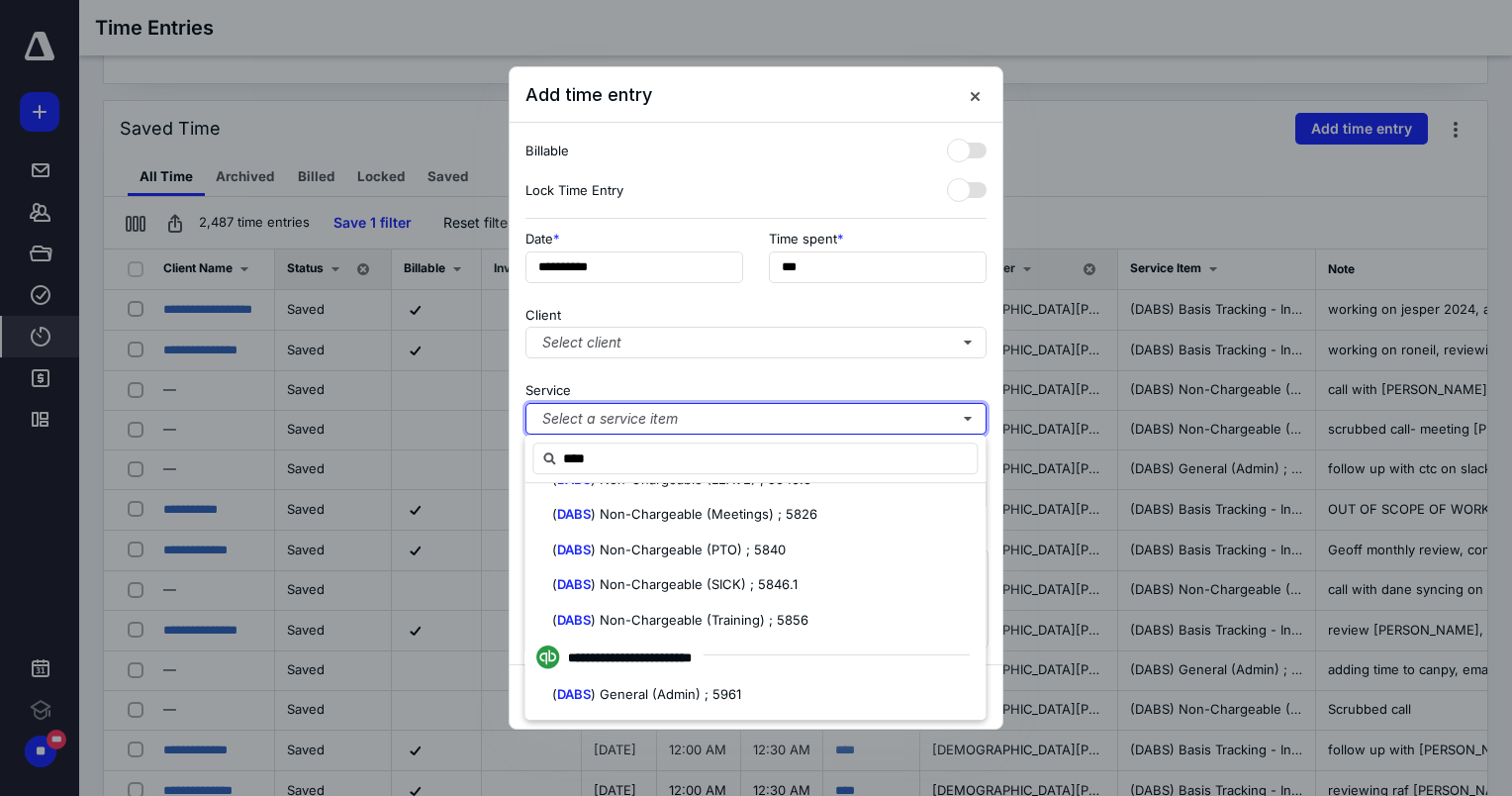 type 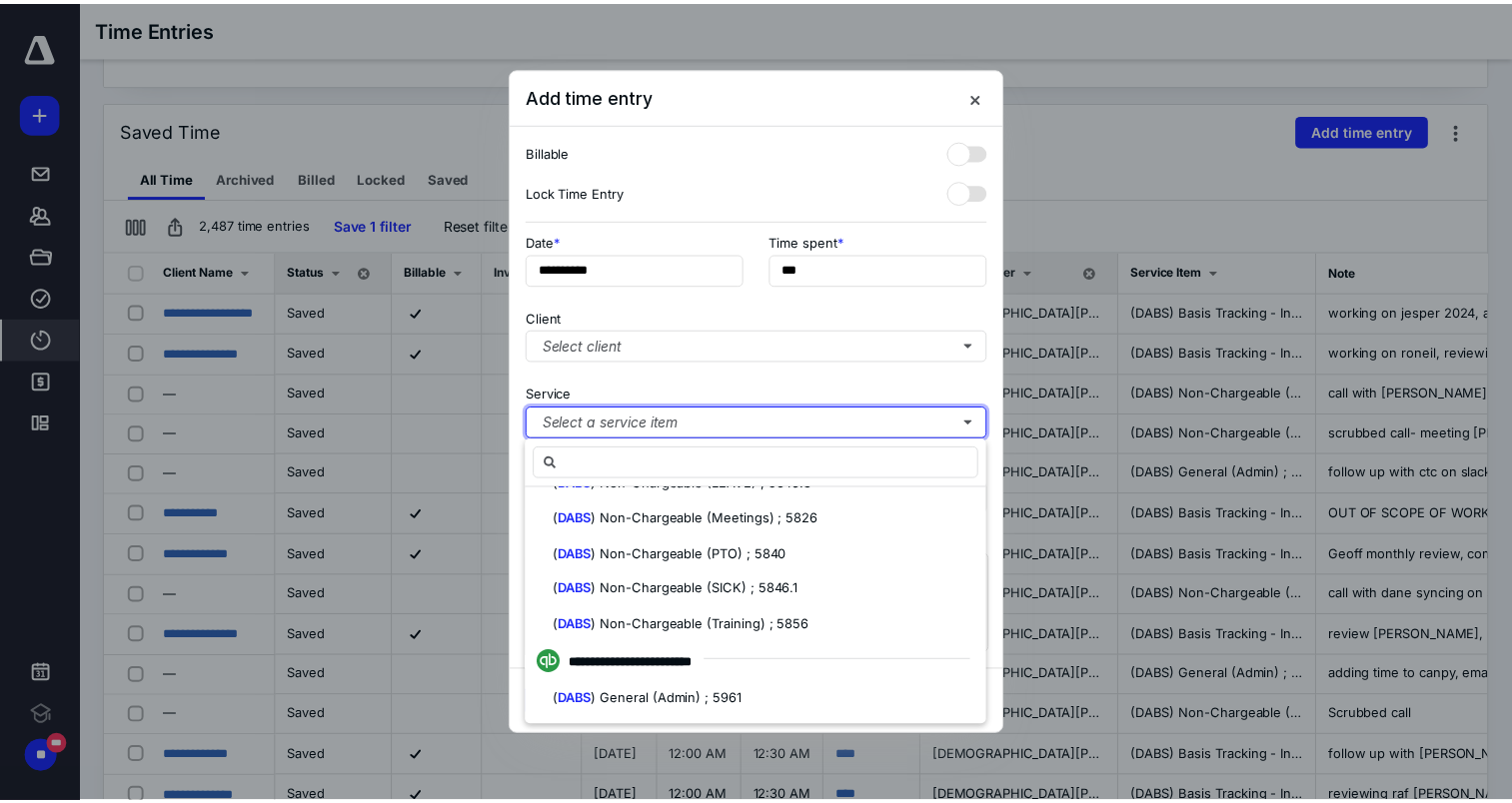 scroll, scrollTop: 0, scrollLeft: 0, axis: both 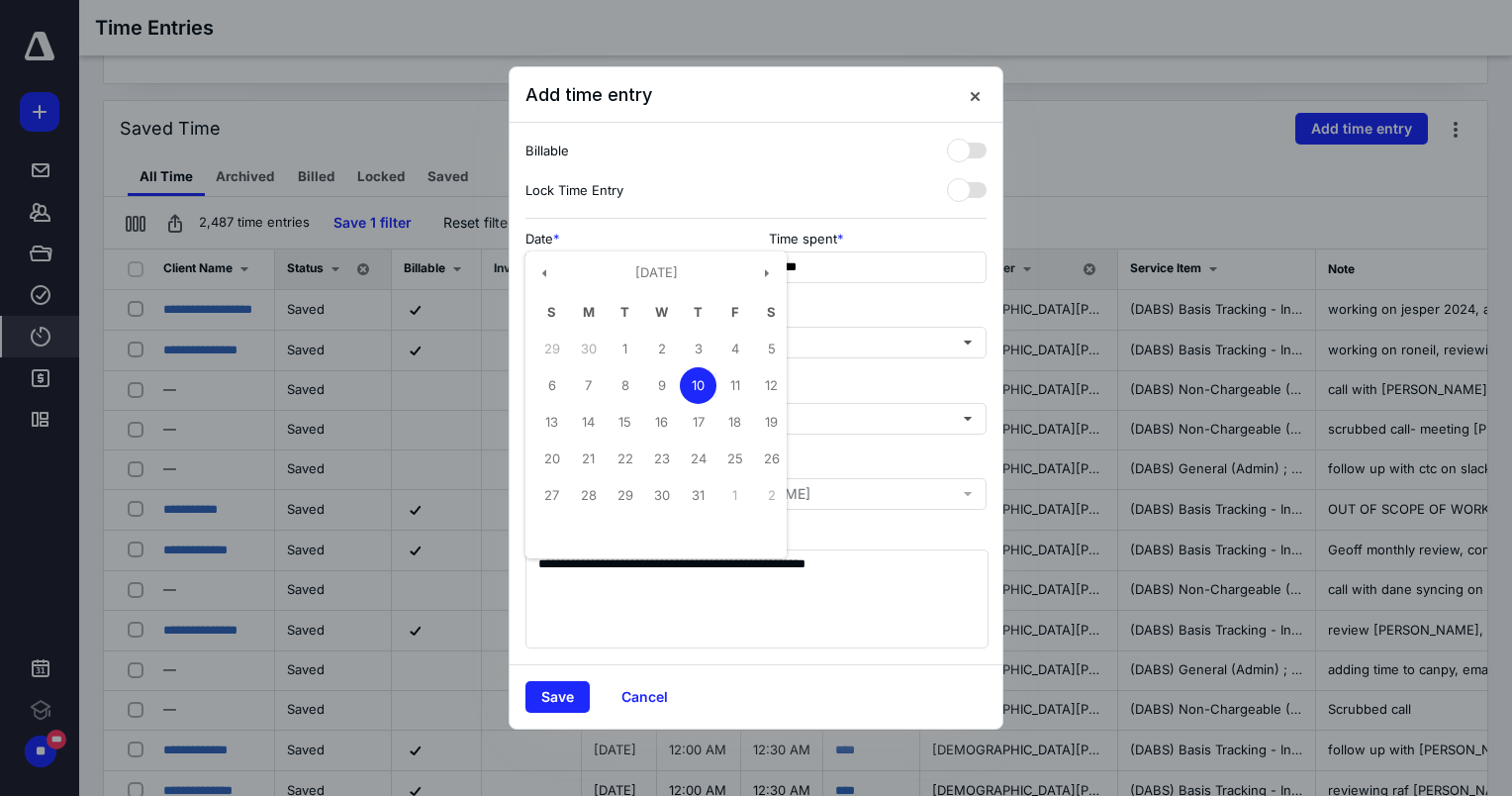click on "**********" at bounding box center [634, 267] 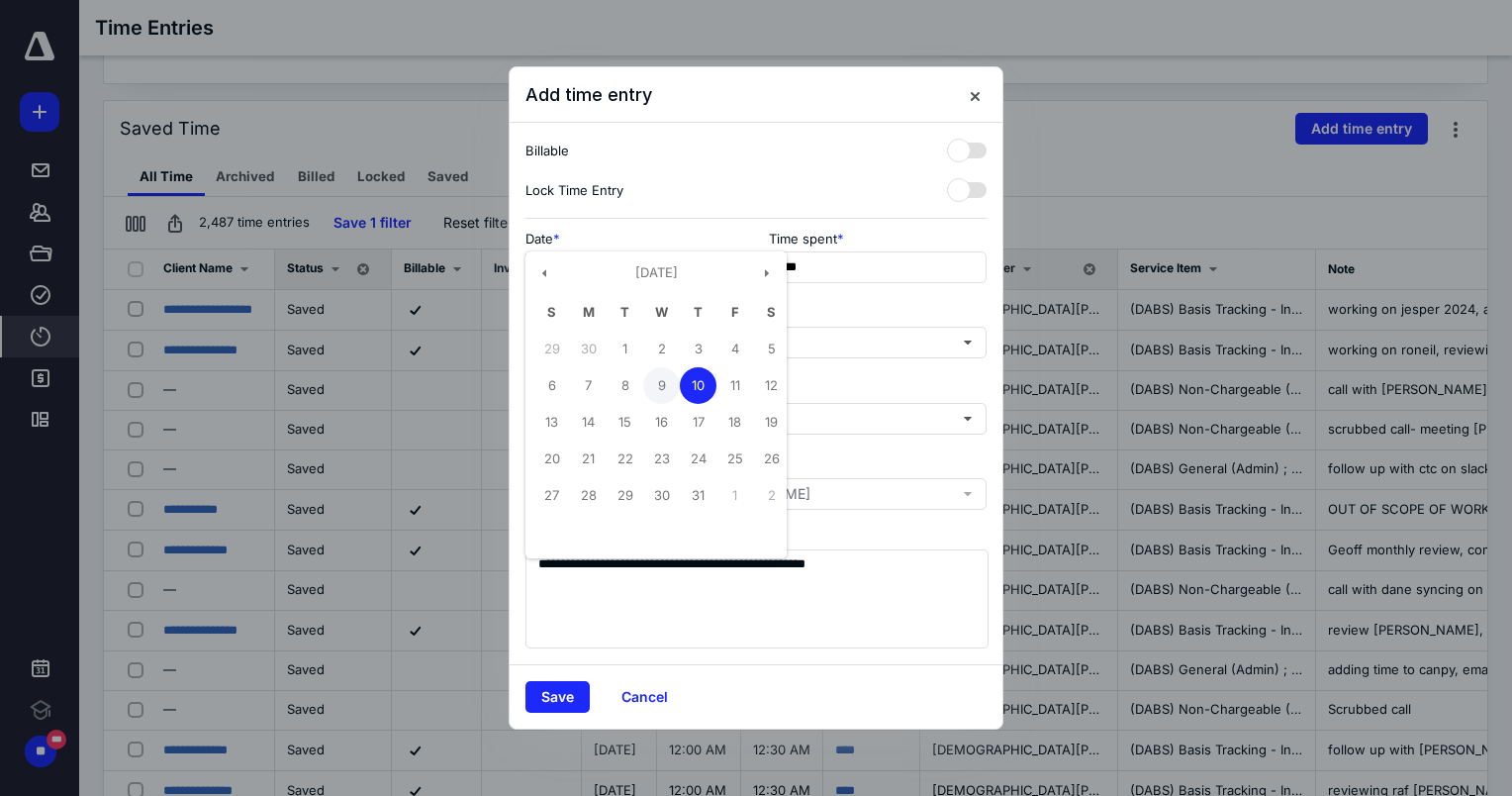 click on "9" at bounding box center [661, 385] 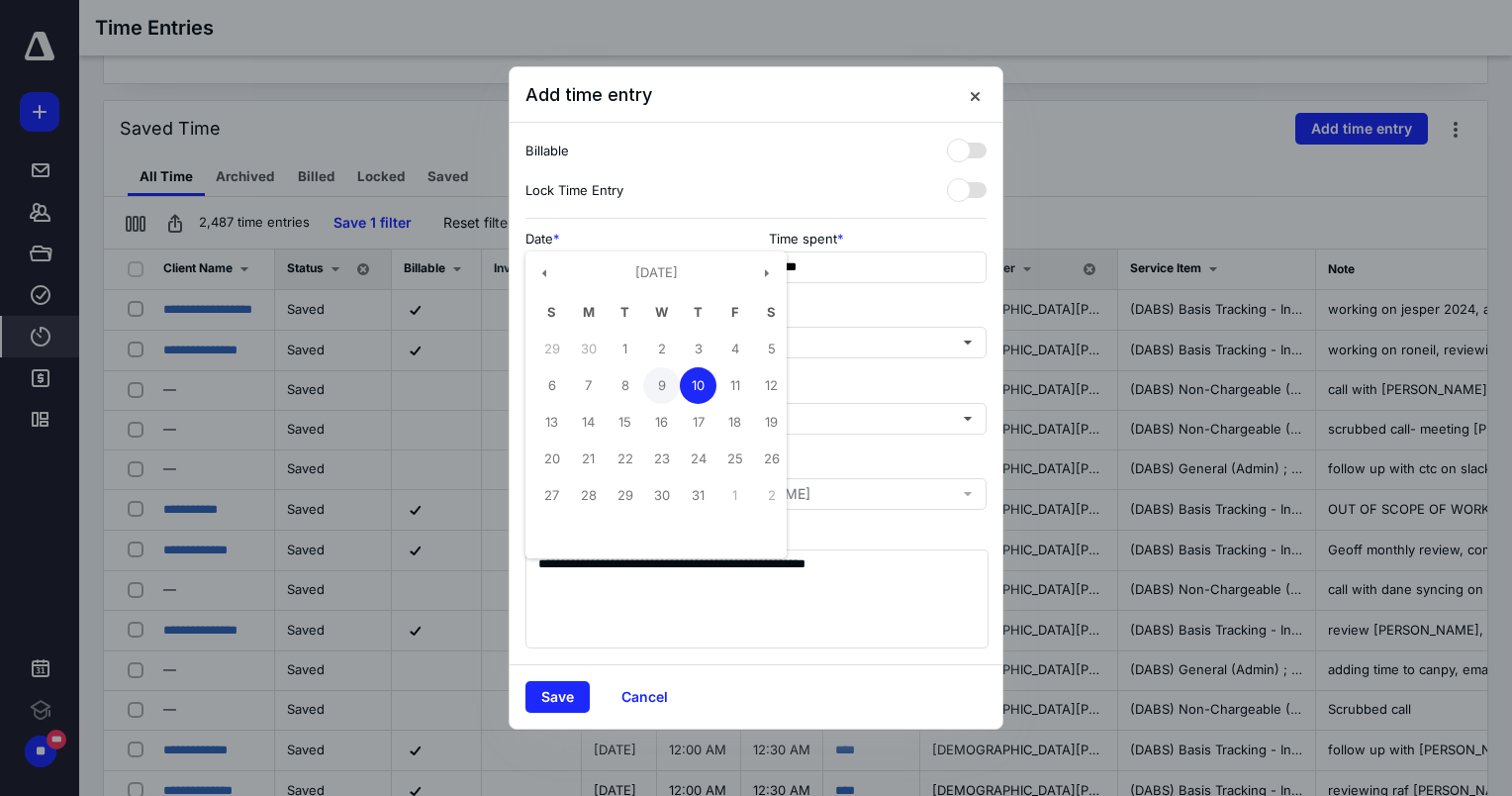 type on "**********" 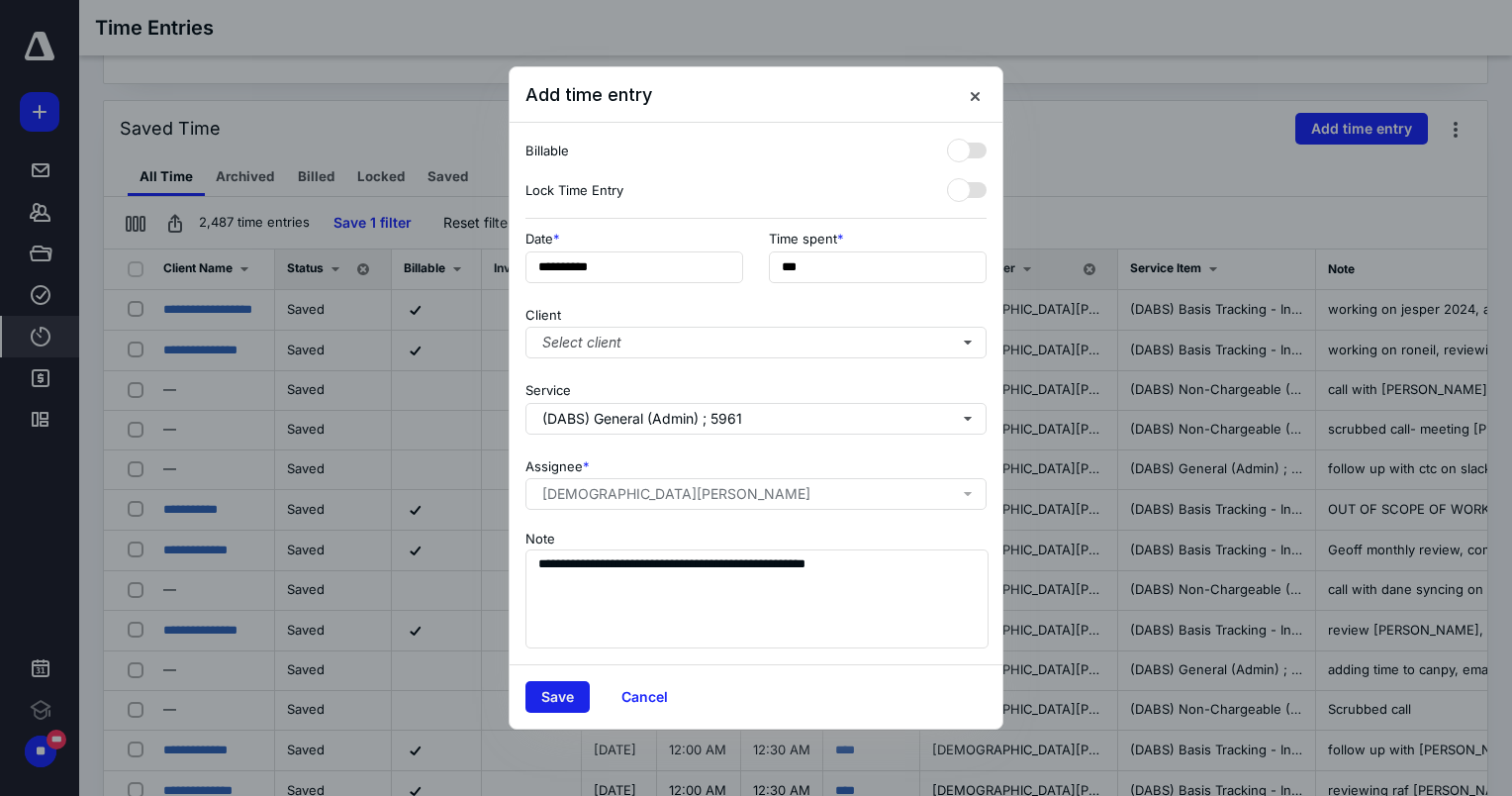click on "Save" at bounding box center [557, 697] 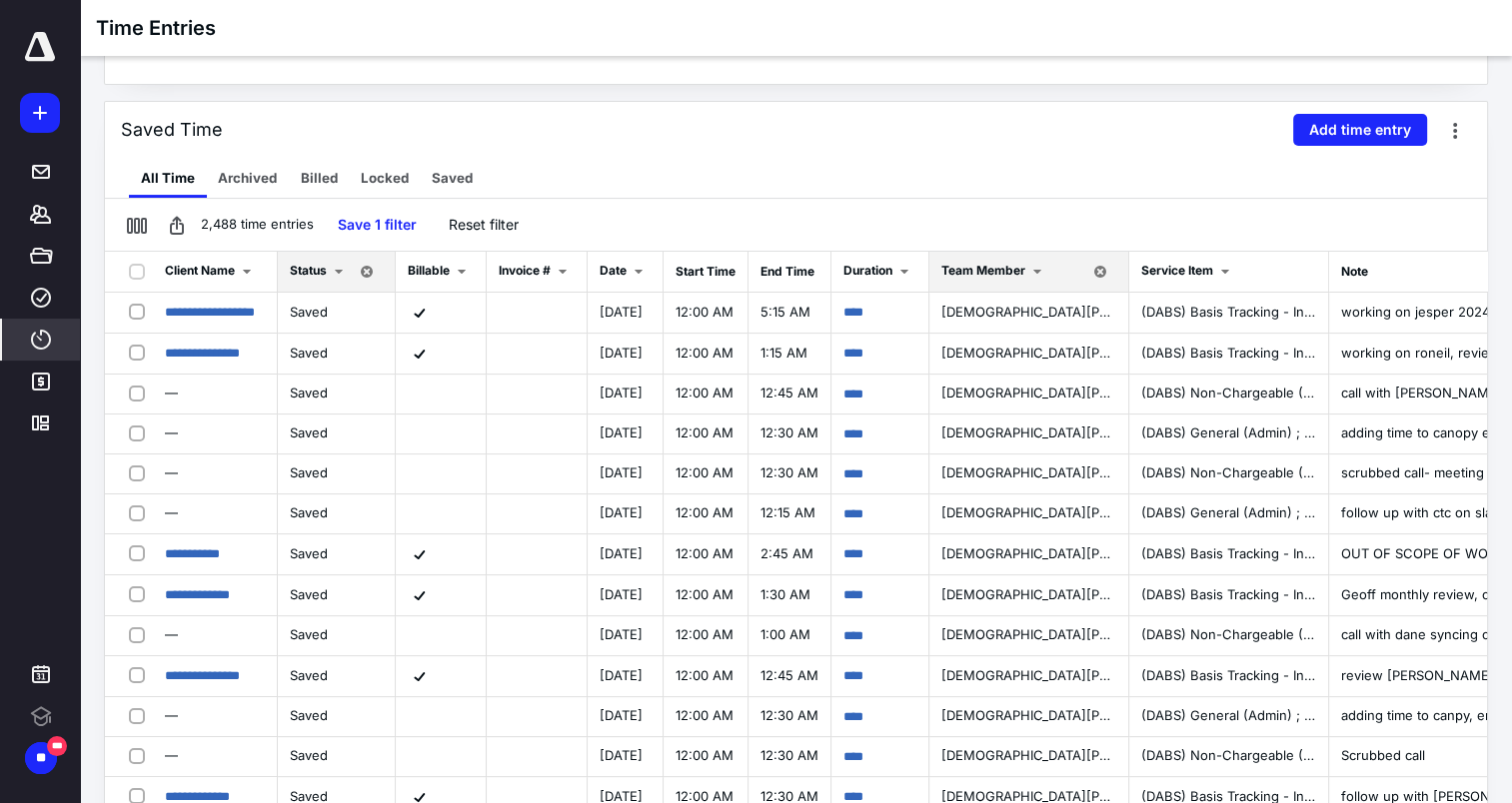 click on "2,488 time entries  Save 1 filter Reset filter" at bounding box center [795, 225] 